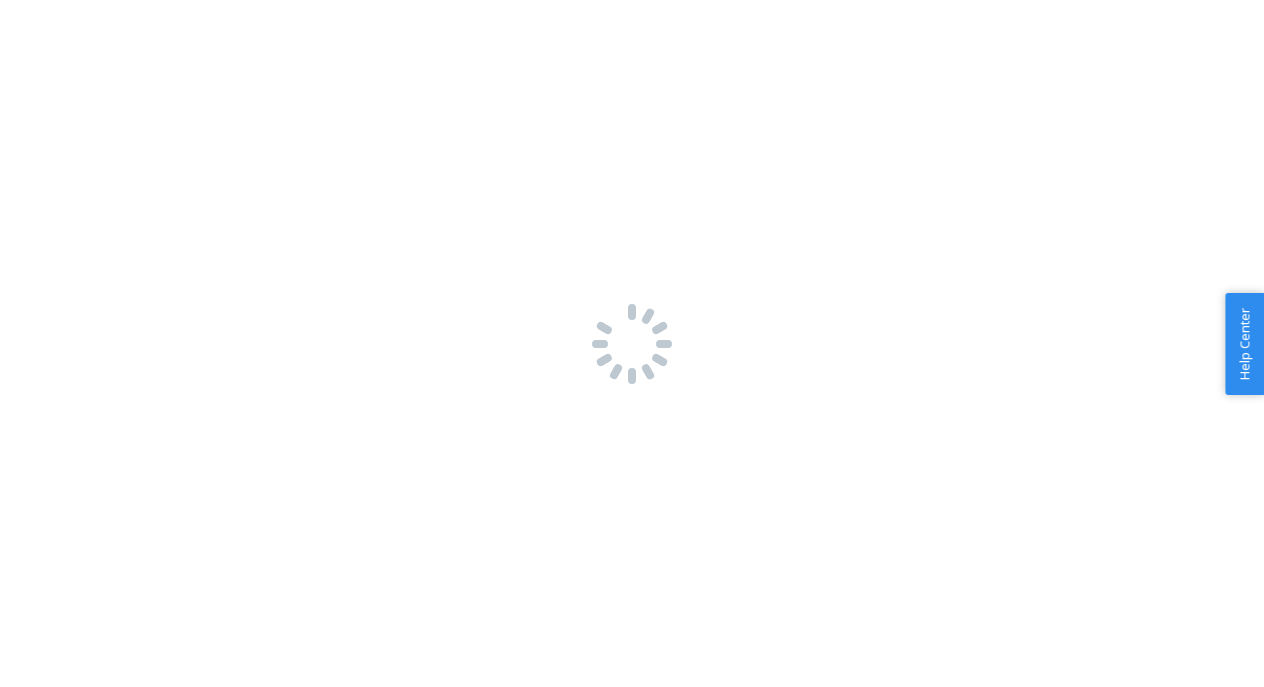scroll, scrollTop: 0, scrollLeft: 0, axis: both 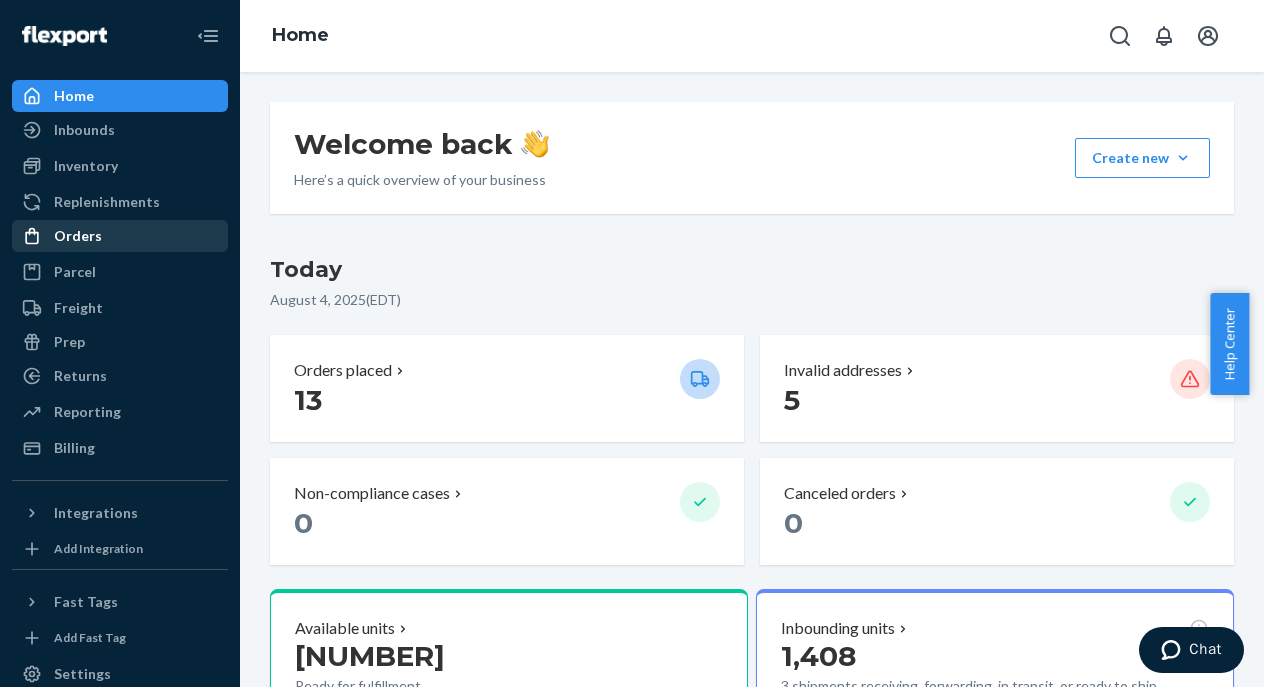click on "Orders" at bounding box center [78, 236] 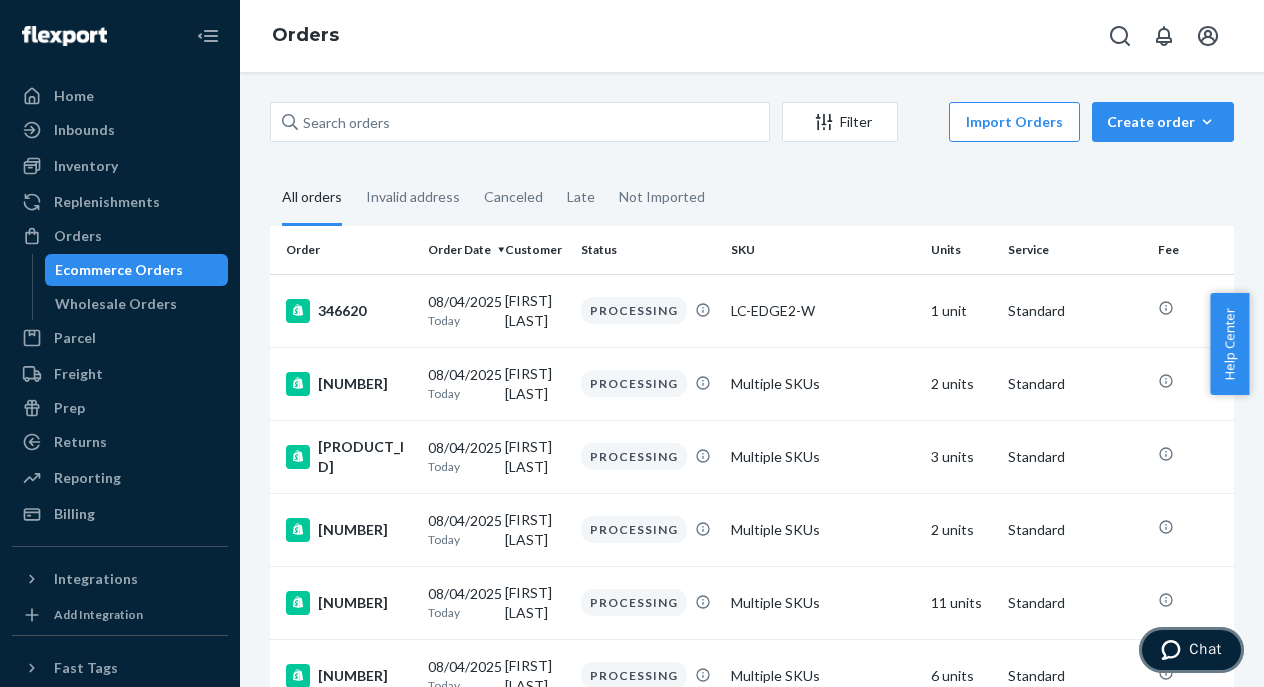 click on "Chat" at bounding box center [1191, 650] 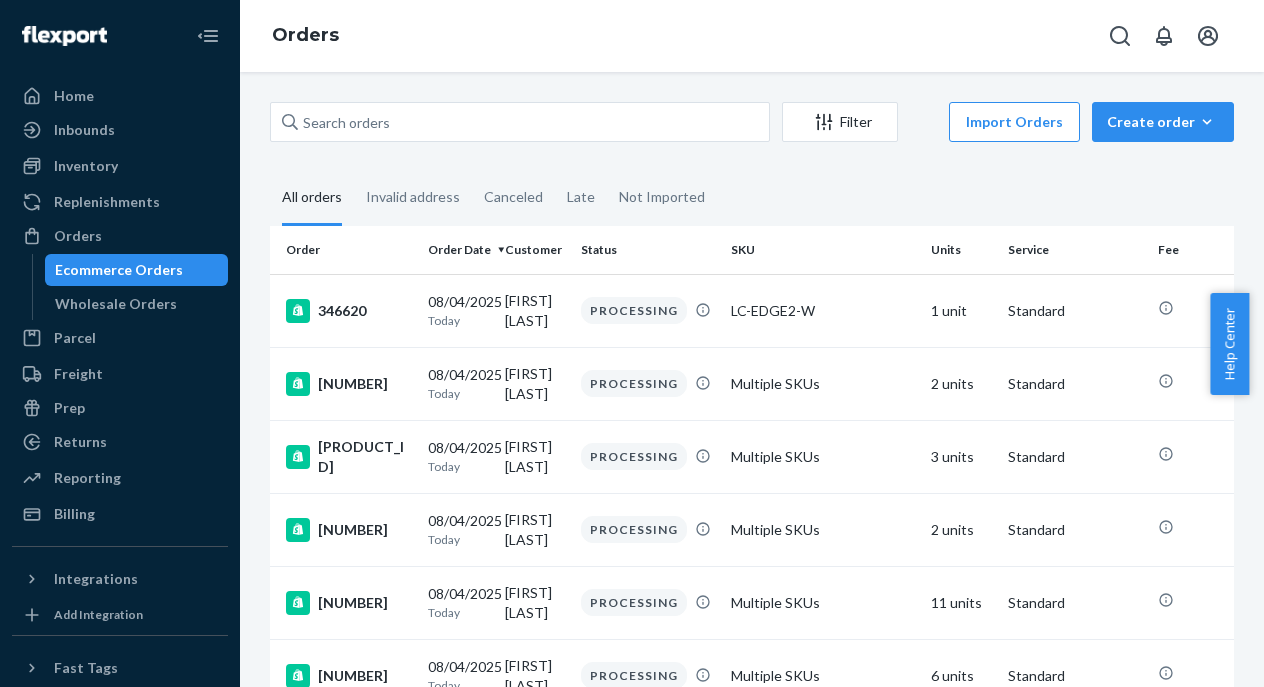scroll, scrollTop: 0, scrollLeft: 0, axis: both 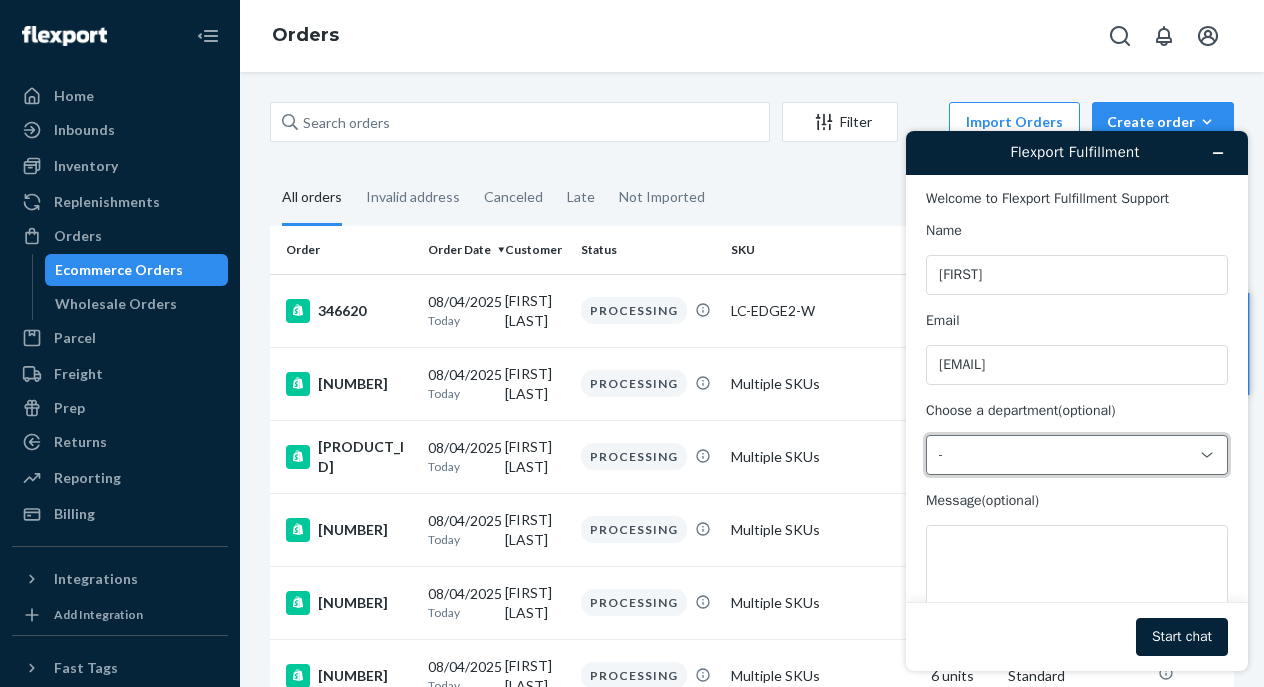 click on "-" at bounding box center (1065, 455) 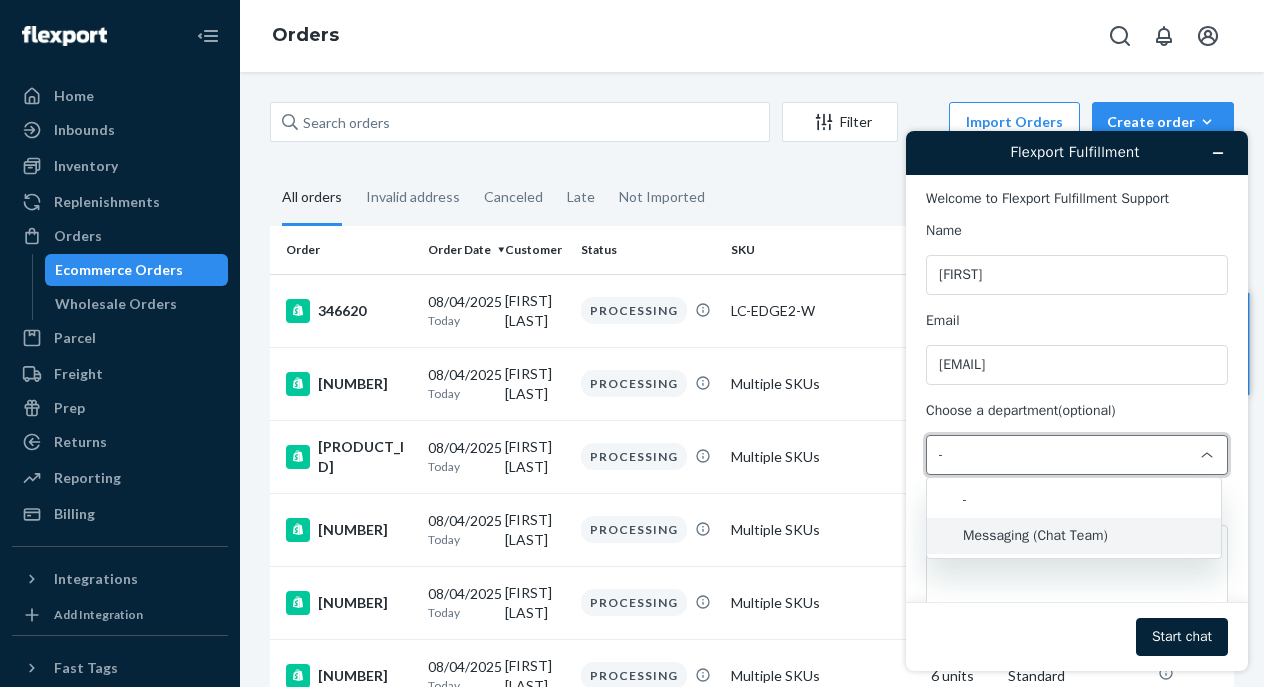 click on "Messaging (Chat Team)" at bounding box center (1074, 536) 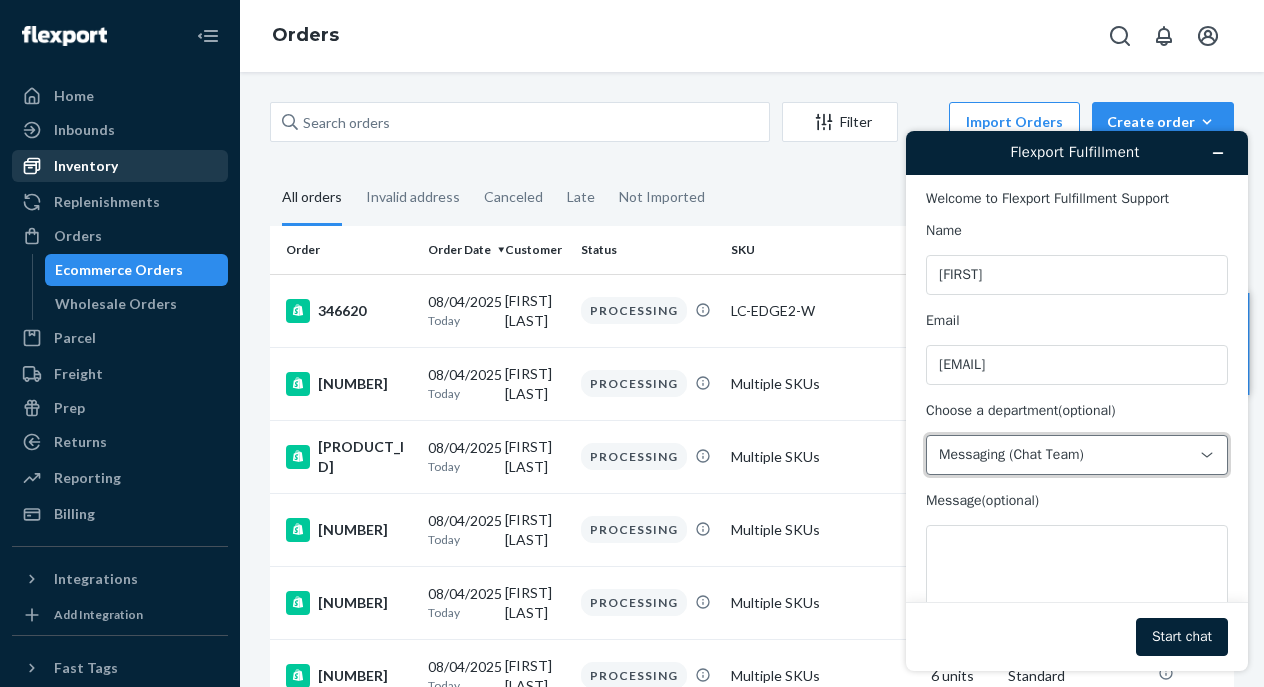 click on "Inventory" at bounding box center [86, 166] 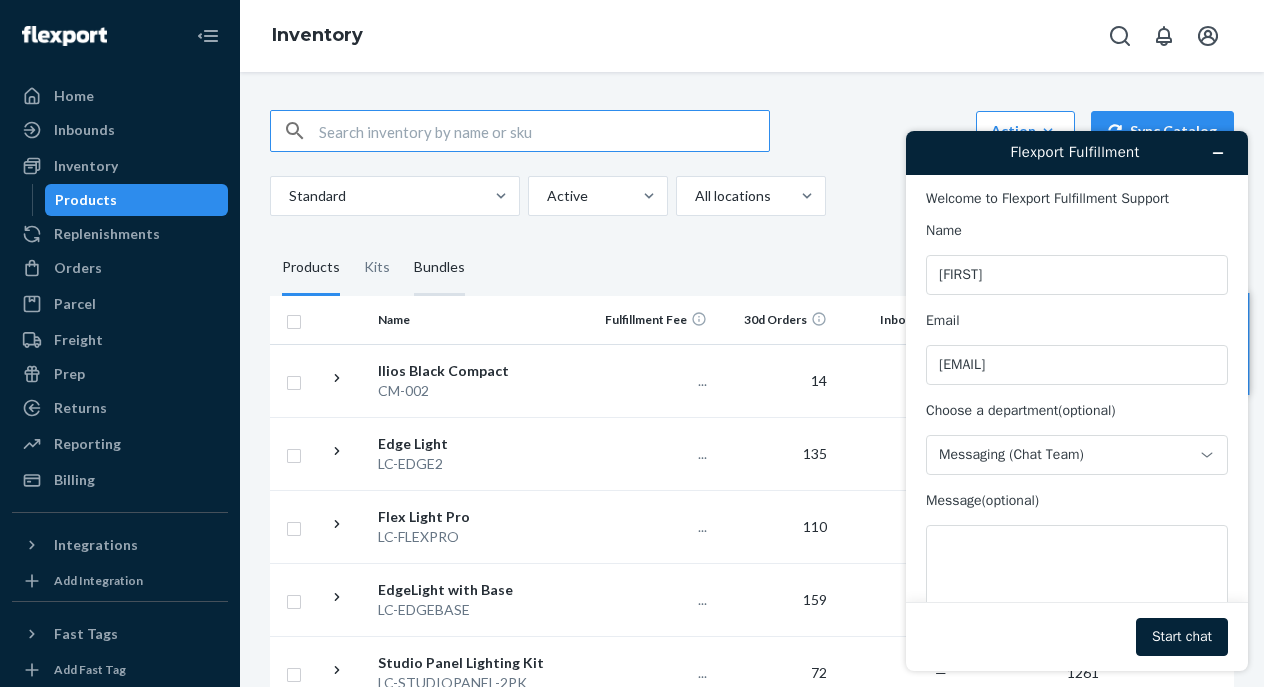 click on "Bundles" at bounding box center [439, 268] 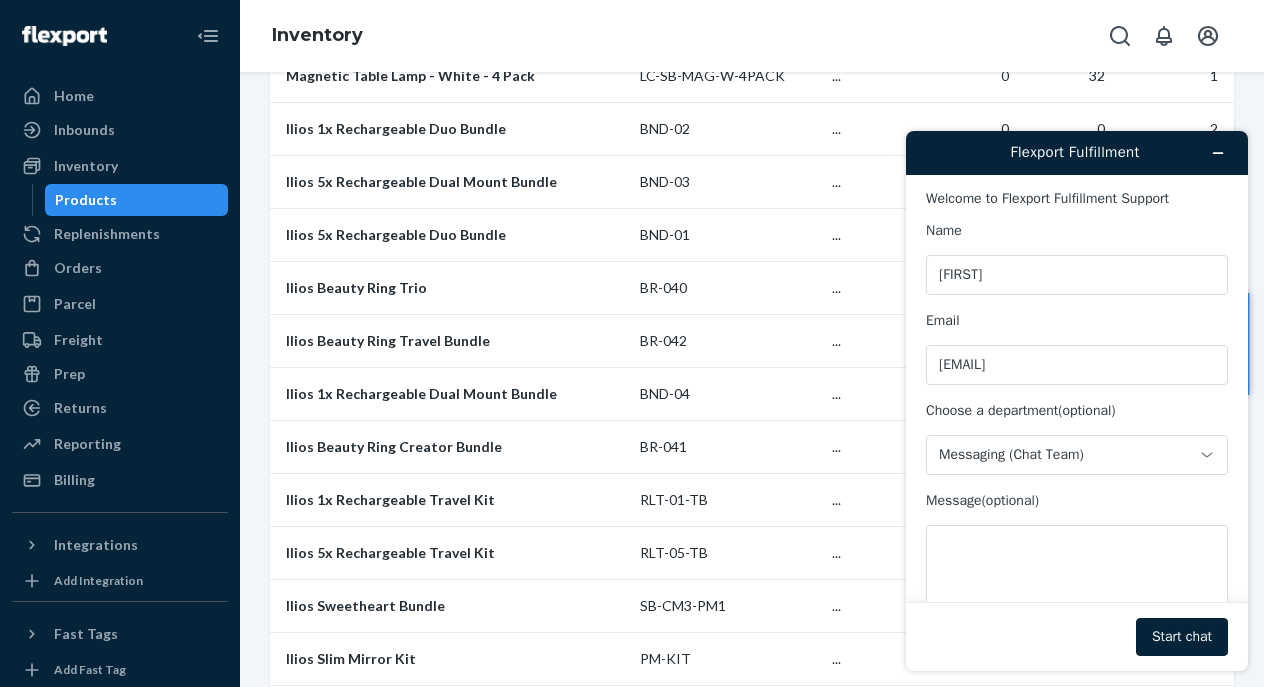 scroll, scrollTop: 2720, scrollLeft: 0, axis: vertical 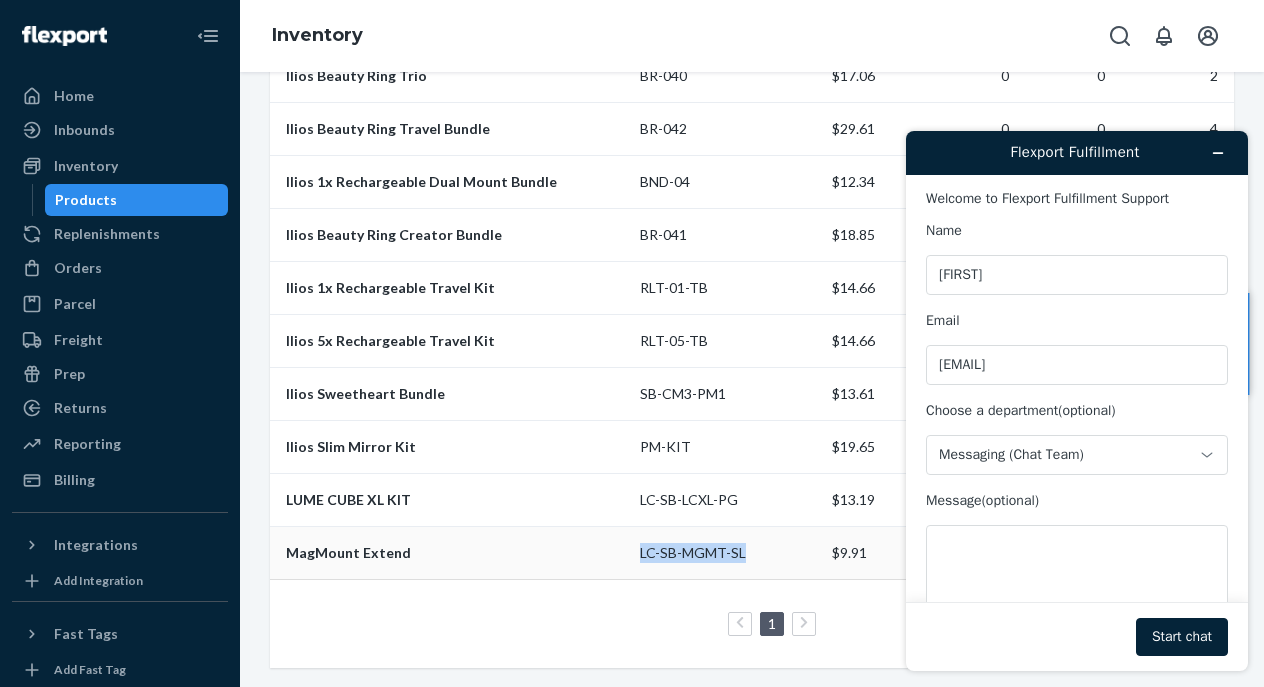 drag, startPoint x: 742, startPoint y: 555, endPoint x: 633, endPoint y: 549, distance: 109.165016 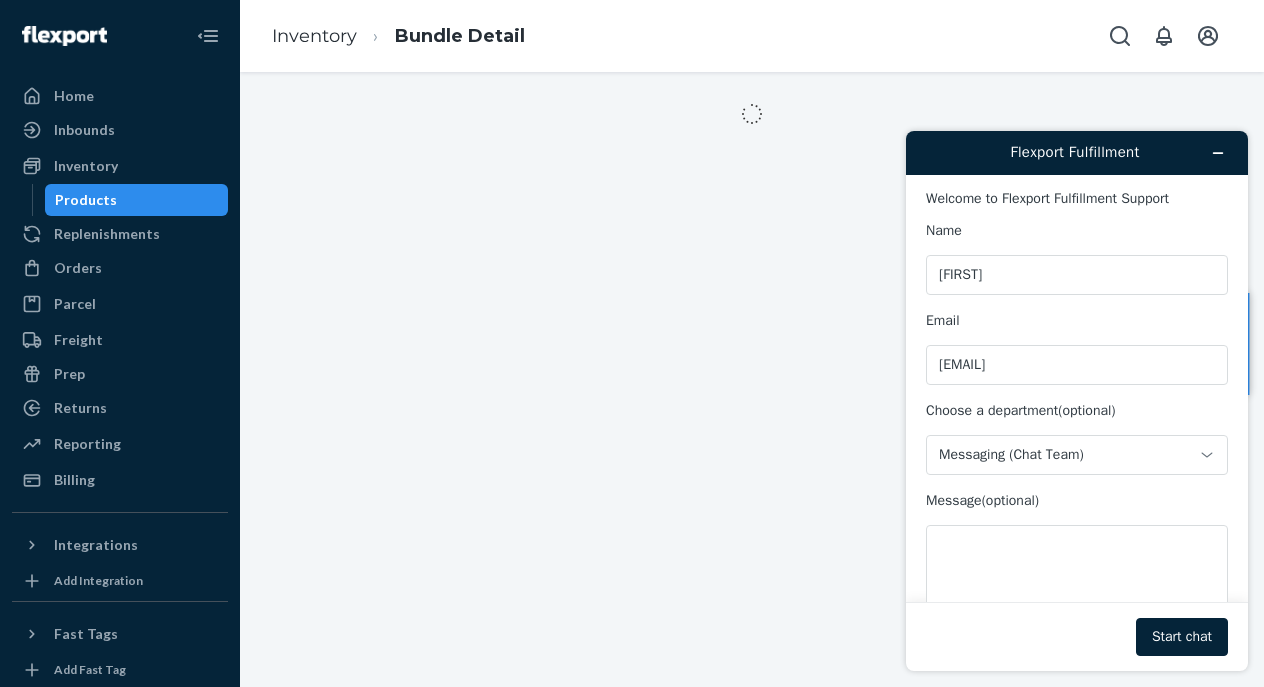 scroll, scrollTop: 0, scrollLeft: 0, axis: both 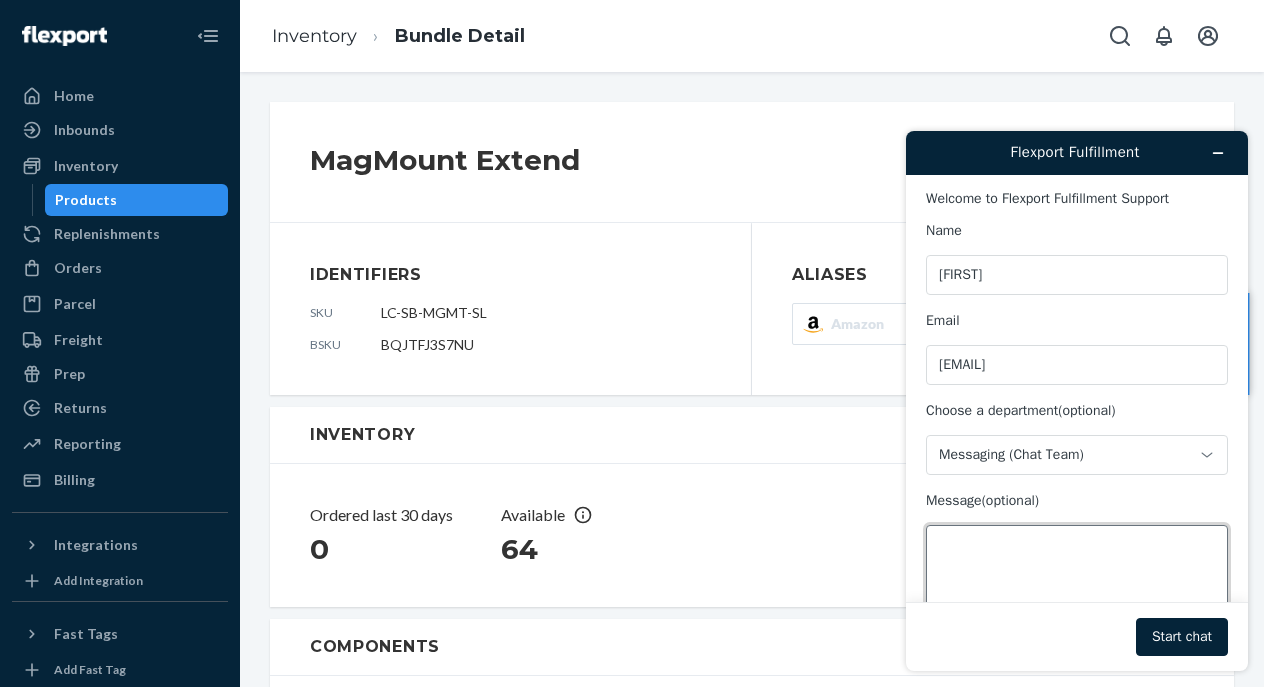click on "Message  (optional)" at bounding box center [1077, 581] 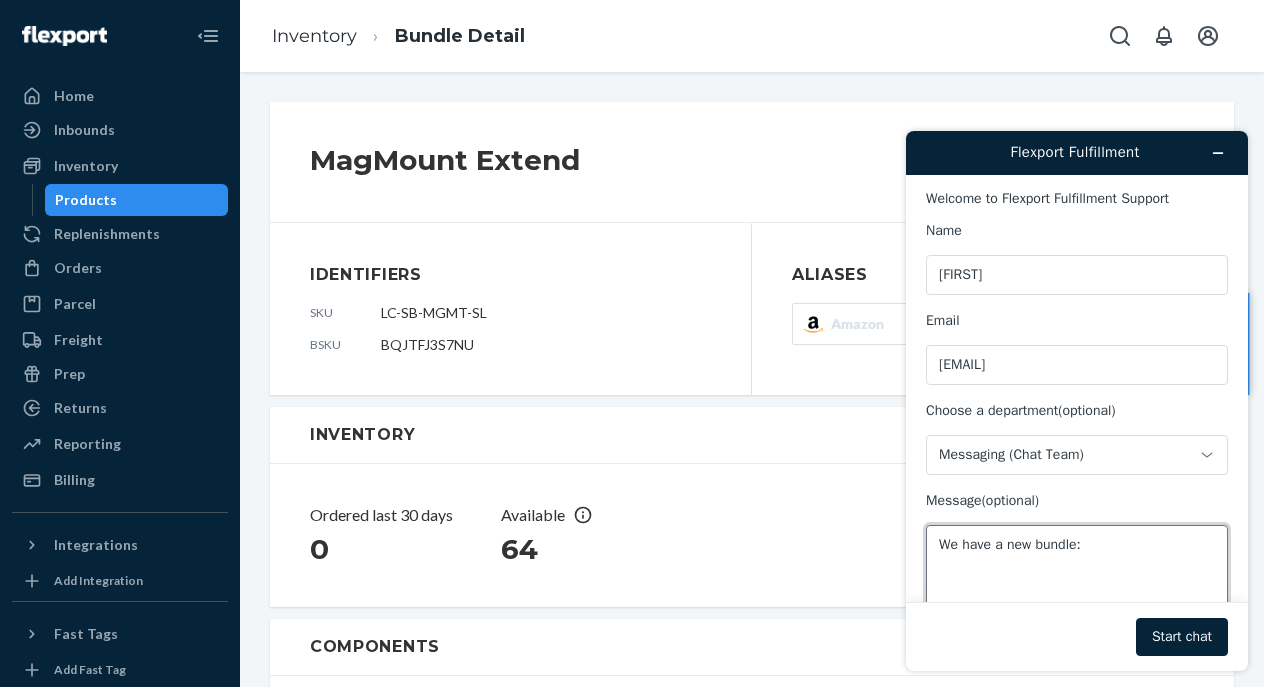 paste on "LC-SB-MGMT-SL" 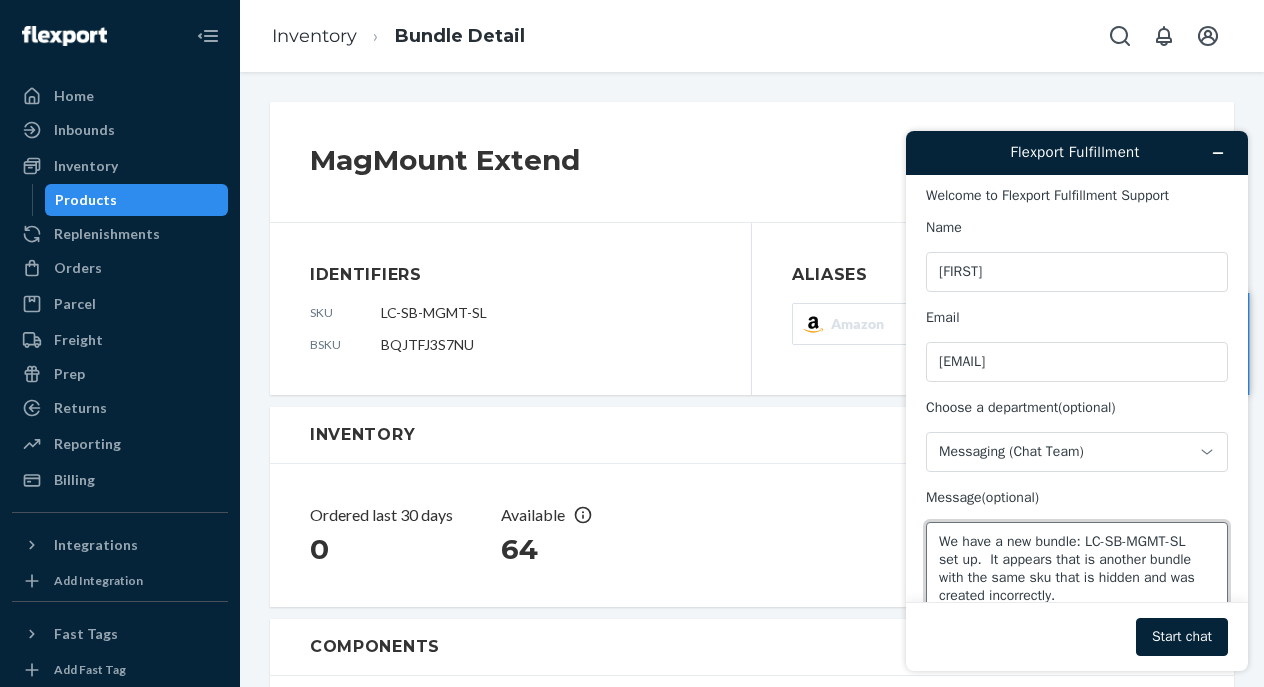 scroll, scrollTop: 21, scrollLeft: 0, axis: vertical 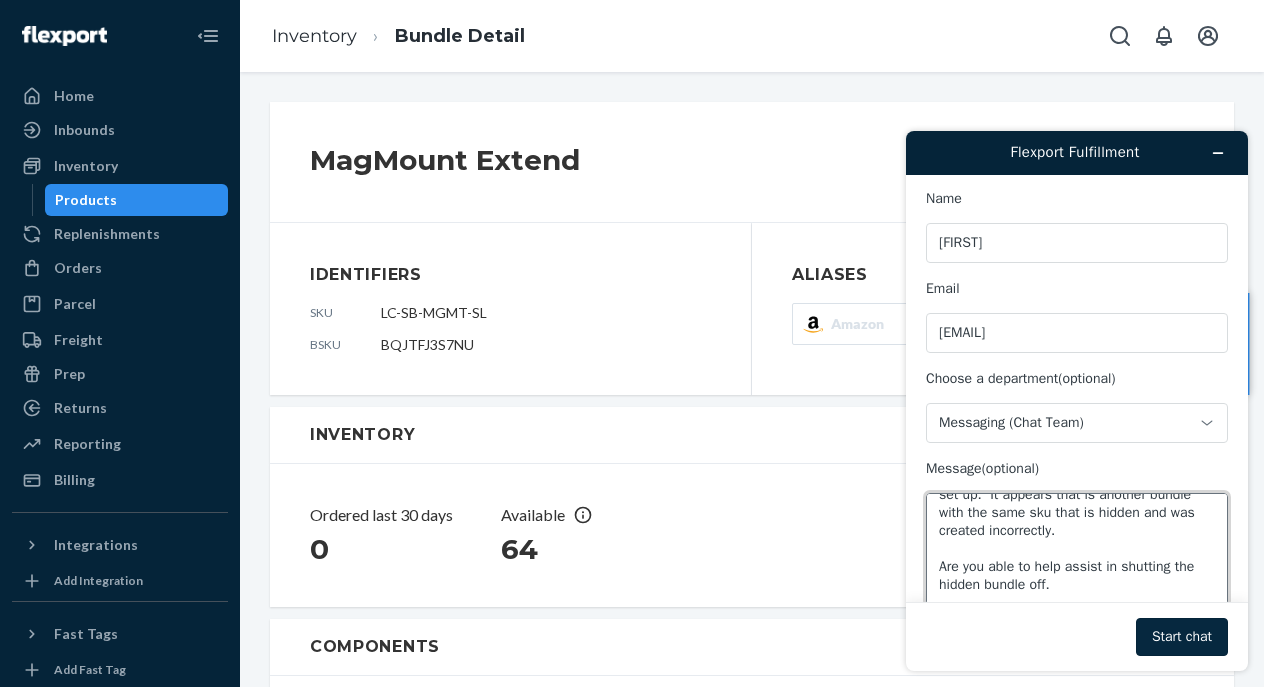type on "We have a new bundle: LC-SB-MGMT-SL
set up.  It appears that is another bundle with the same sku that is hidden and was created incorrectly.
Are you able to help assist in shutting the hidden bundle off." 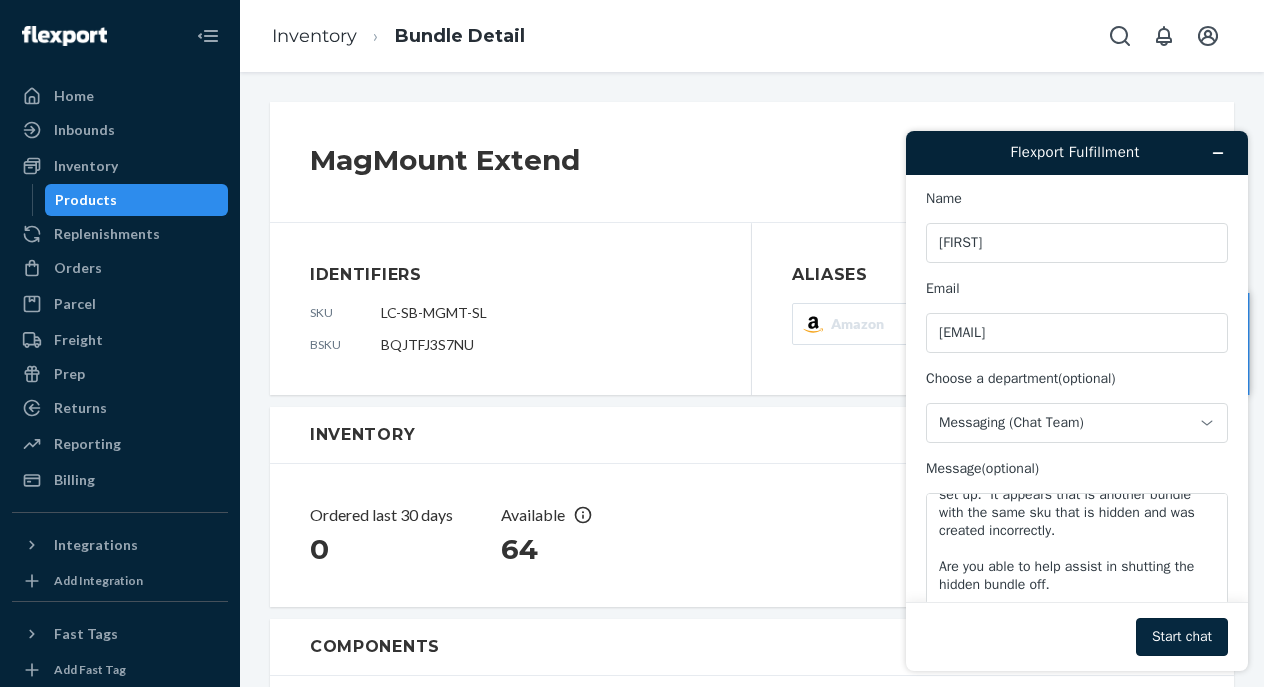 click on "Start chat" at bounding box center (1182, 637) 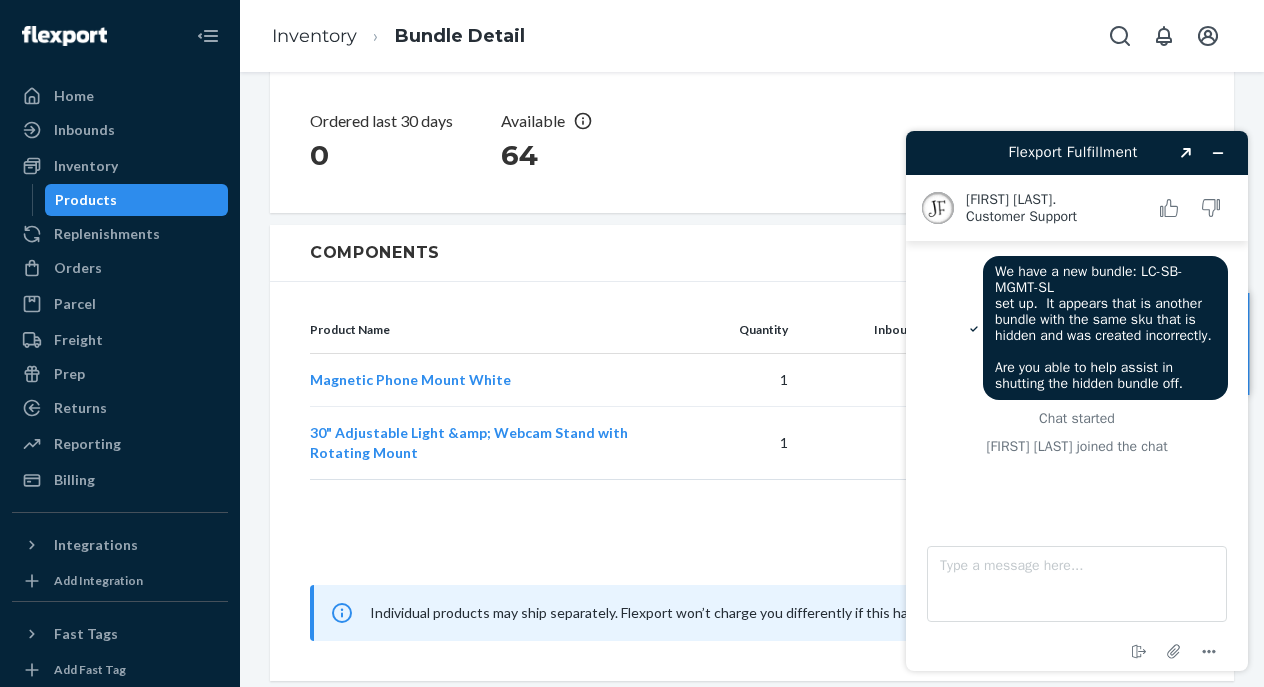 scroll, scrollTop: 394, scrollLeft: 0, axis: vertical 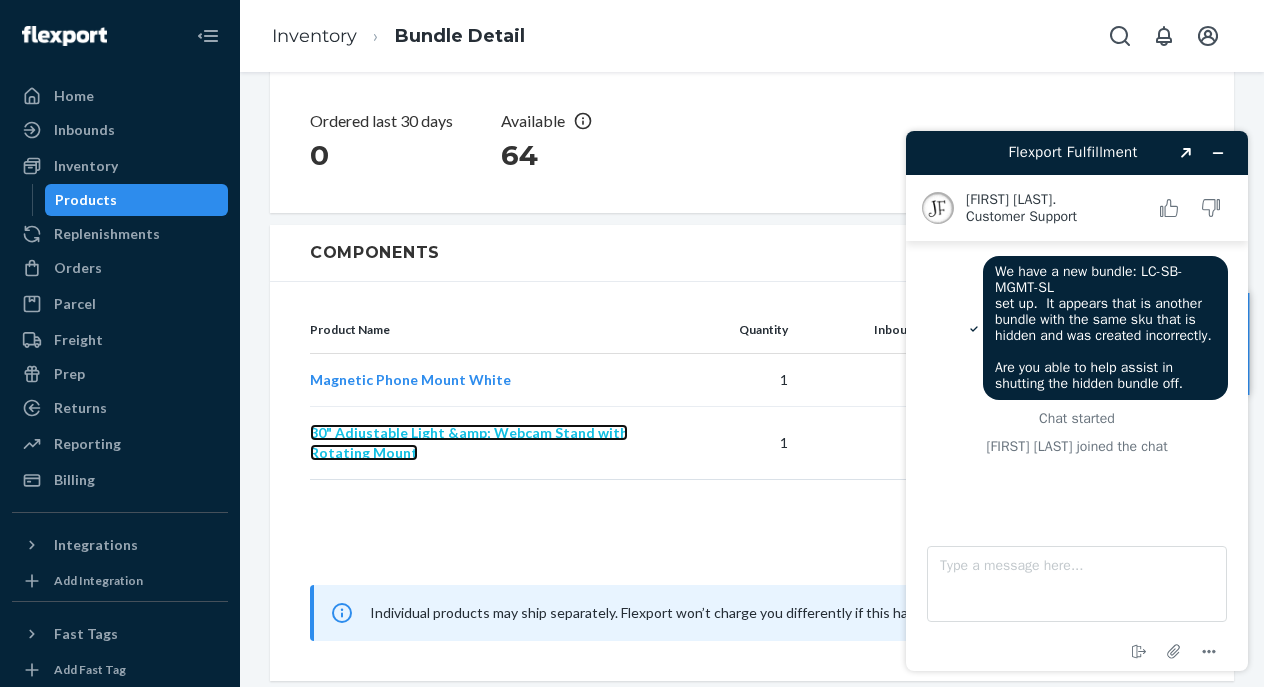 click on "30" Adjustable Light &amp; Webcam Stand with Rotating Mount" at bounding box center (469, 442) 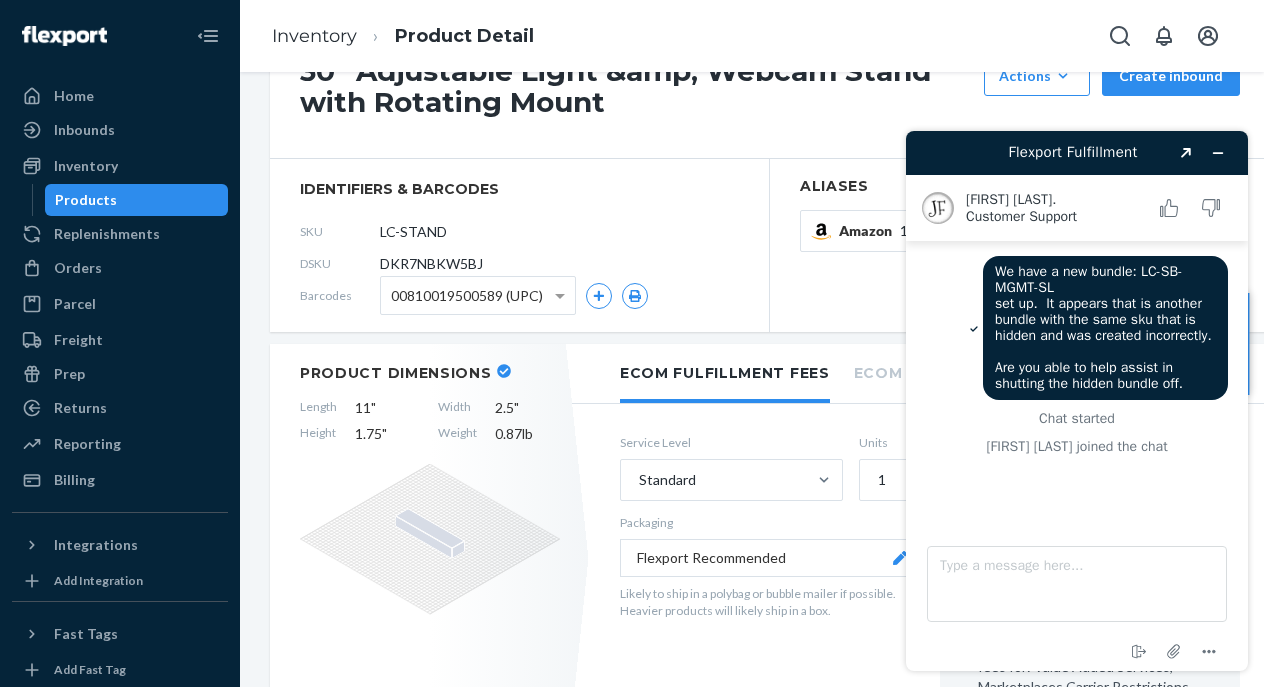 scroll, scrollTop: 0, scrollLeft: 0, axis: both 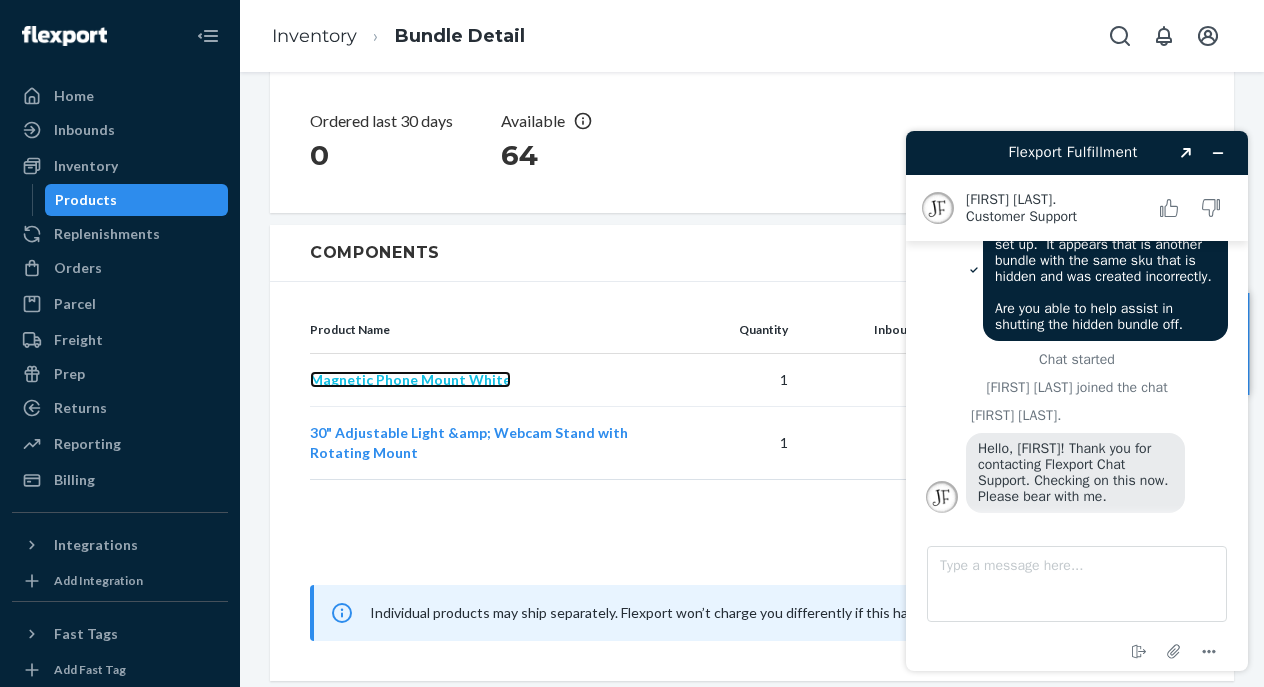 click on "Magnetic Phone Mount White" at bounding box center (410, 379) 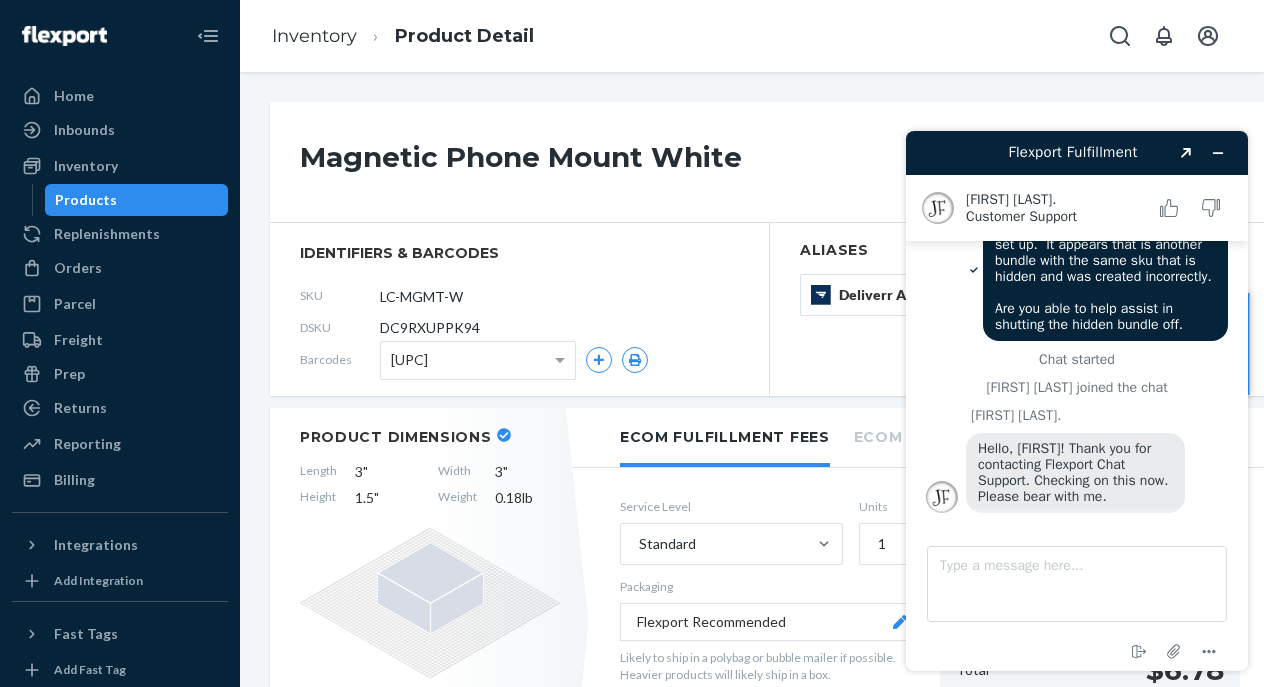 scroll, scrollTop: 0, scrollLeft: 0, axis: both 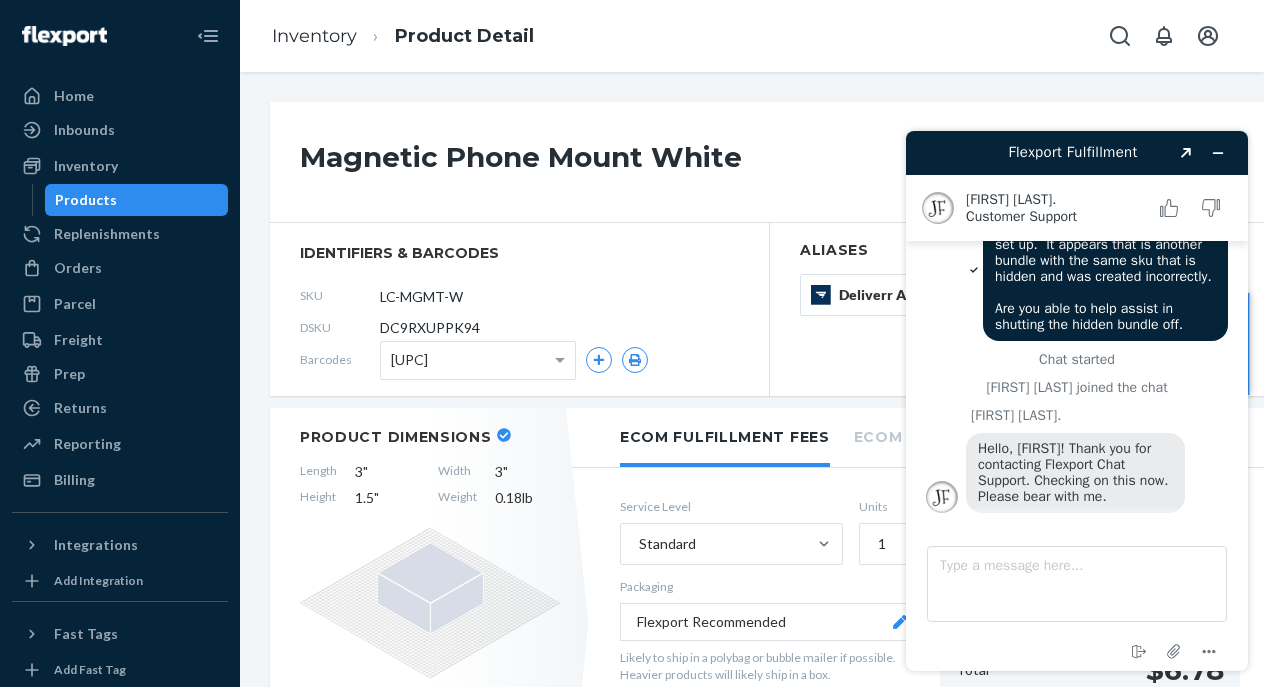 click on "Products" at bounding box center [137, 200] 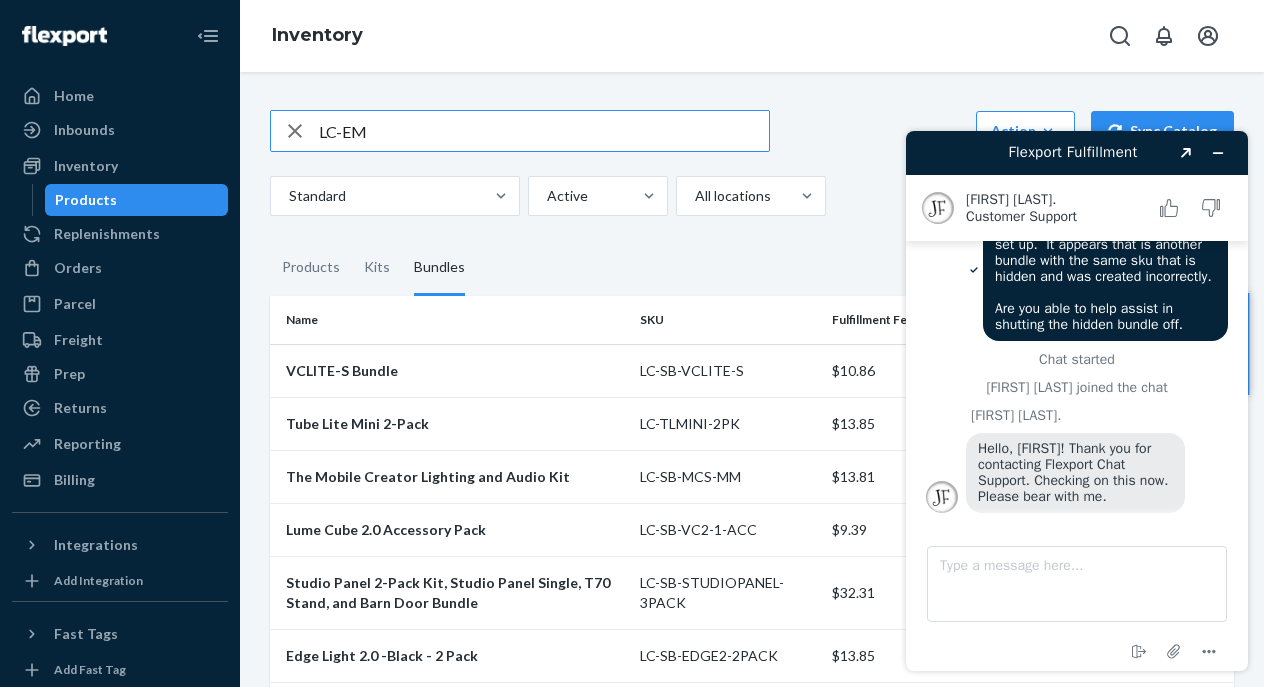 type on "LC-EM" 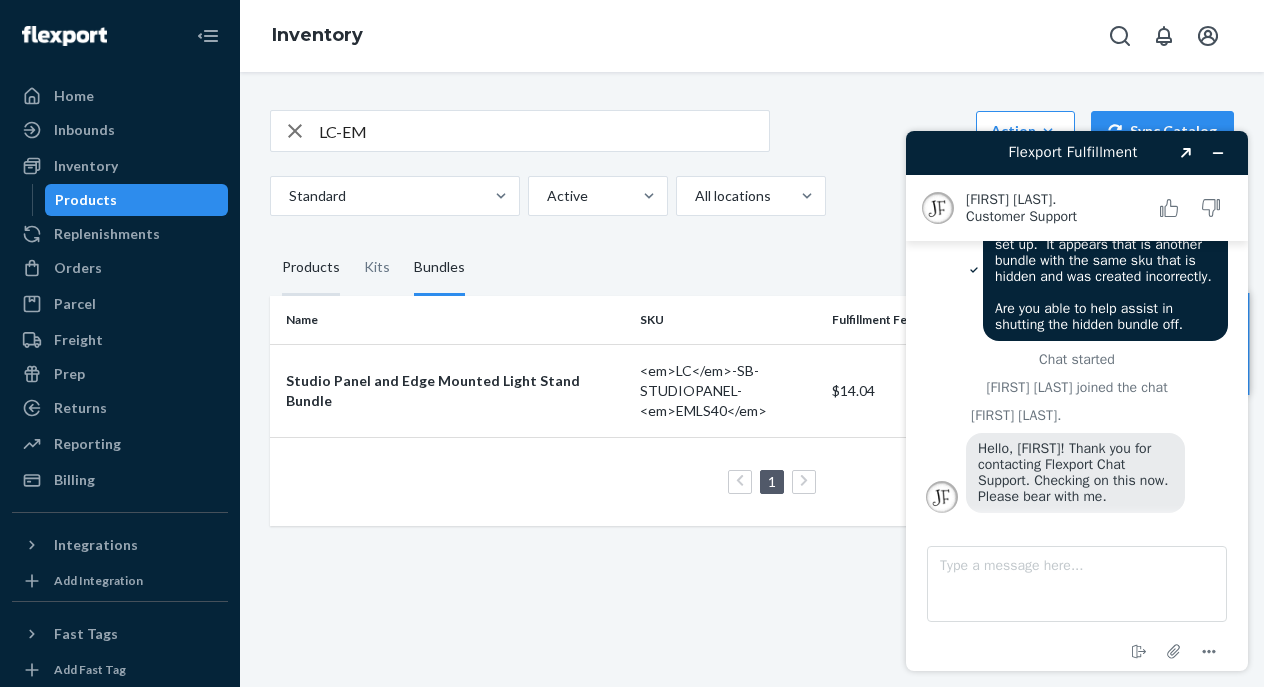 click on "Products" at bounding box center (311, 268) 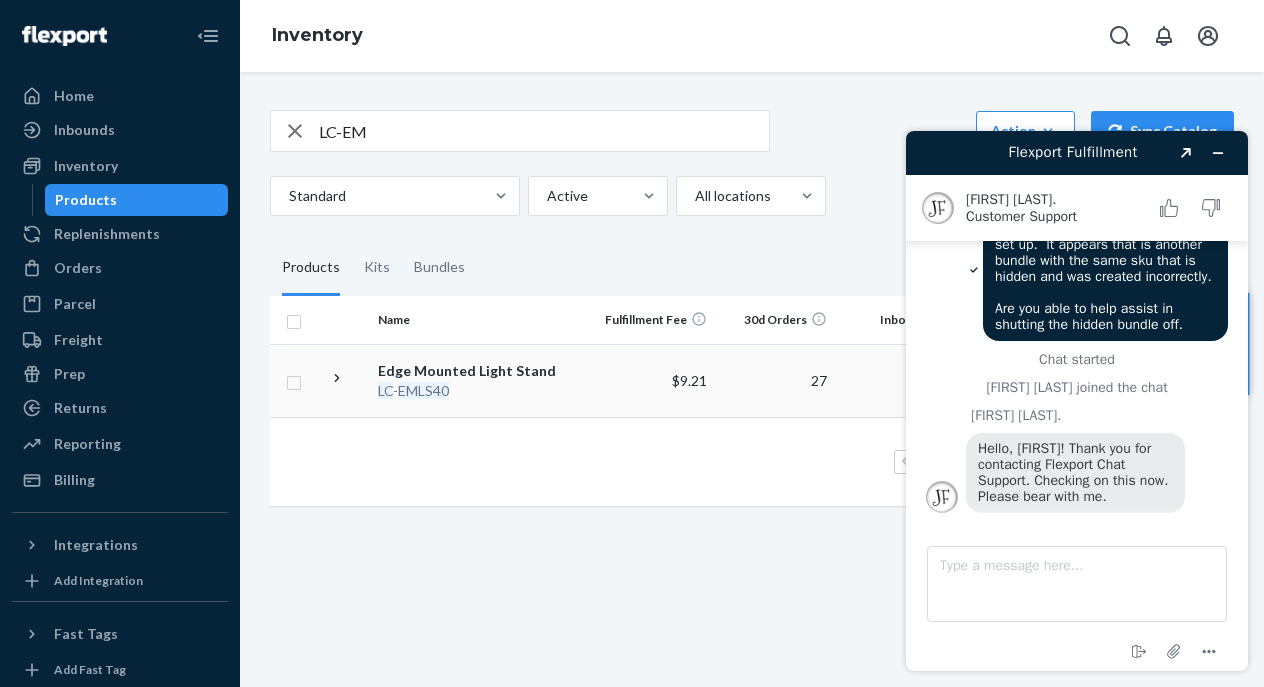 click on "EMLS40" at bounding box center [423, 390] 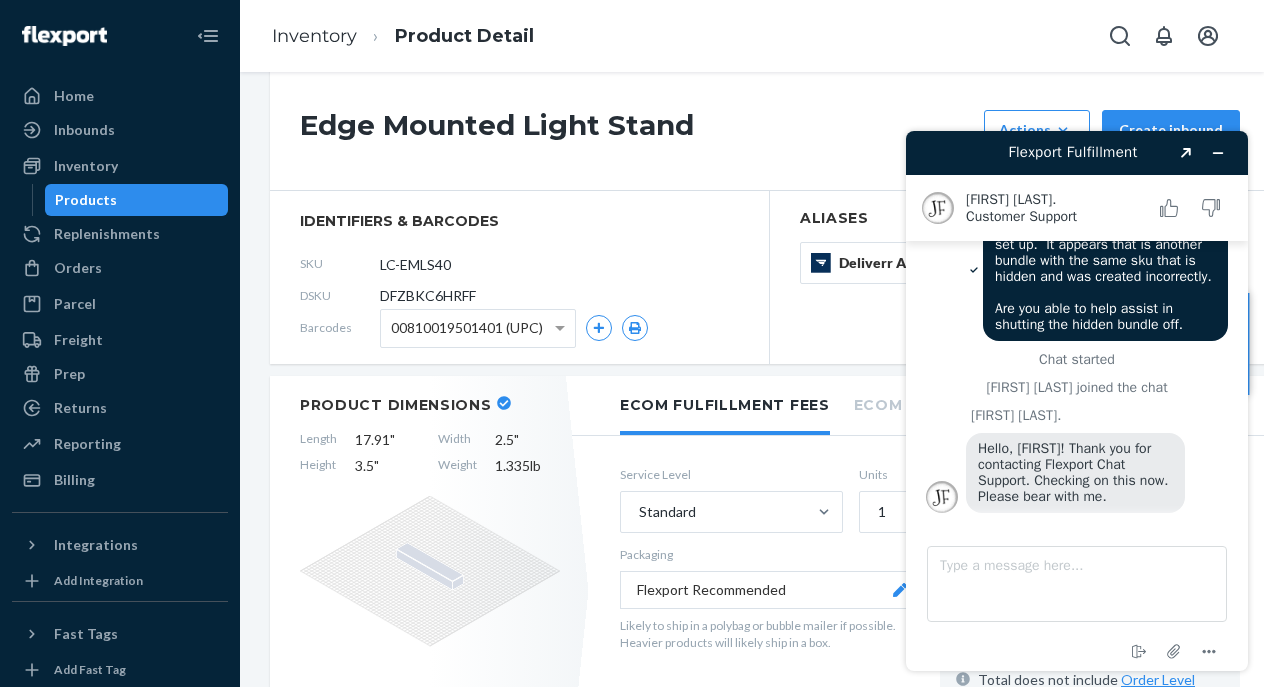 scroll, scrollTop: 0, scrollLeft: 0, axis: both 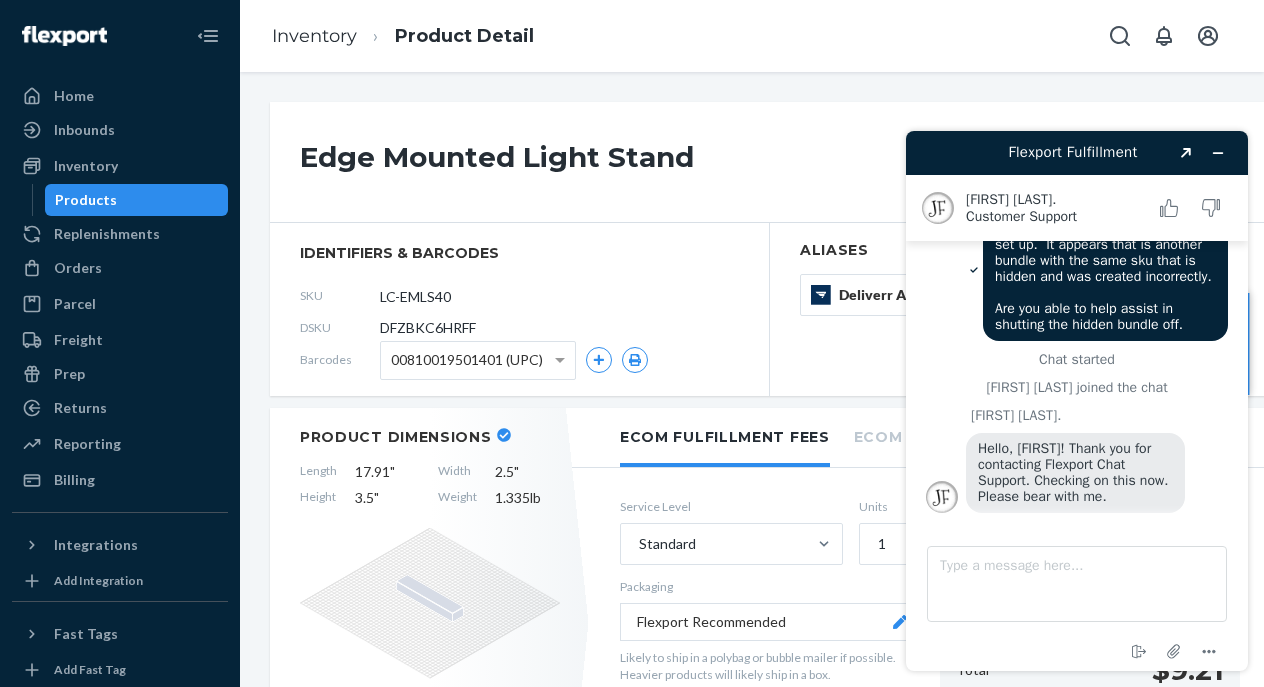 drag, startPoint x: 475, startPoint y: 299, endPoint x: 366, endPoint y: 290, distance: 109.370926 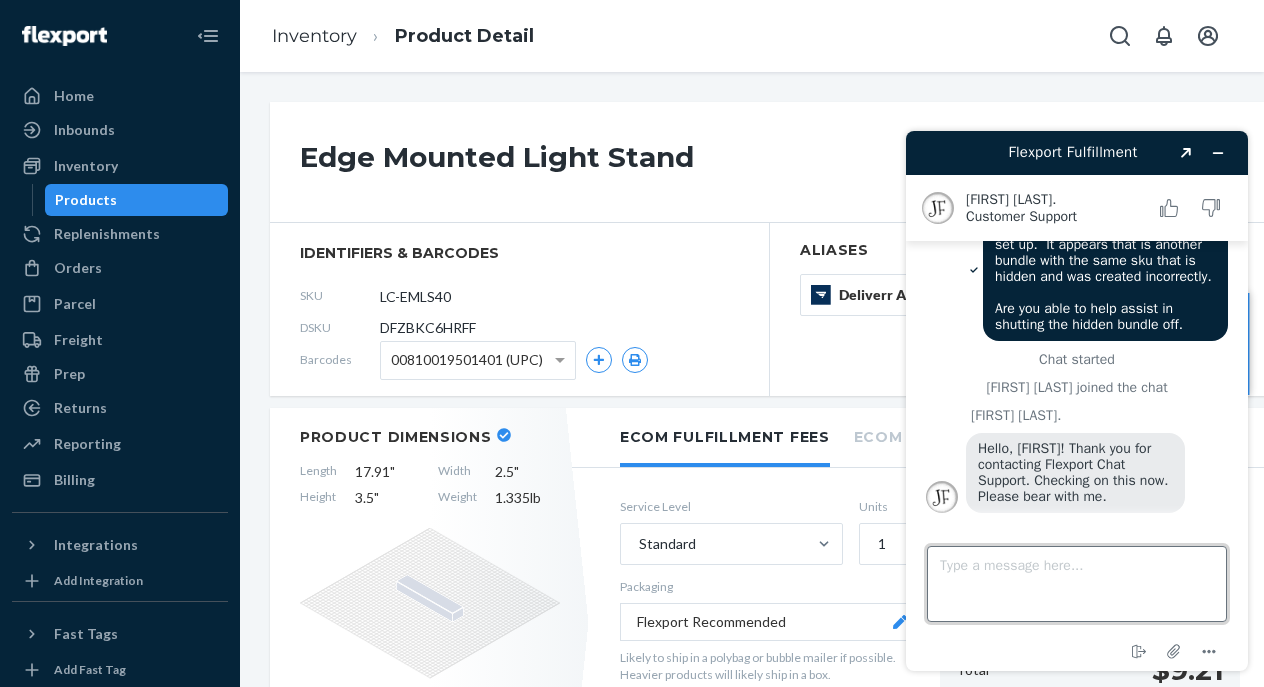 click on "Type a message here..." at bounding box center (1077, 584) 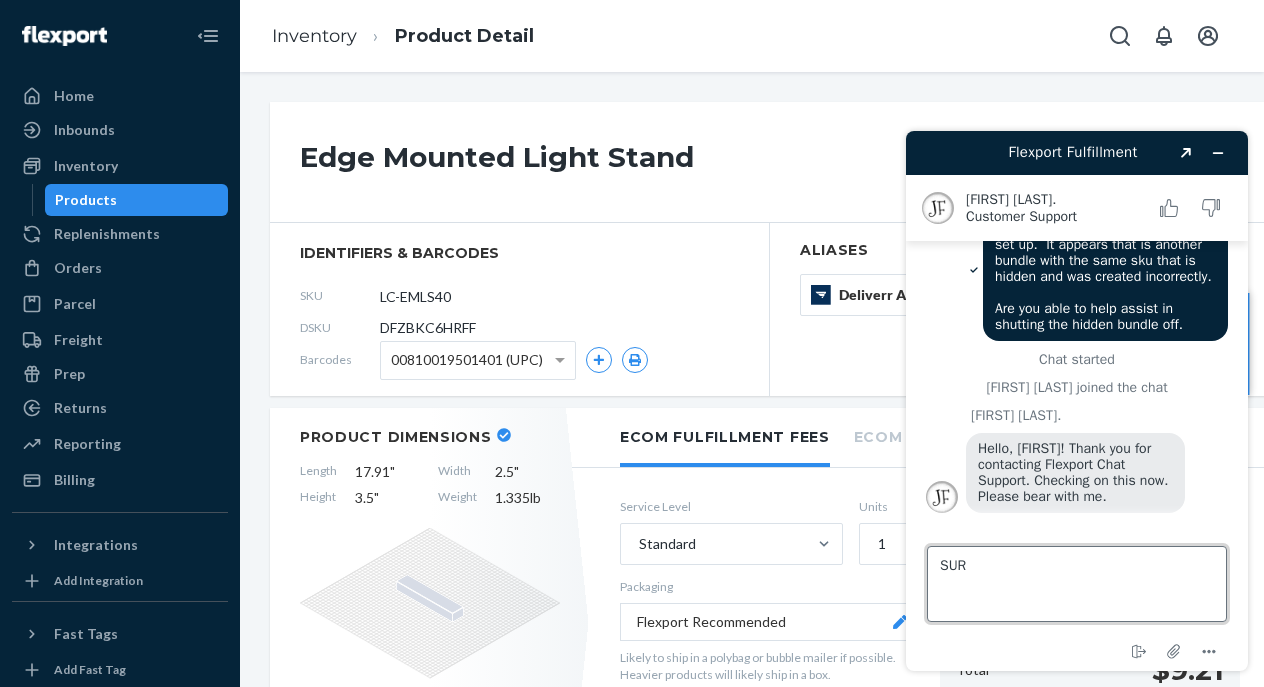 type on "SURE" 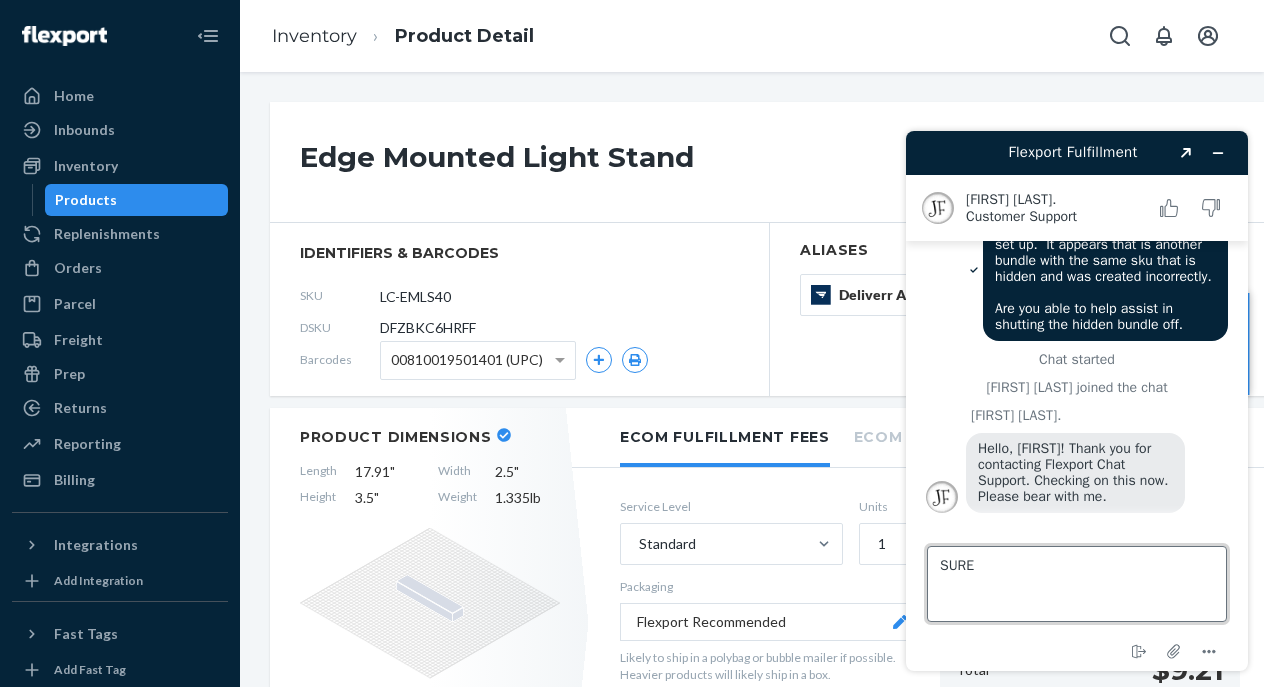 type 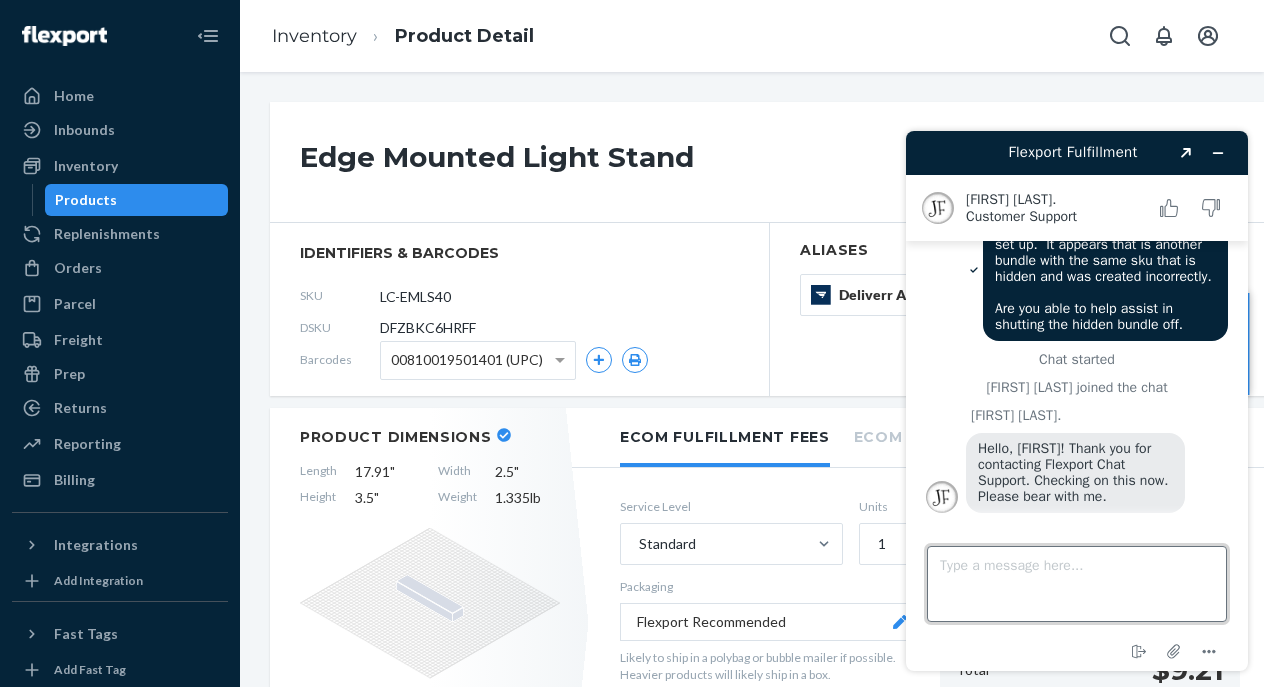 scroll, scrollTop: 112, scrollLeft: 0, axis: vertical 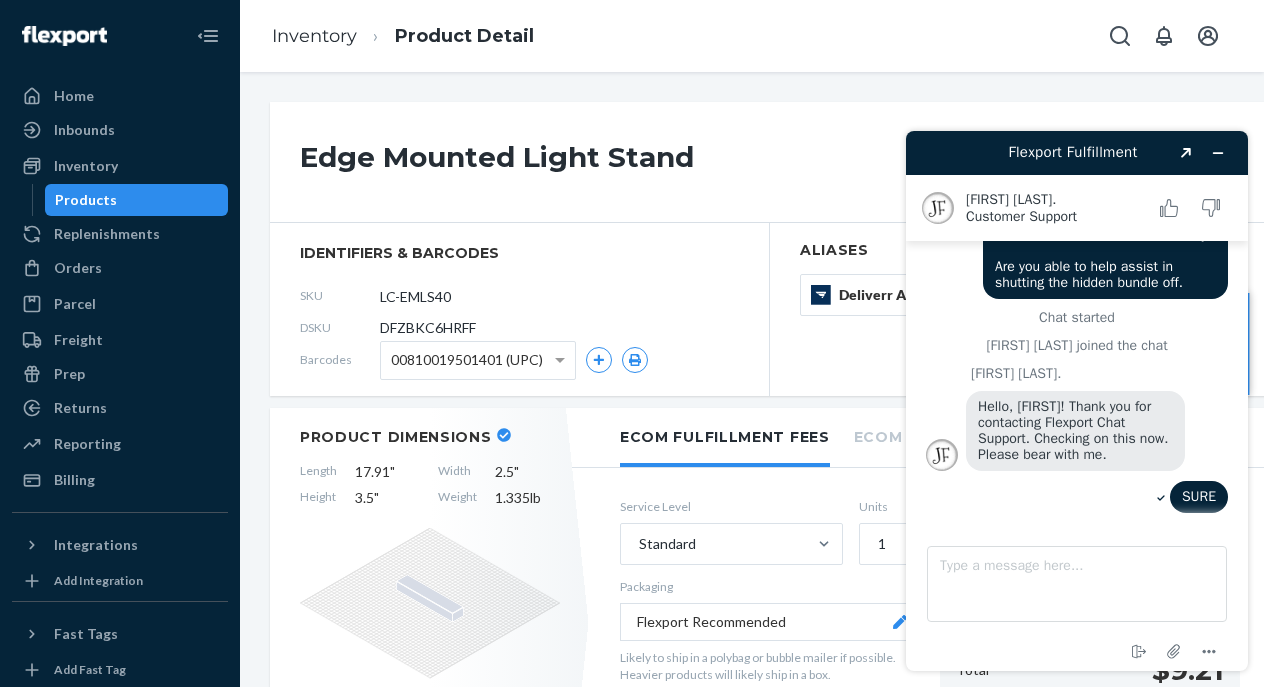 click on "Products" at bounding box center (86, 200) 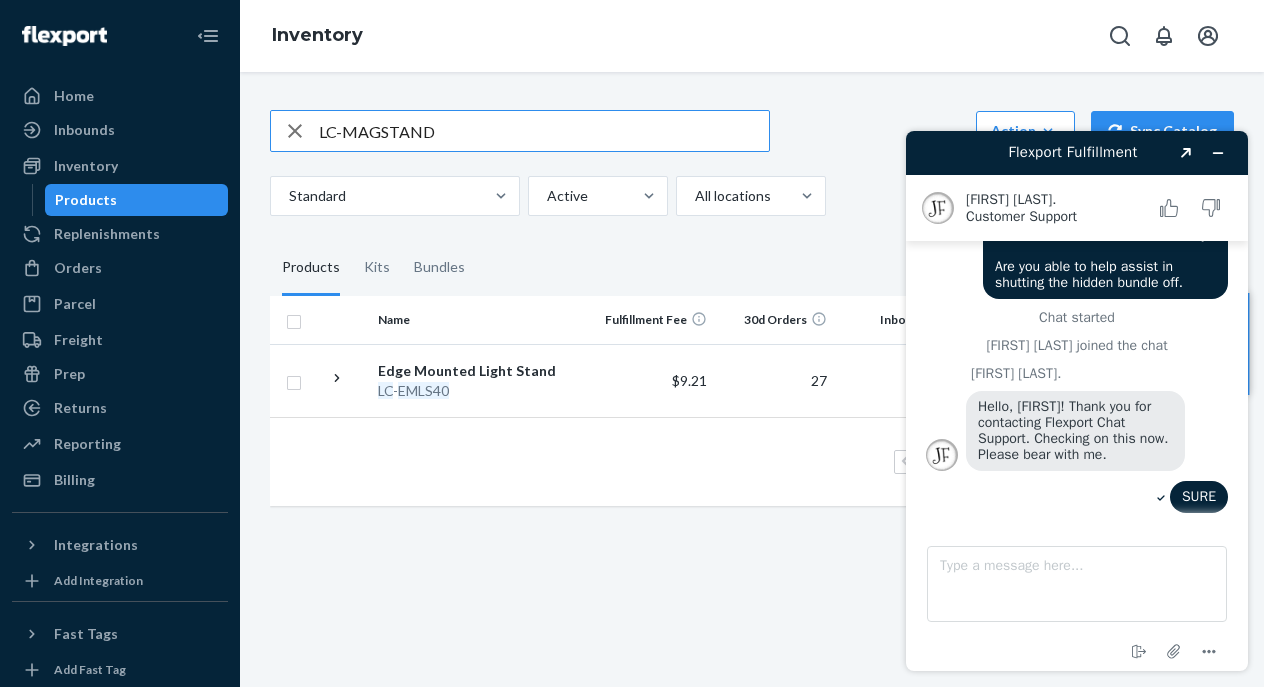 type on "LC-MAGSTAND" 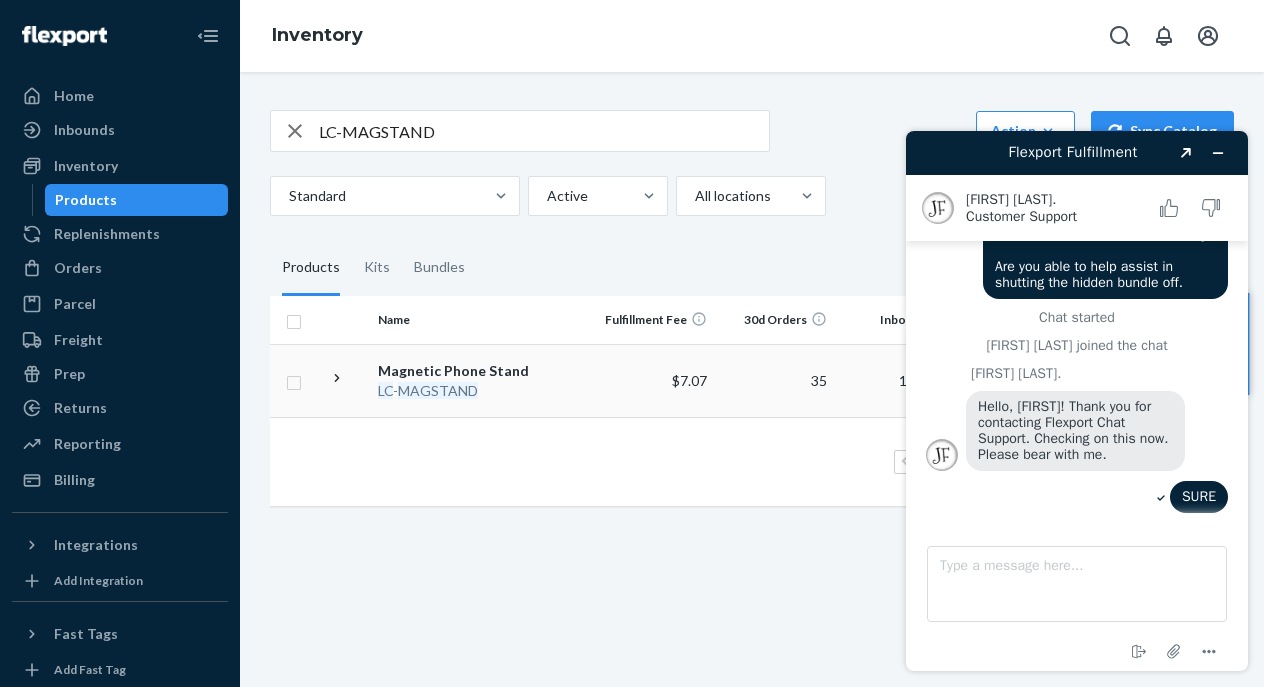 click on "Magnetic Phone Stand" at bounding box center (482, 371) 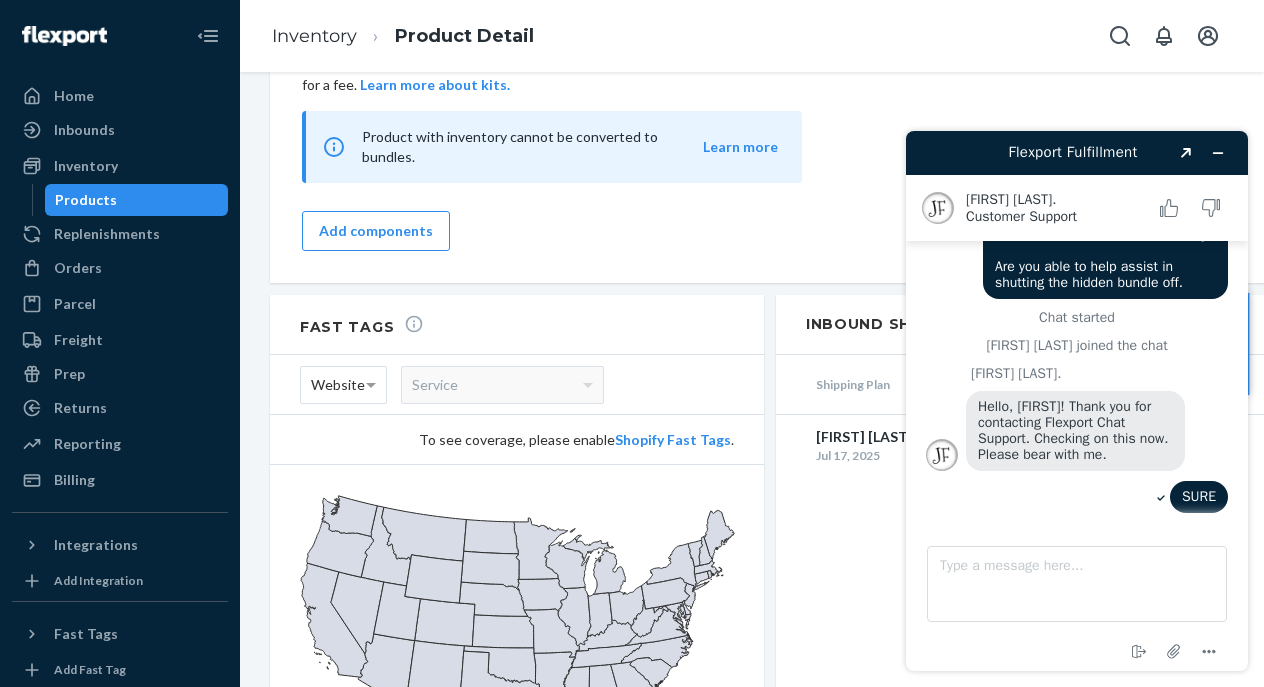 scroll, scrollTop: 2183, scrollLeft: 0, axis: vertical 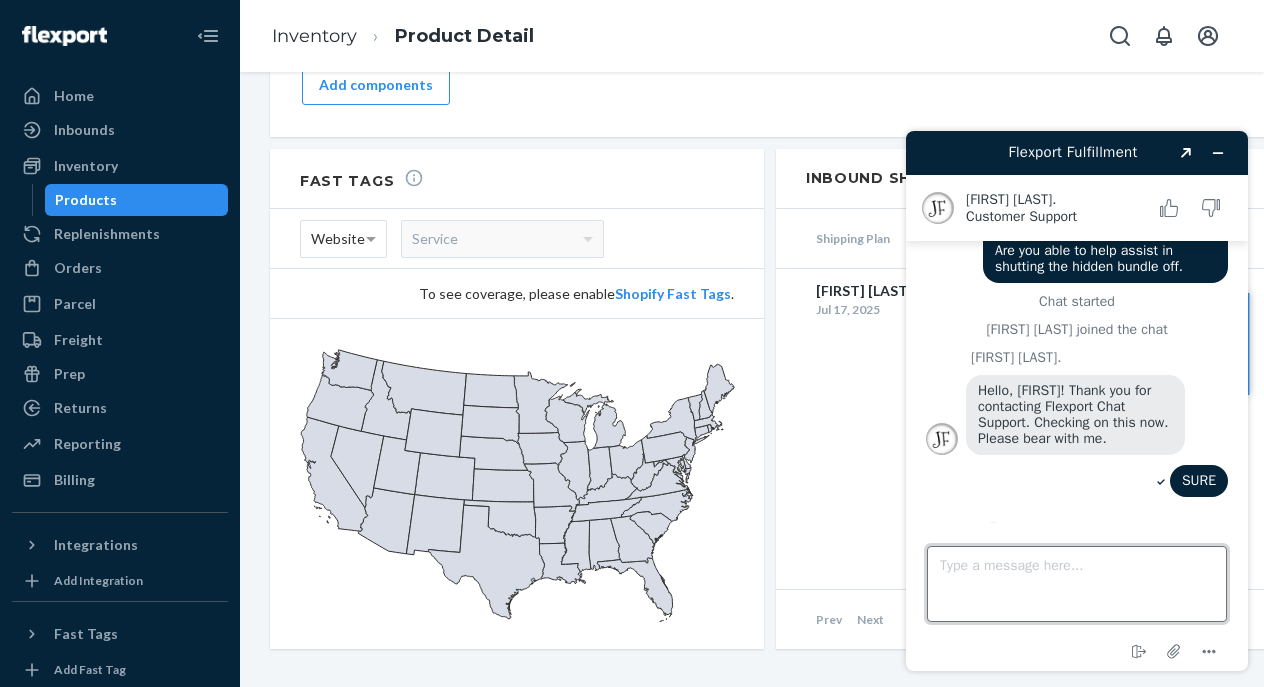 click on "Type a message here..." at bounding box center (1077, 584) 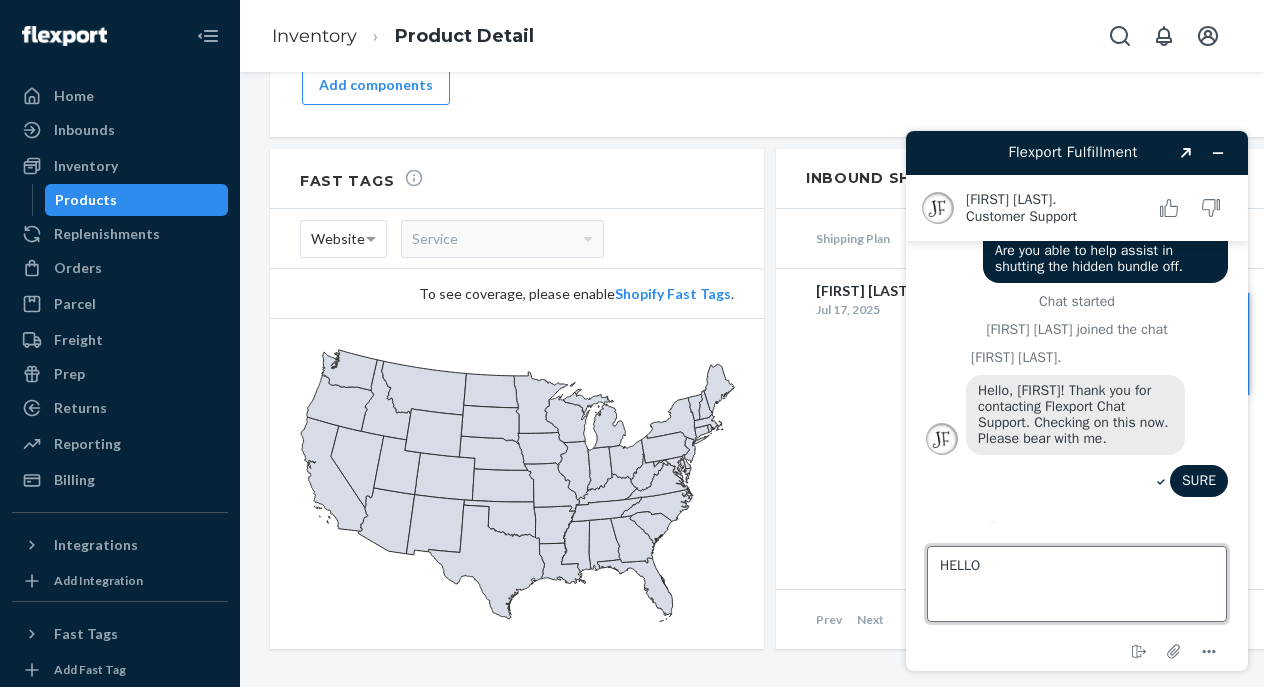 type on "HELLO?" 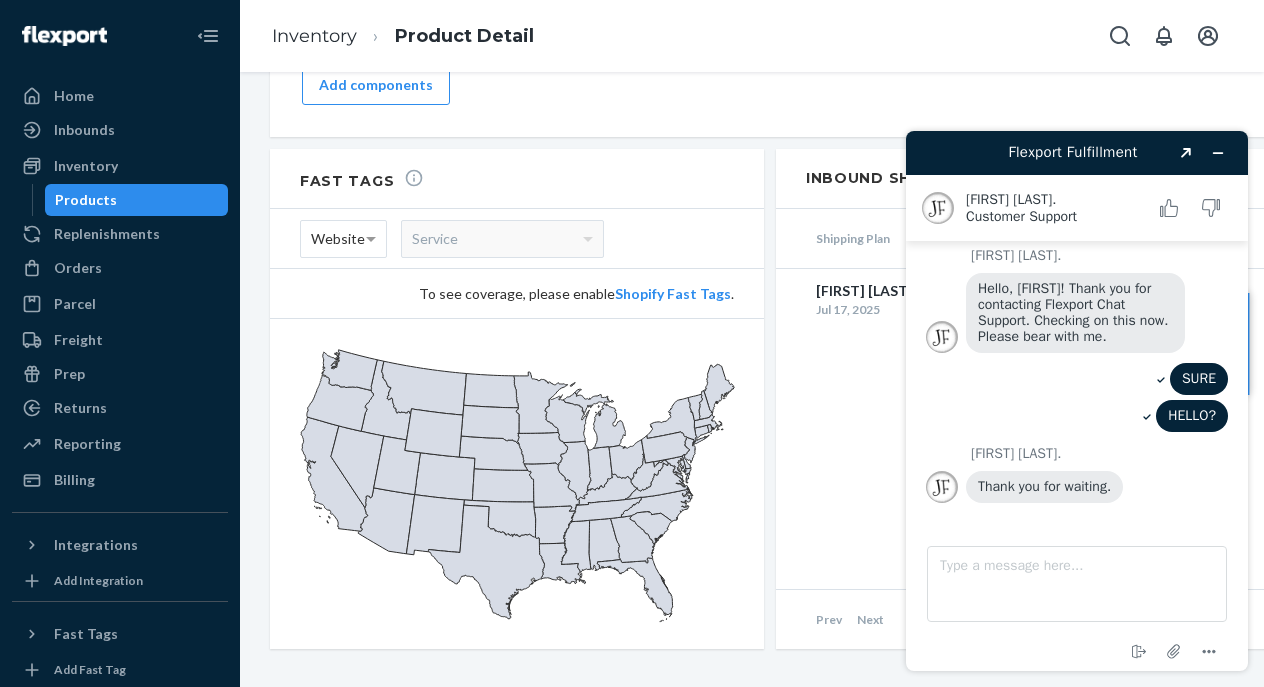 scroll, scrollTop: 224, scrollLeft: 0, axis: vertical 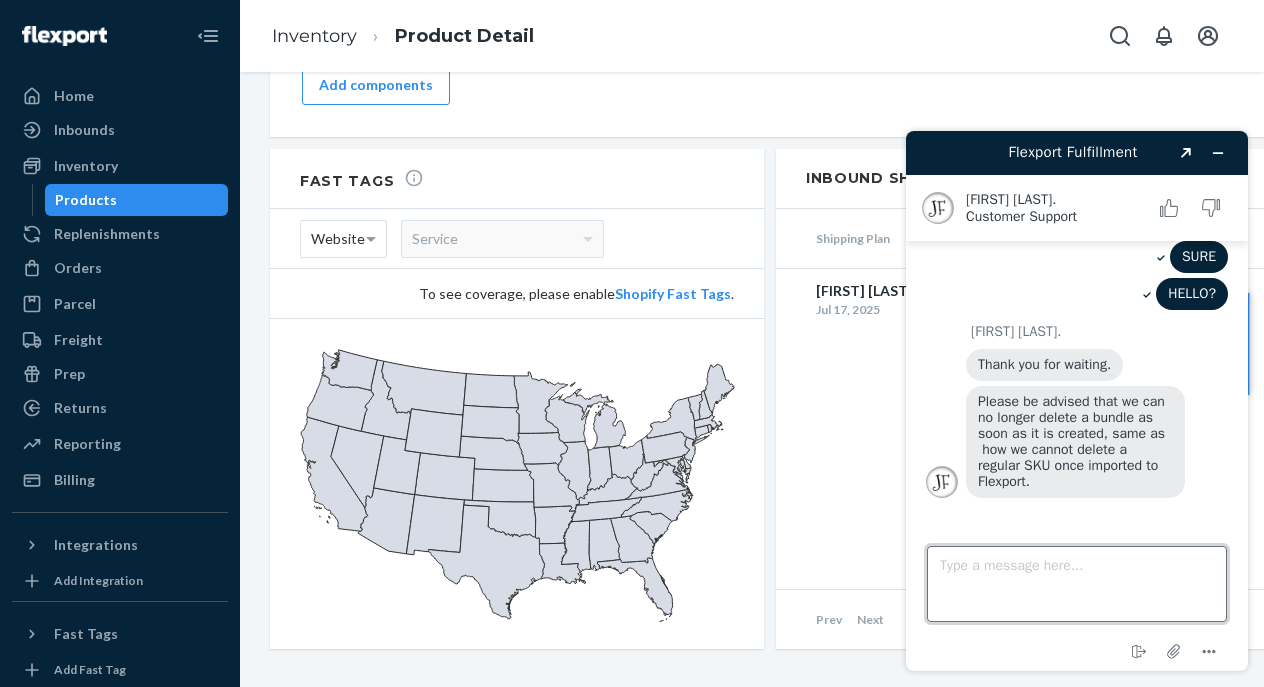 click on "Type a message here..." at bounding box center (1077, 584) 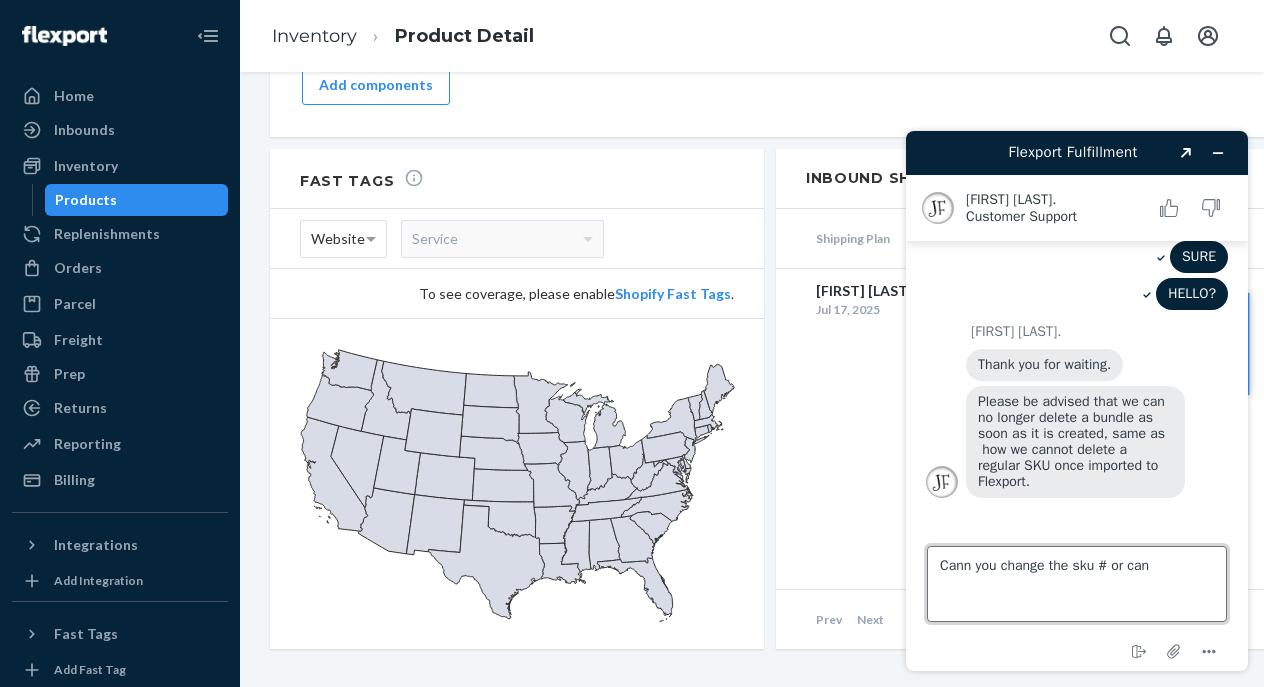type on "Cann you change the sku # or can I" 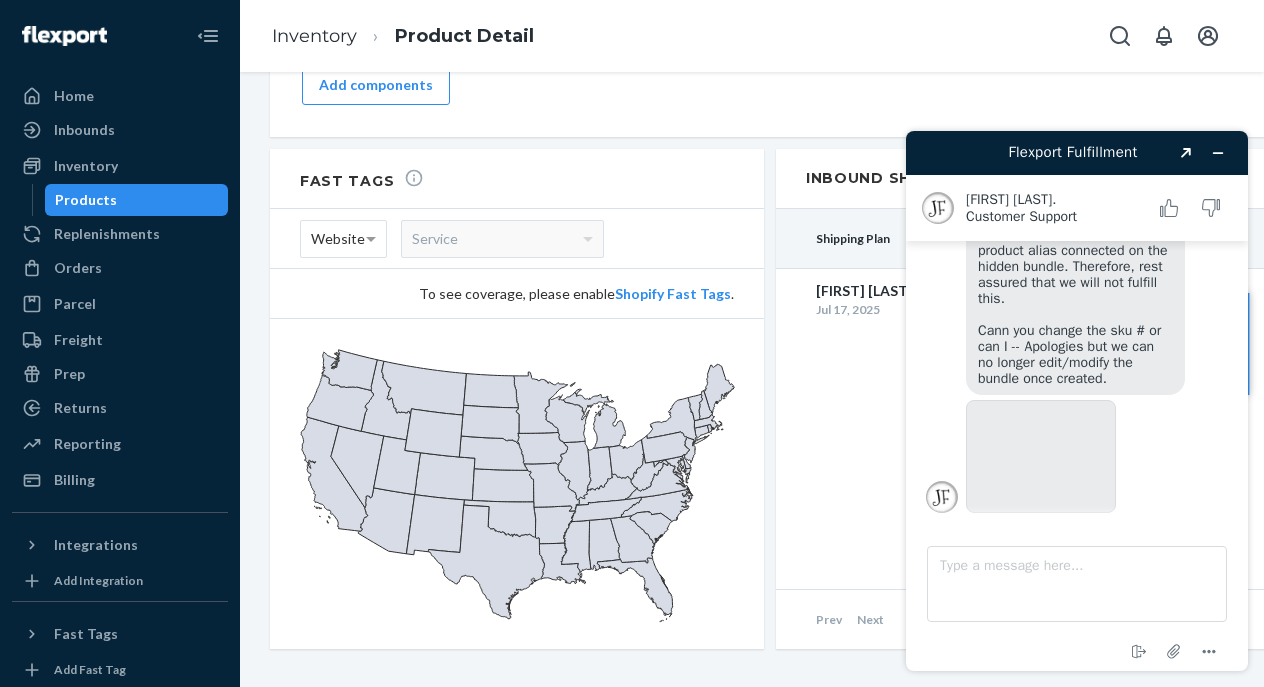 scroll, scrollTop: 725, scrollLeft: 0, axis: vertical 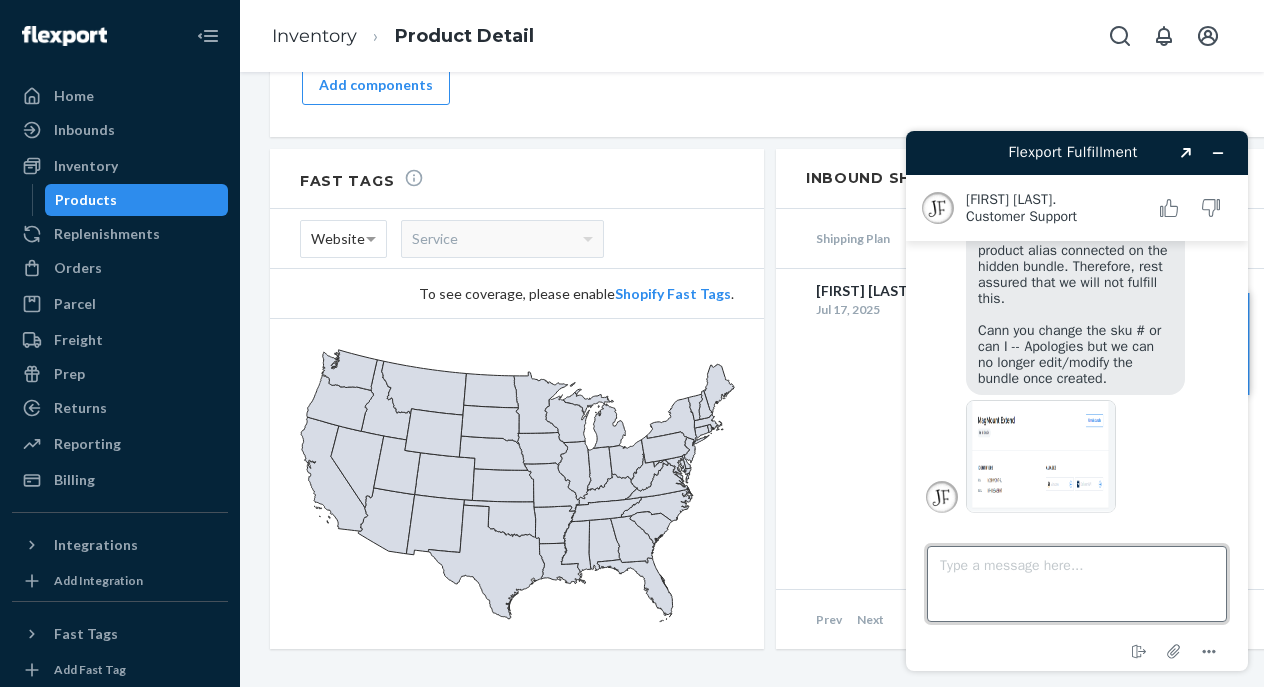 click on "Type a message here..." at bounding box center (1077, 584) 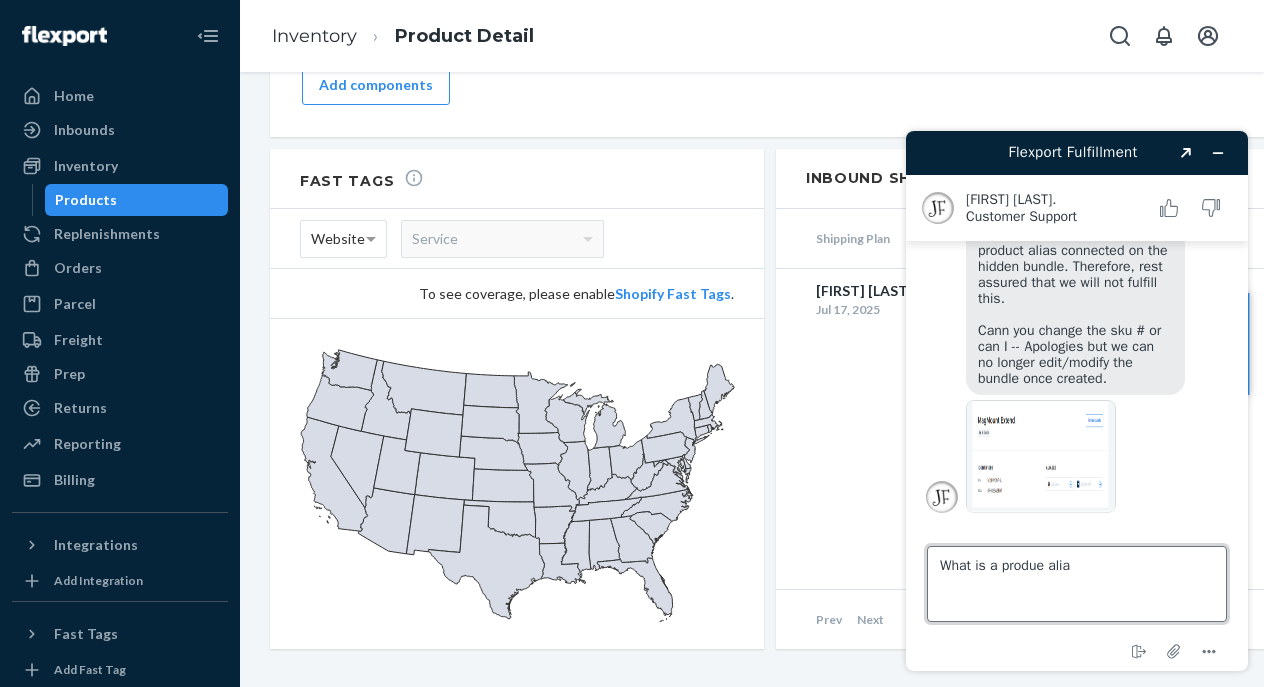 type on "What is a produe alias" 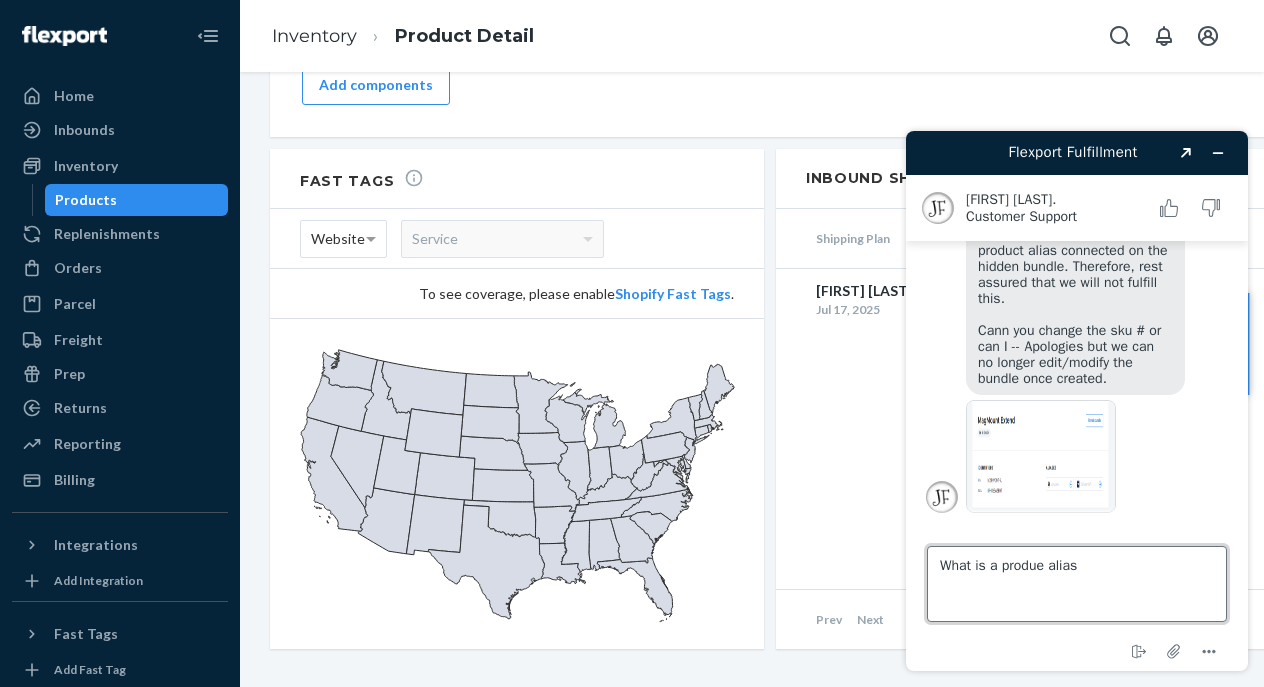 type 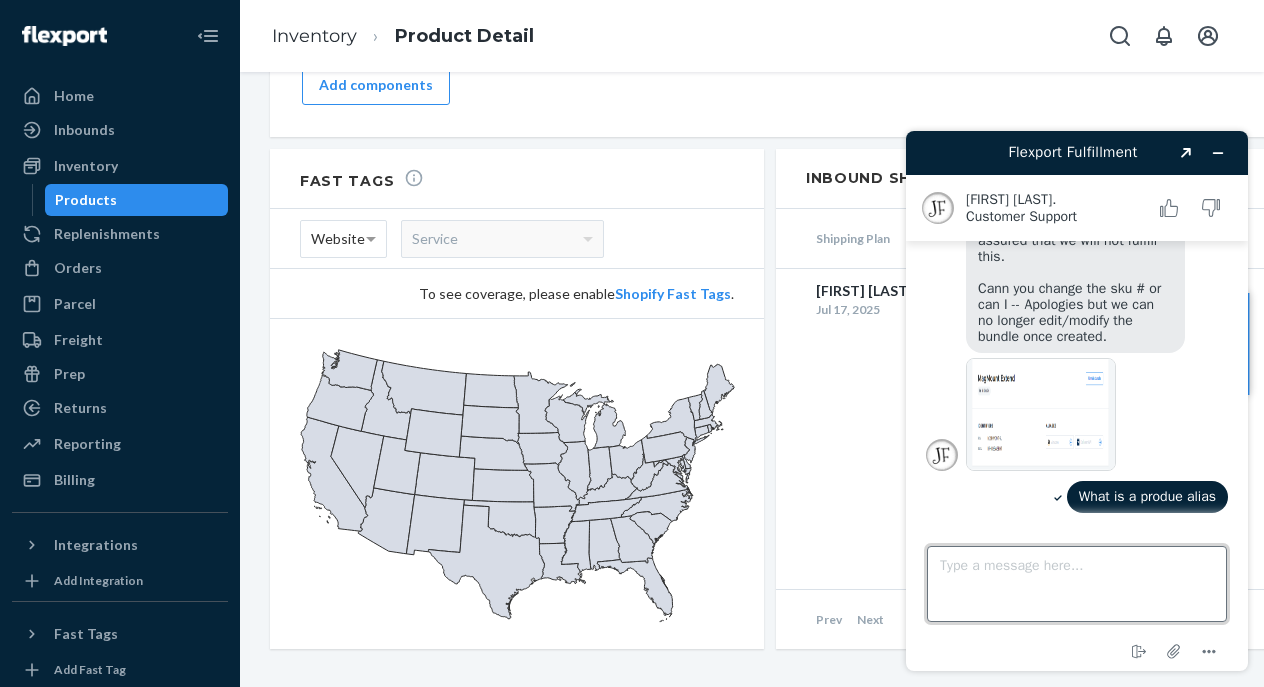 scroll, scrollTop: 767, scrollLeft: 0, axis: vertical 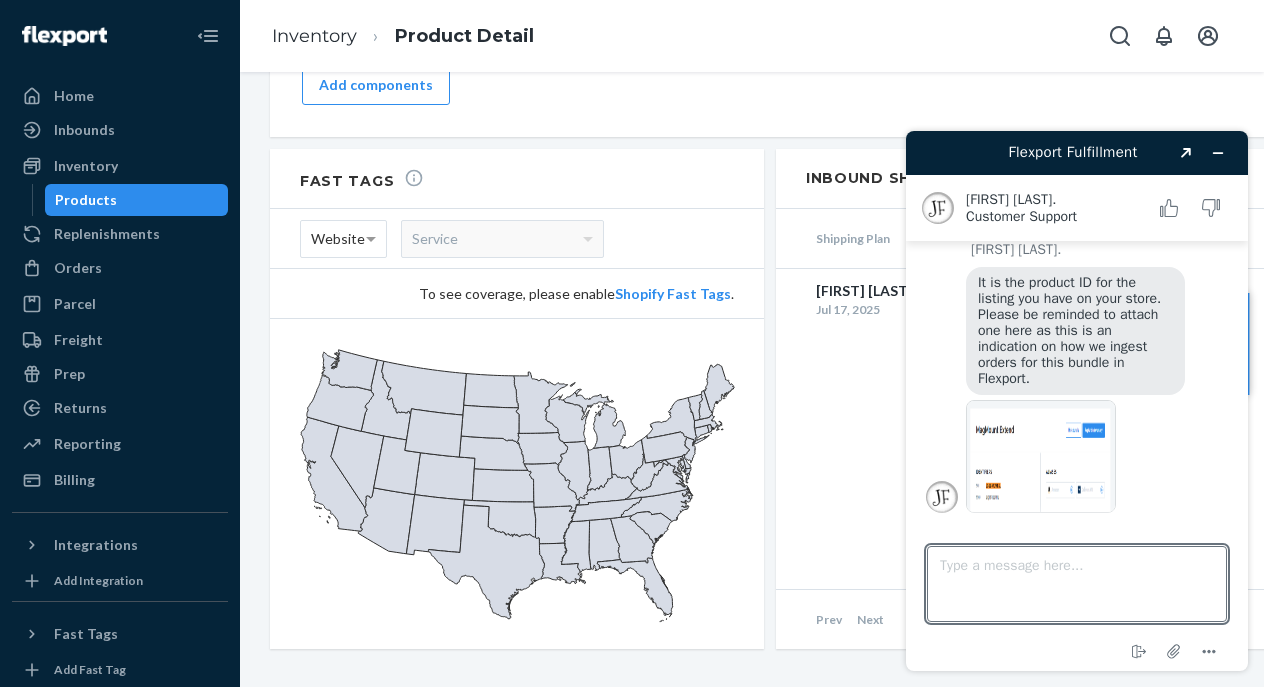 click on "Products" at bounding box center (86, 200) 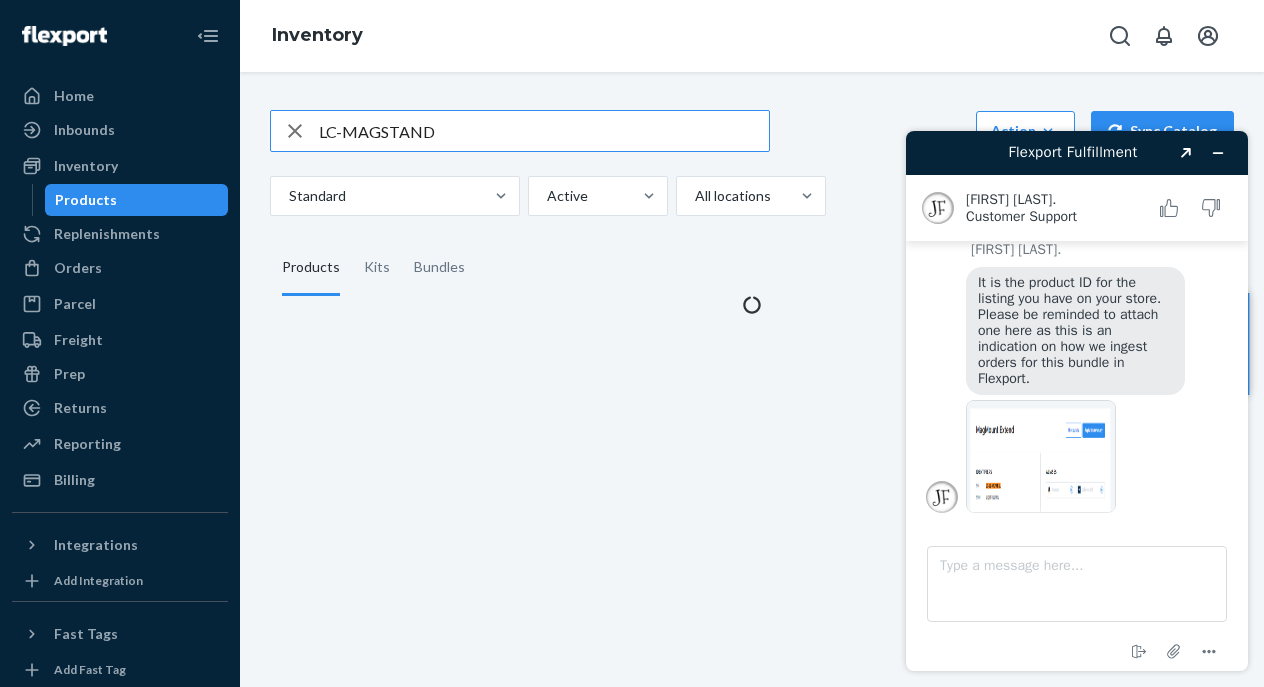 scroll, scrollTop: 0, scrollLeft: 0, axis: both 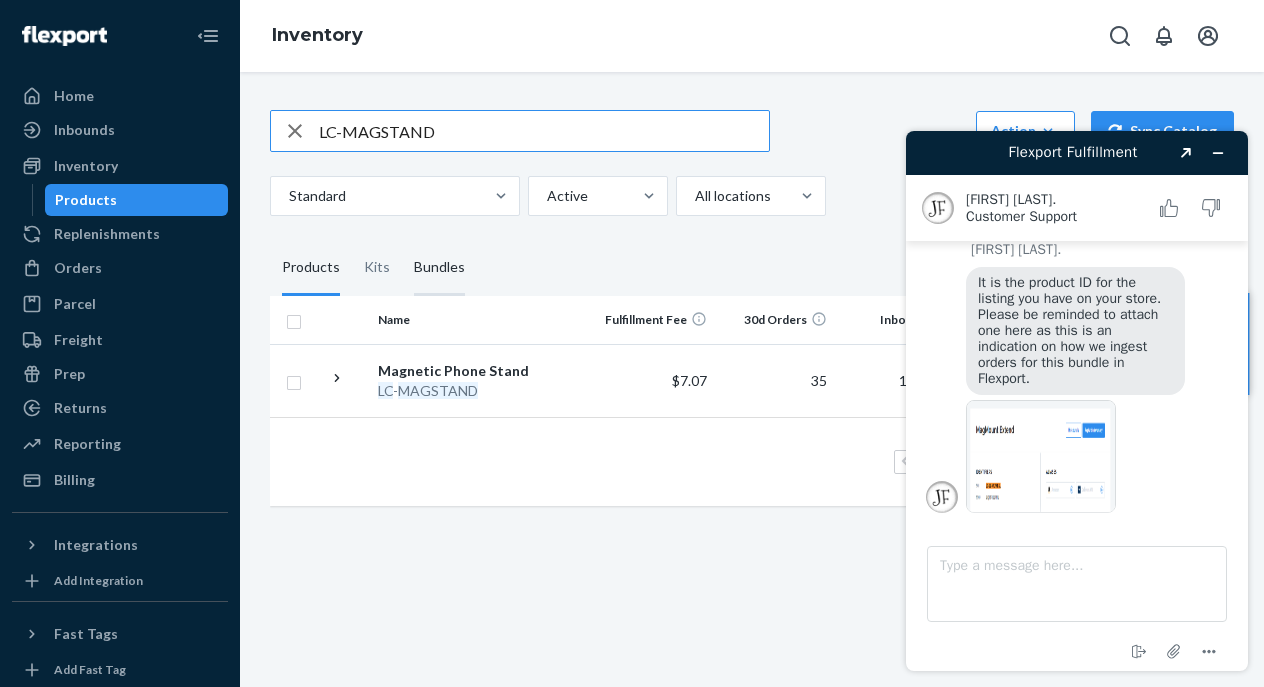 click on "Bundles" at bounding box center (439, 268) 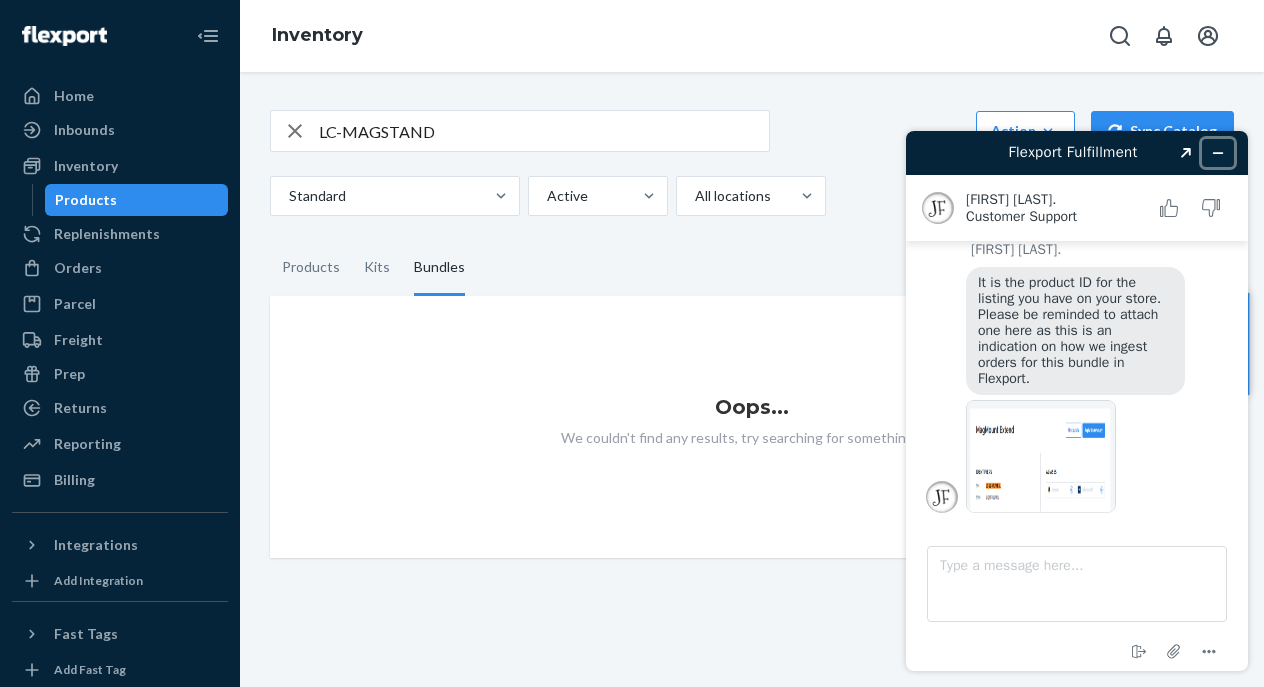 click 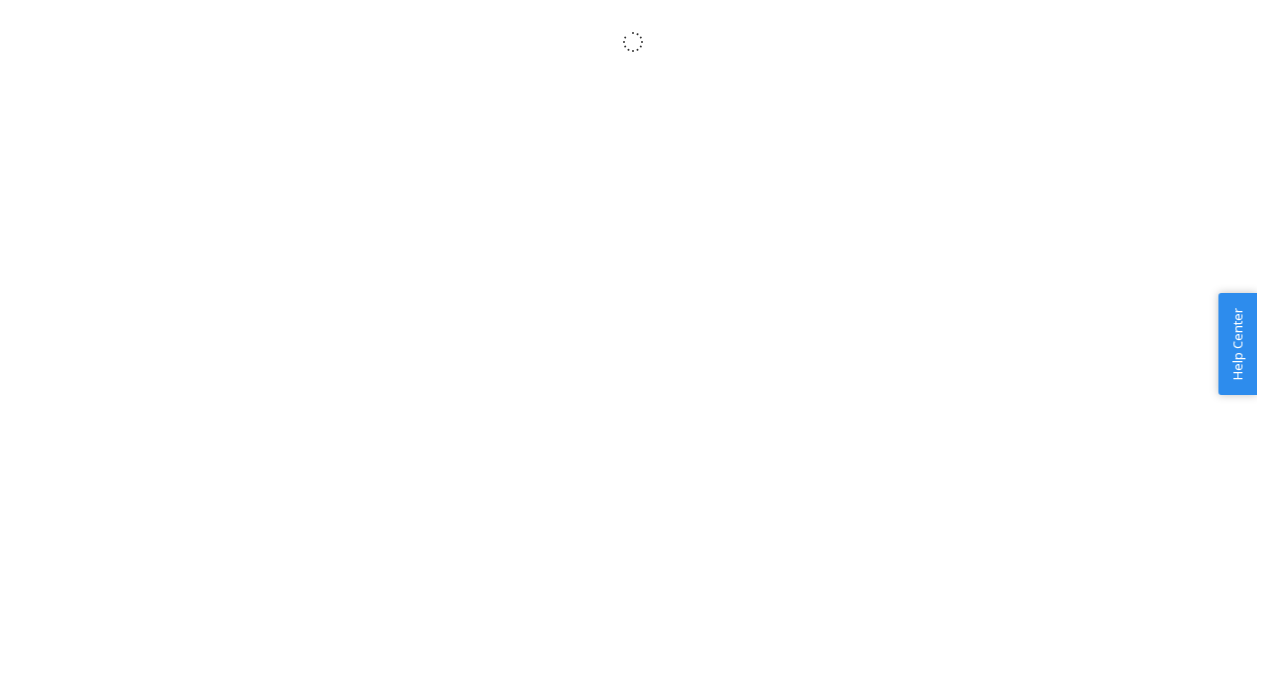 scroll, scrollTop: 0, scrollLeft: 0, axis: both 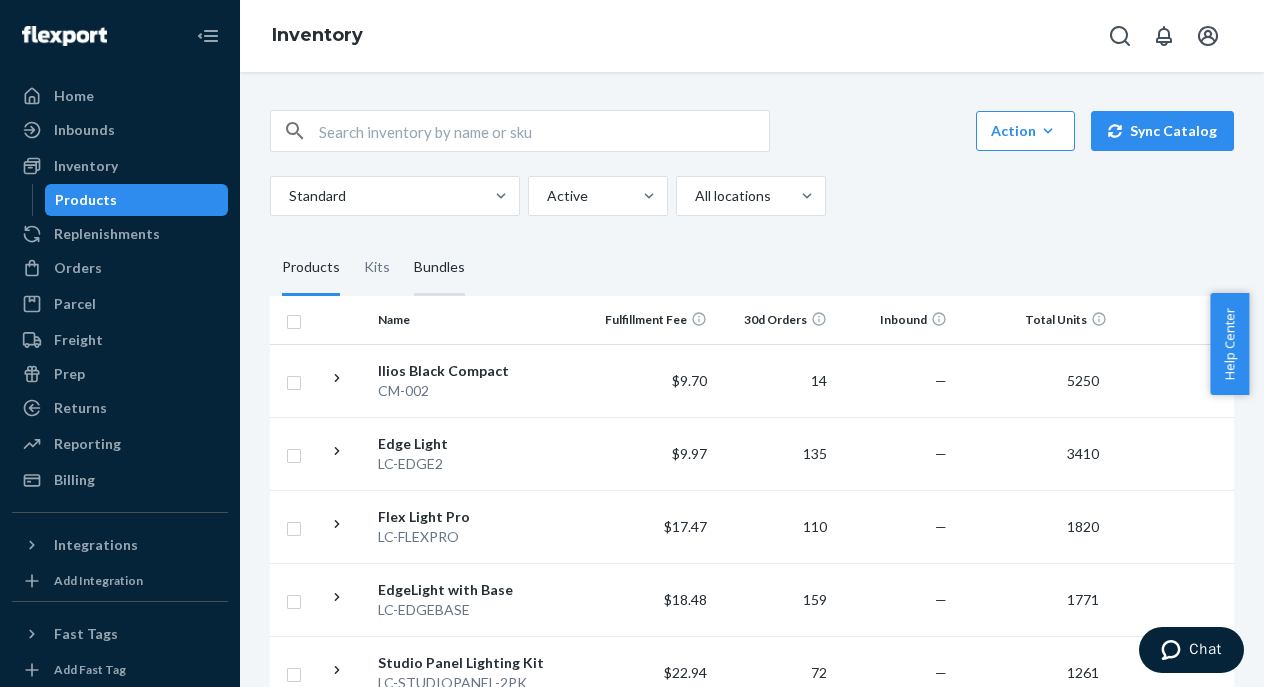 click on "Bundles" at bounding box center [439, 268] 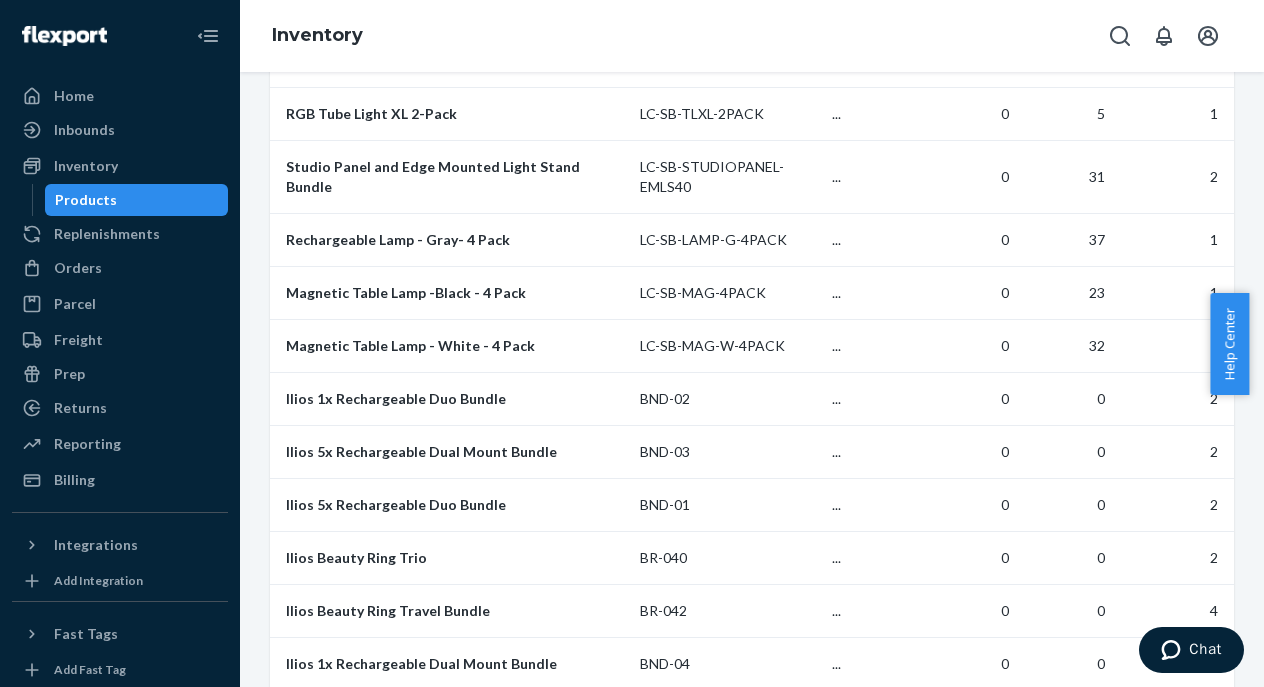 scroll, scrollTop: 2720, scrollLeft: 0, axis: vertical 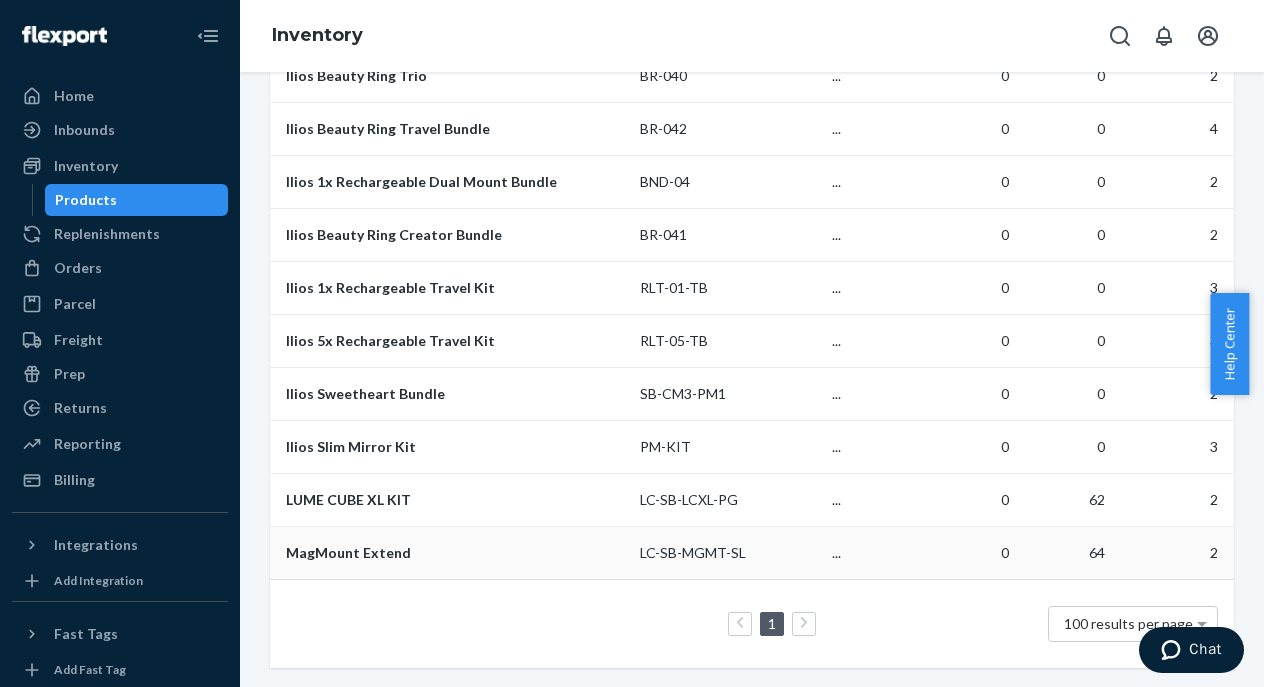 click on "MagMount Extend" at bounding box center (455, 553) 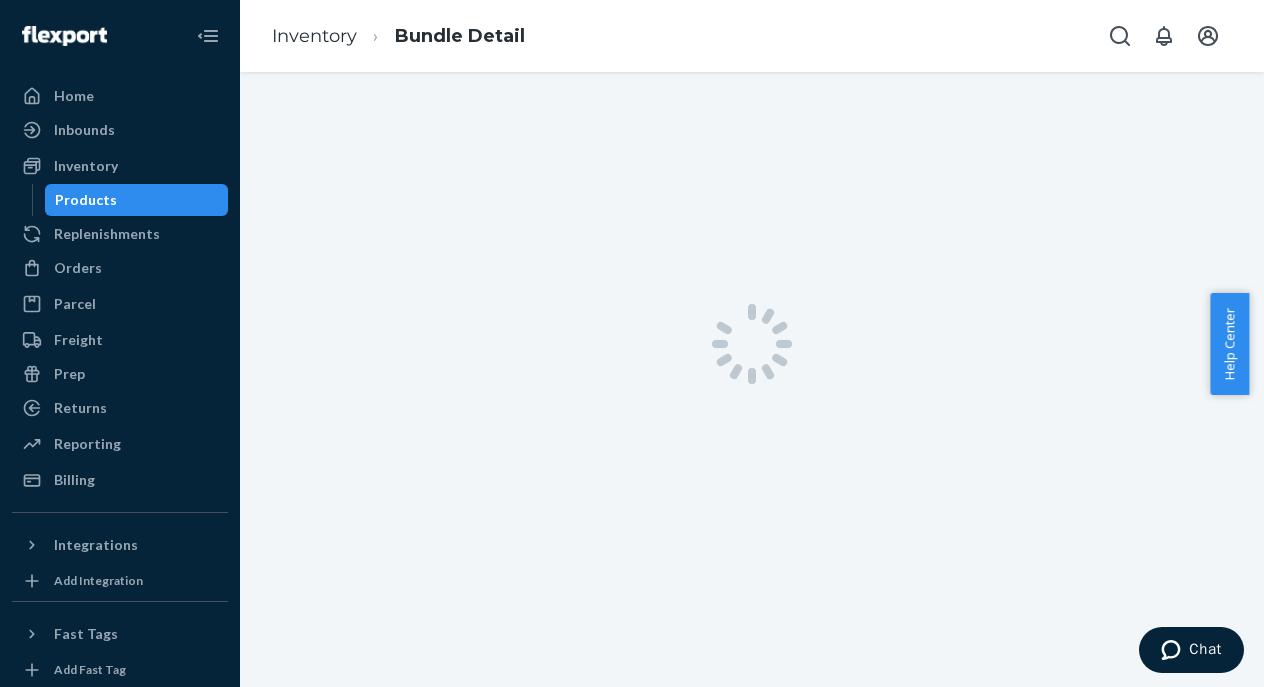 scroll, scrollTop: 0, scrollLeft: 0, axis: both 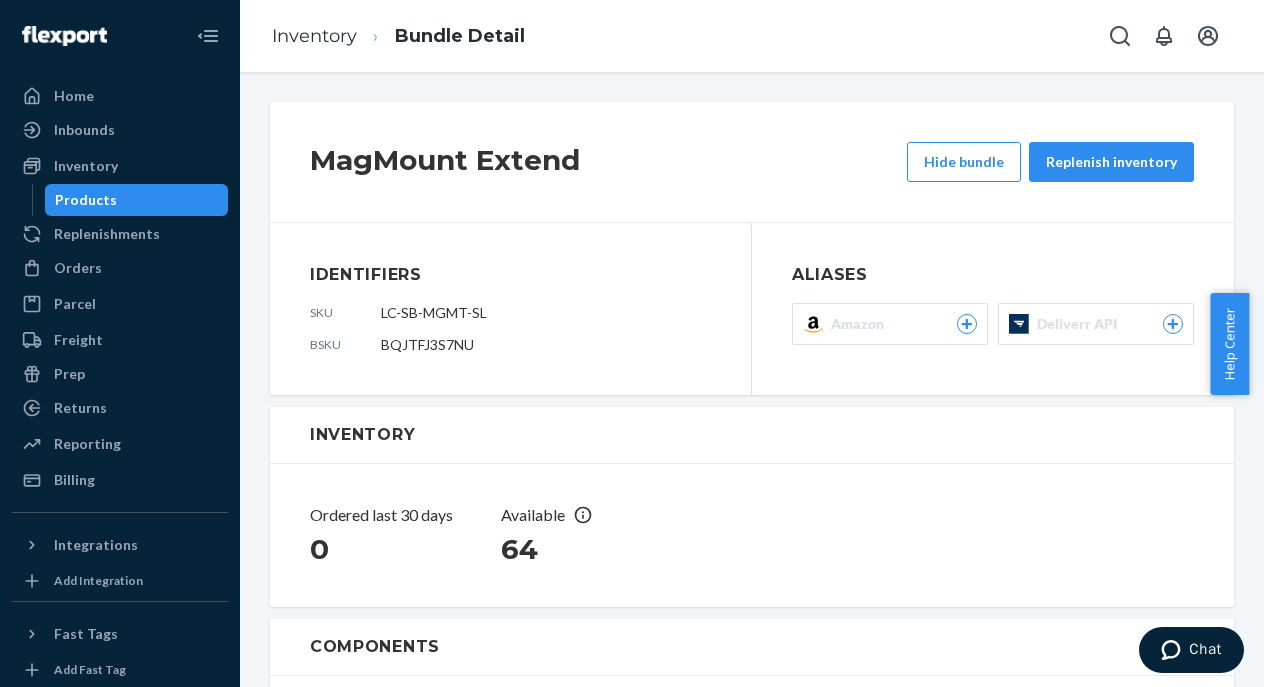 click on "Identifiers sku LC-SB-MGMT-SL bsku BQJTFJ3S7NU" at bounding box center (510, 309) 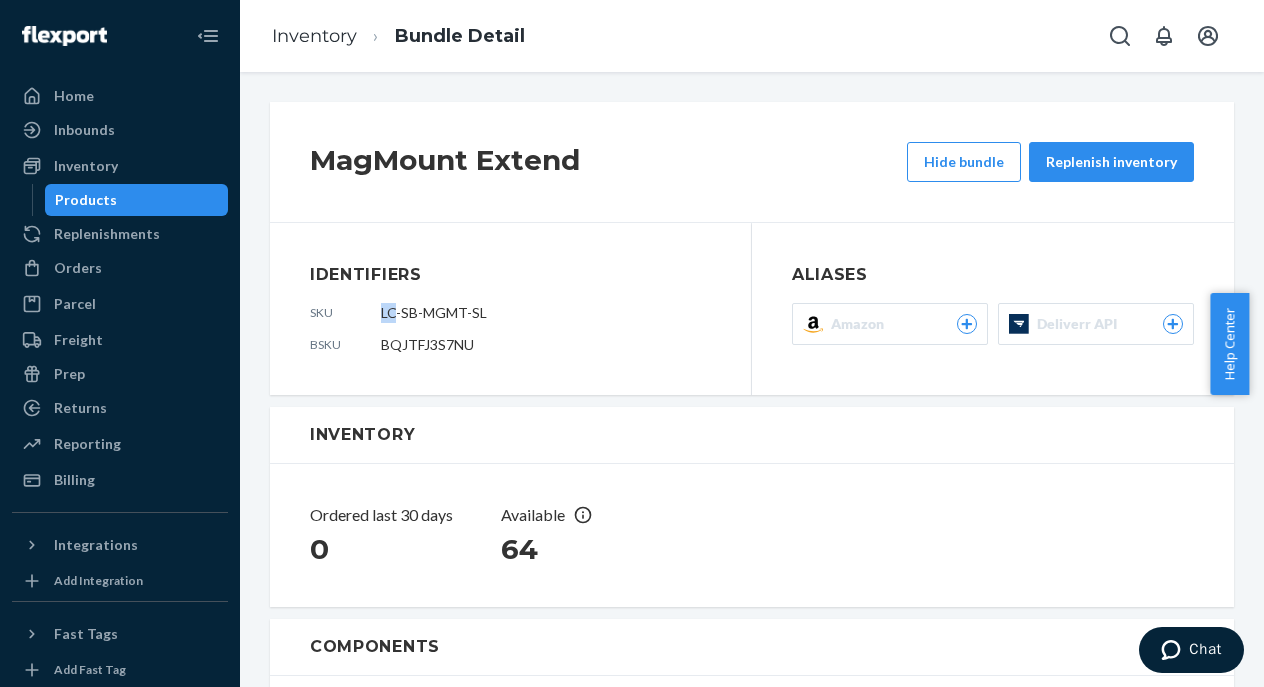 click on "Identifiers sku LC-SB-MGMT-SL bsku BQJTFJ3S7NU" at bounding box center [510, 309] 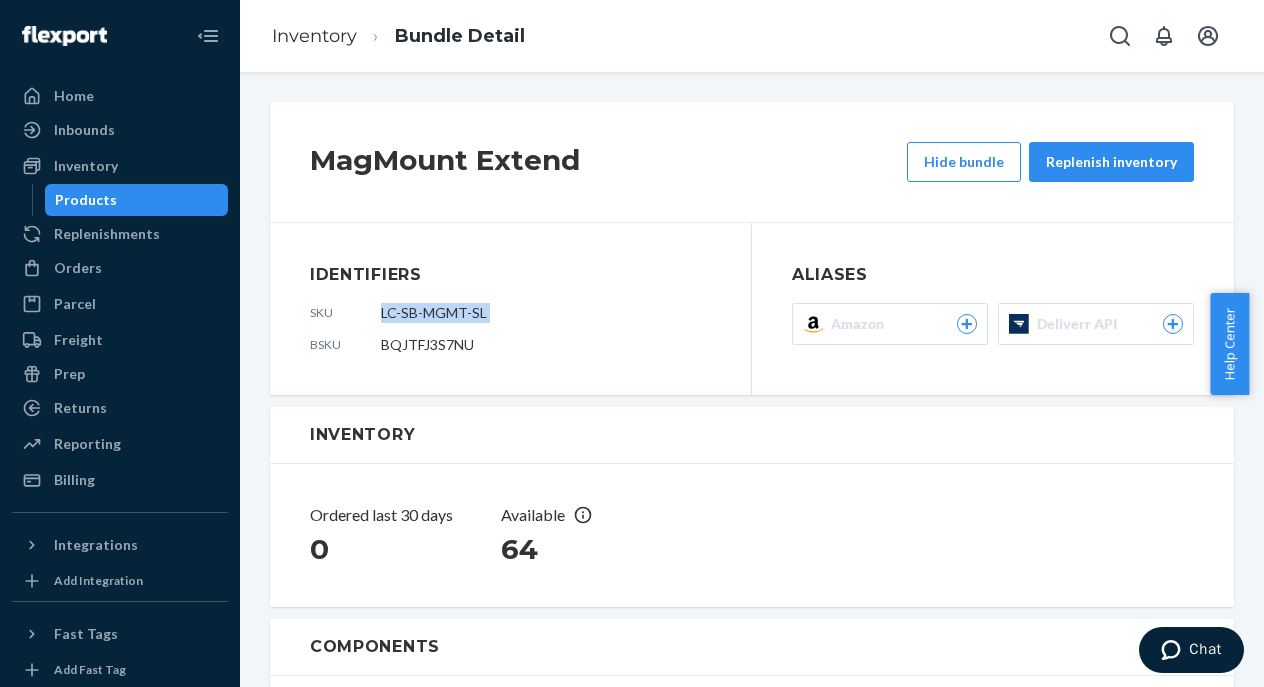 click on "Identifiers sku LC-SB-MGMT-SL bsku BQJTFJ3S7NU" at bounding box center (510, 309) 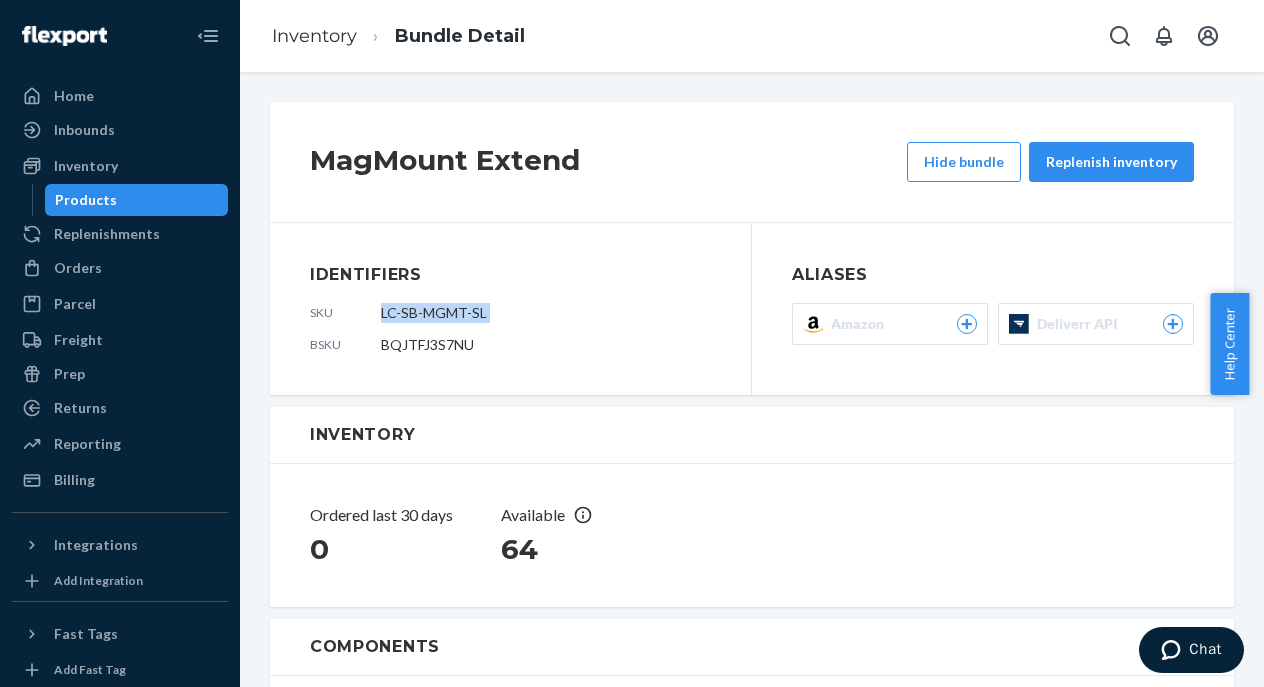 copy on "LC-SB-MGMT-SL" 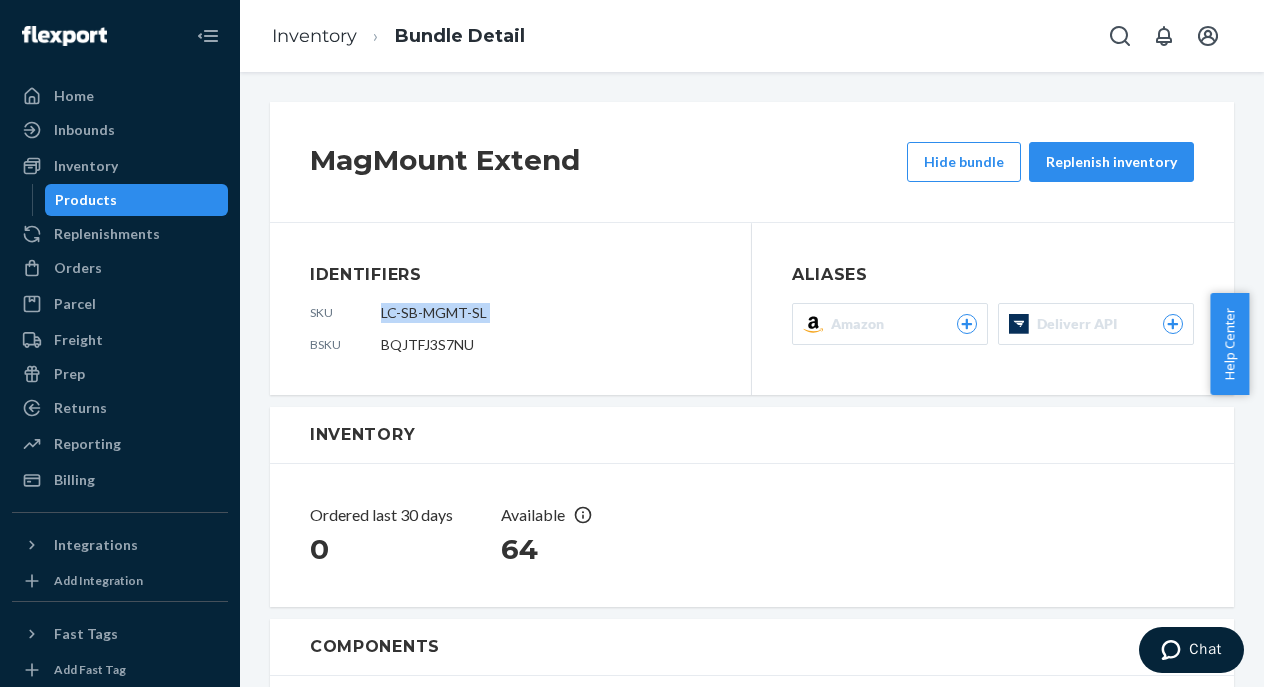 click 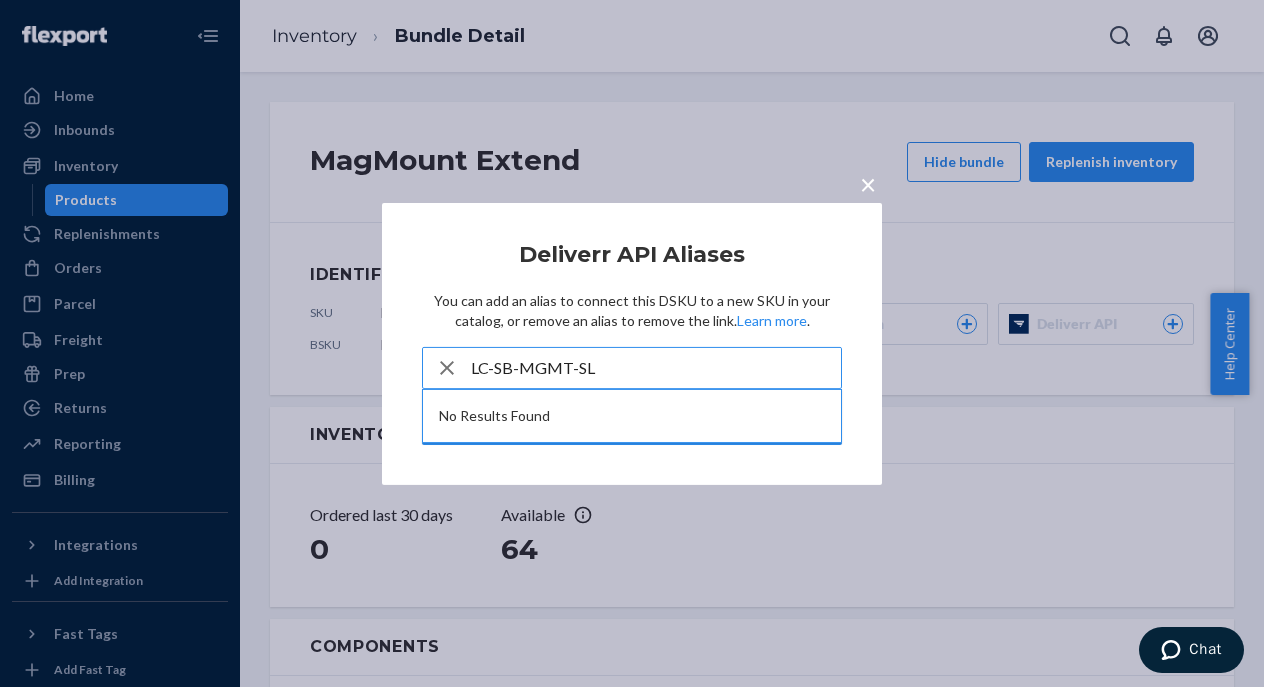 type on "LC-SB-MGMT-SL" 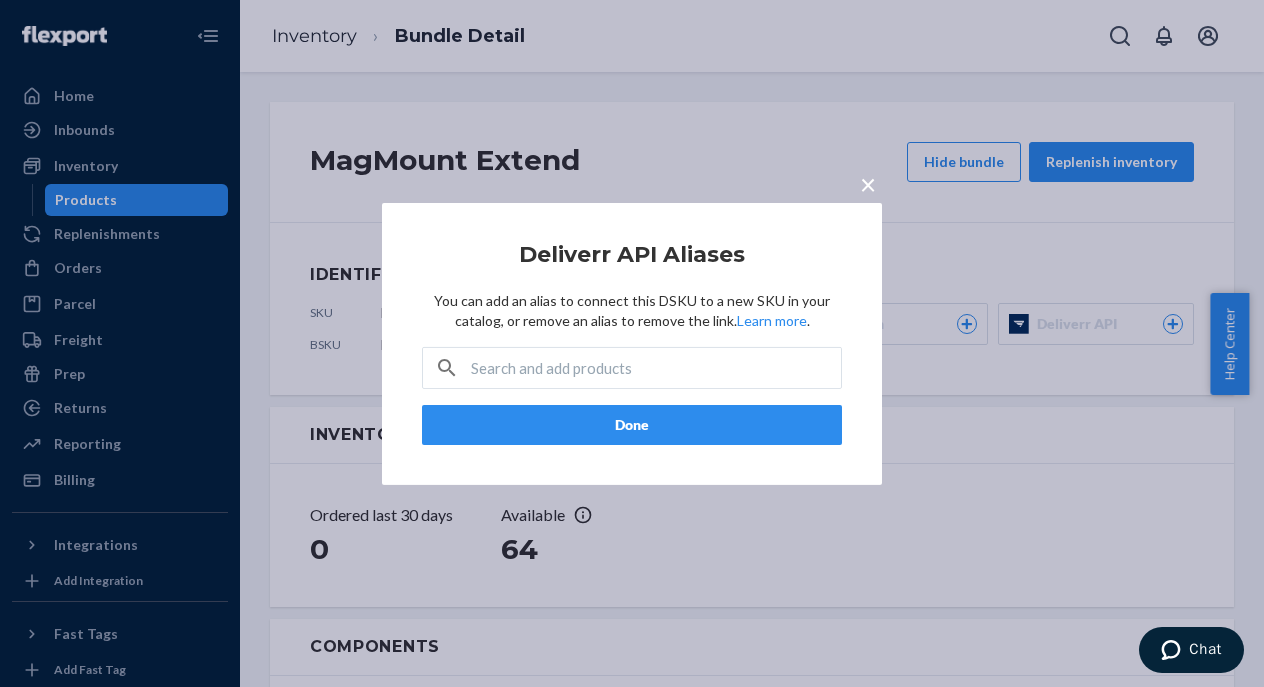click on "×" at bounding box center [868, 183] 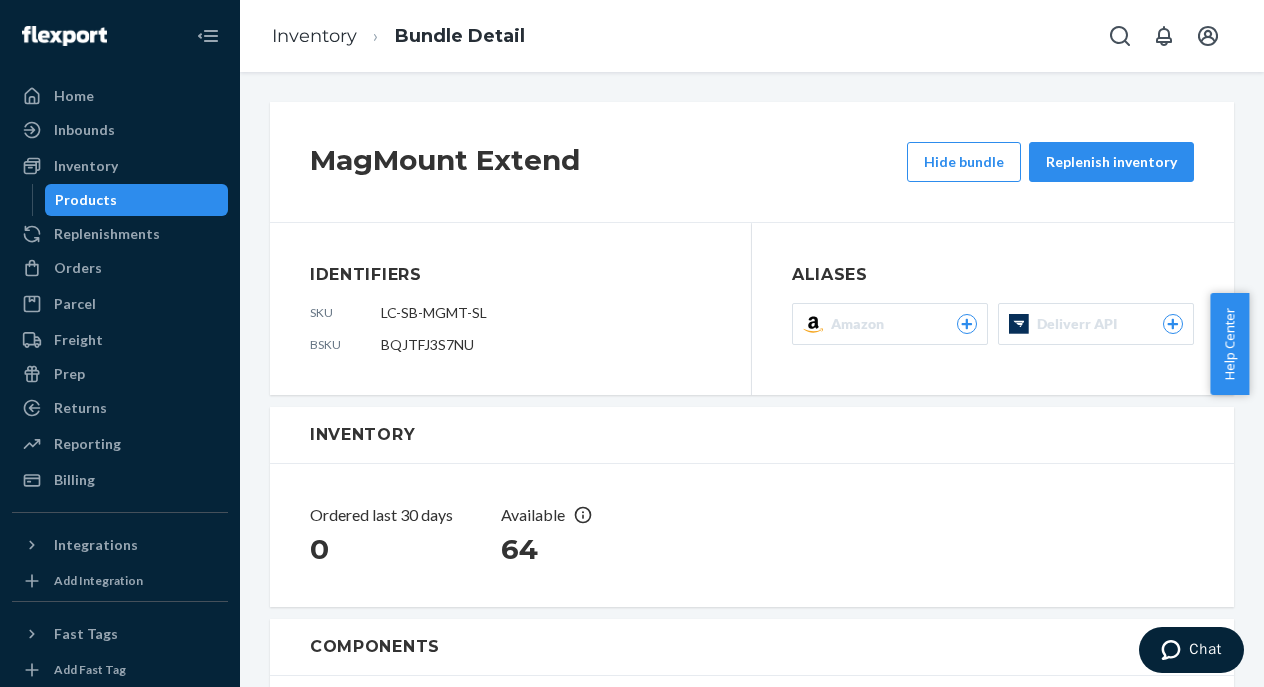 scroll, scrollTop: 4, scrollLeft: 0, axis: vertical 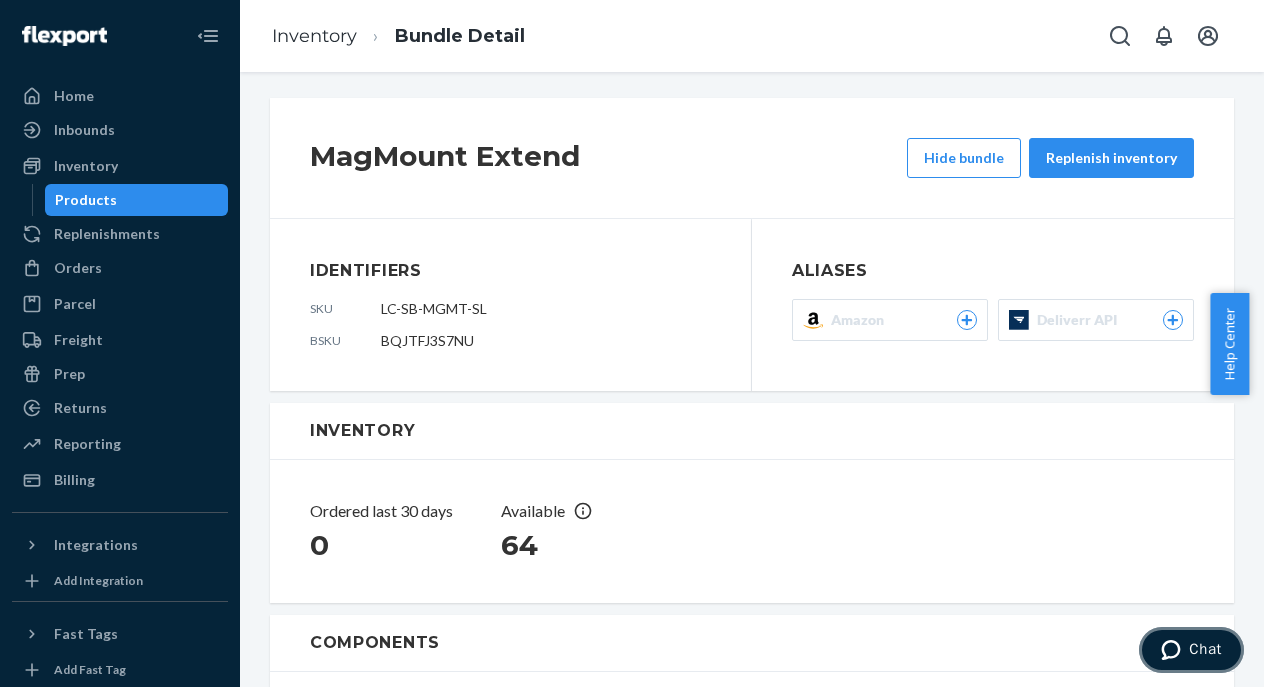 click on "Chat" at bounding box center [1191, 650] 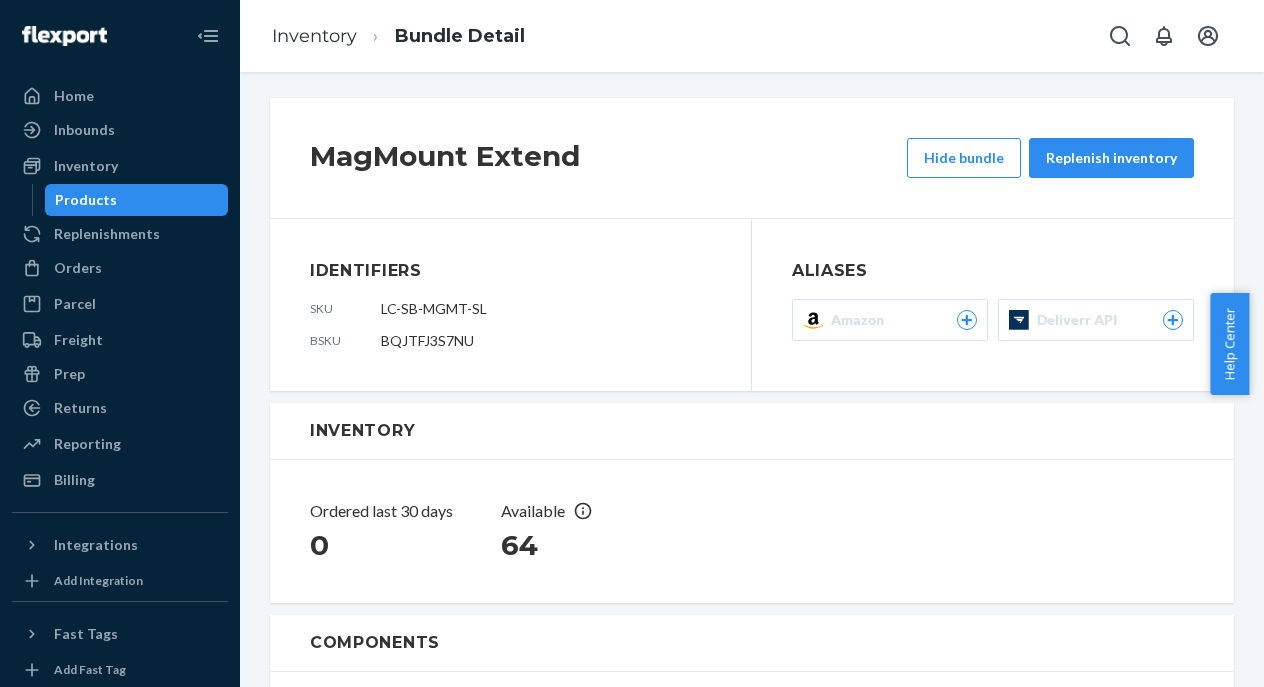 scroll, scrollTop: 0, scrollLeft: 0, axis: both 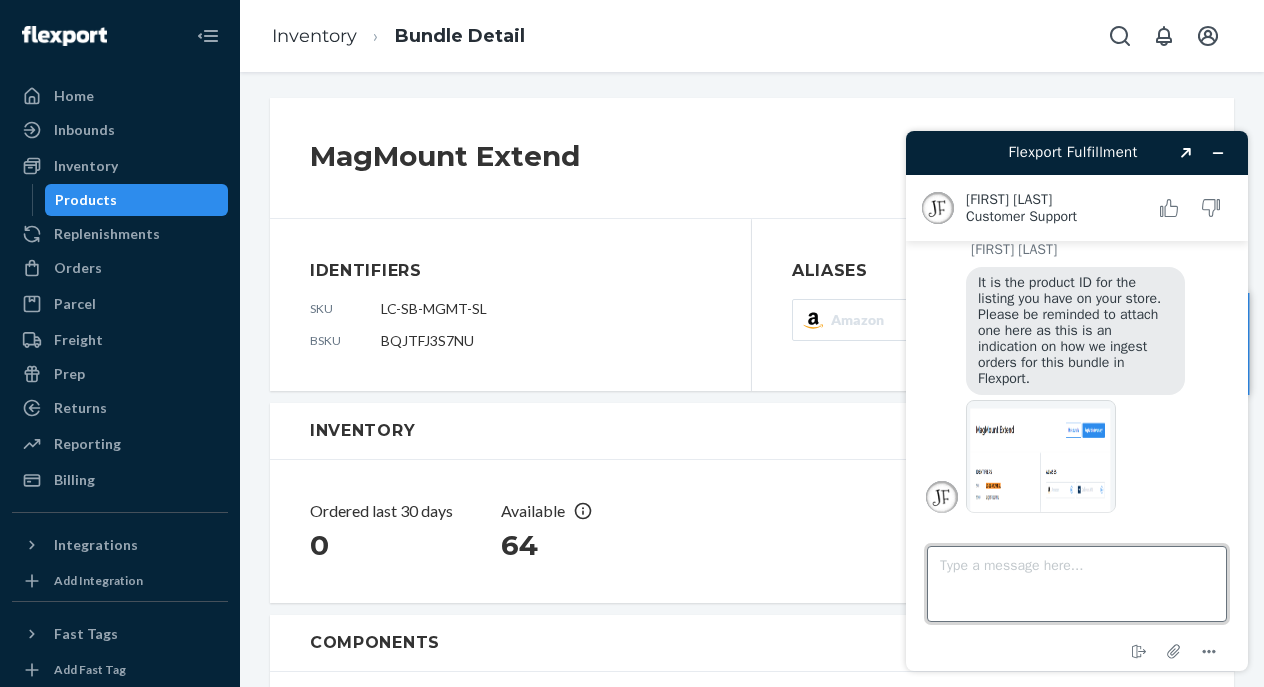 click on "Type a message here..." at bounding box center [1077, 584] 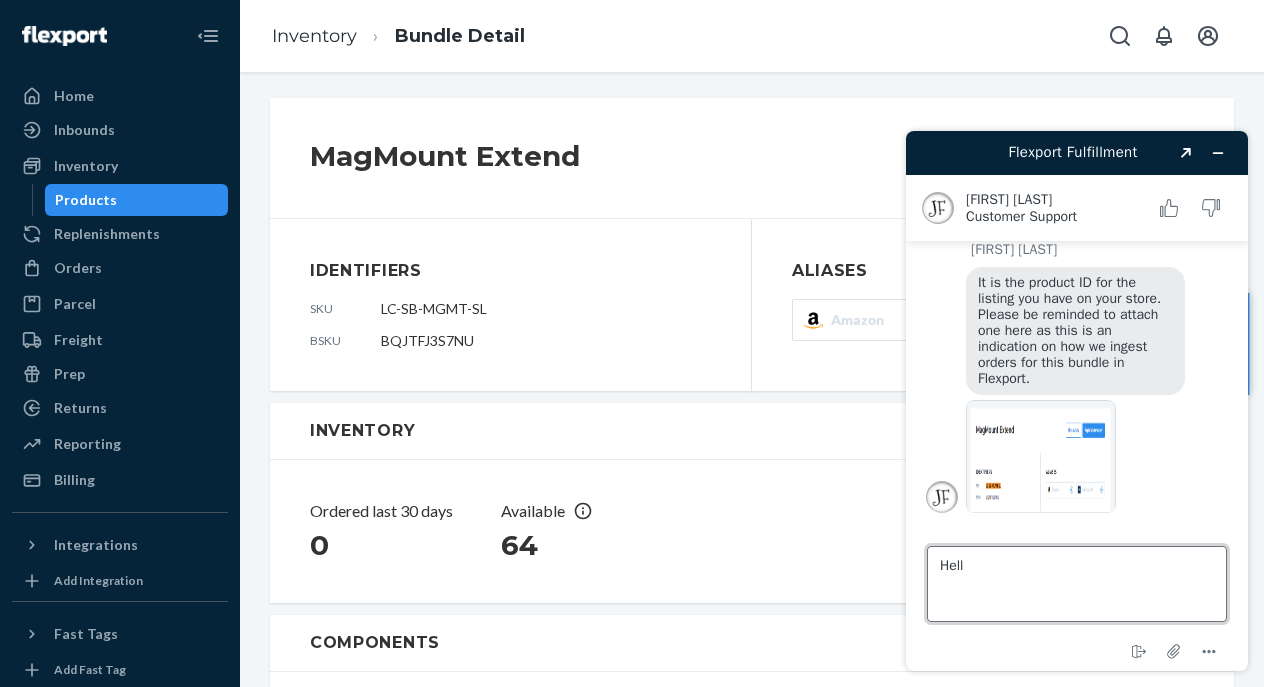 type on "Hello" 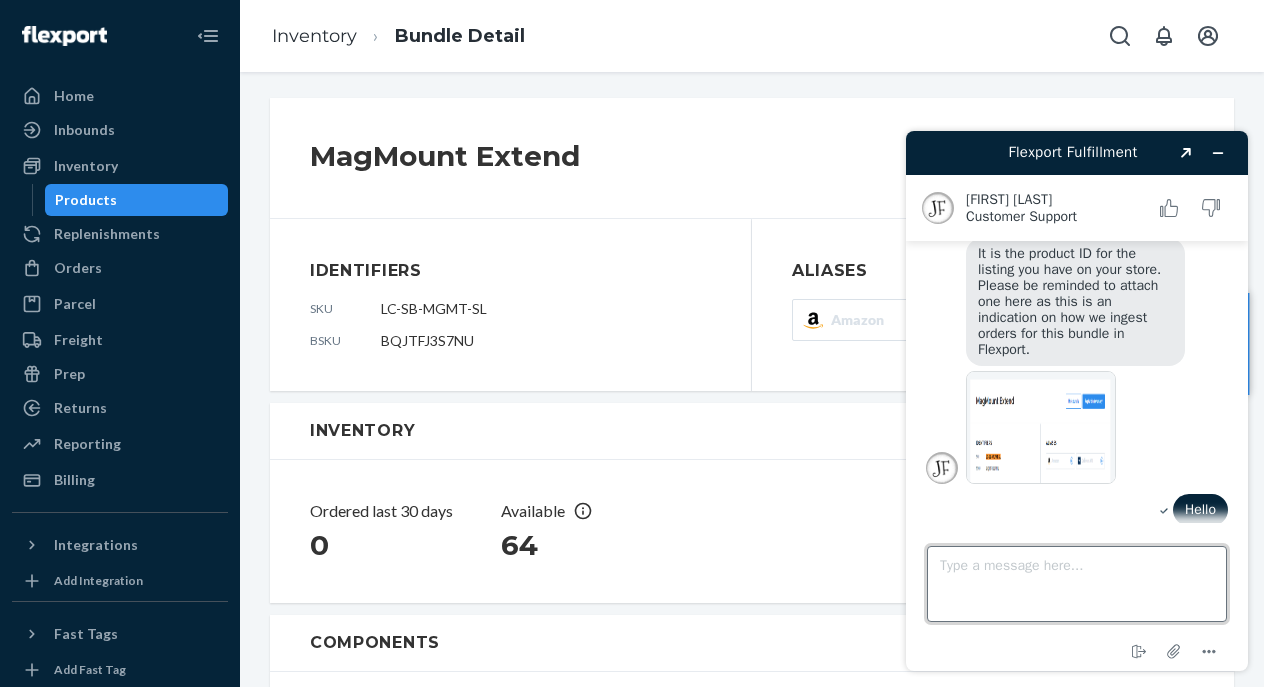 scroll, scrollTop: 1098, scrollLeft: 0, axis: vertical 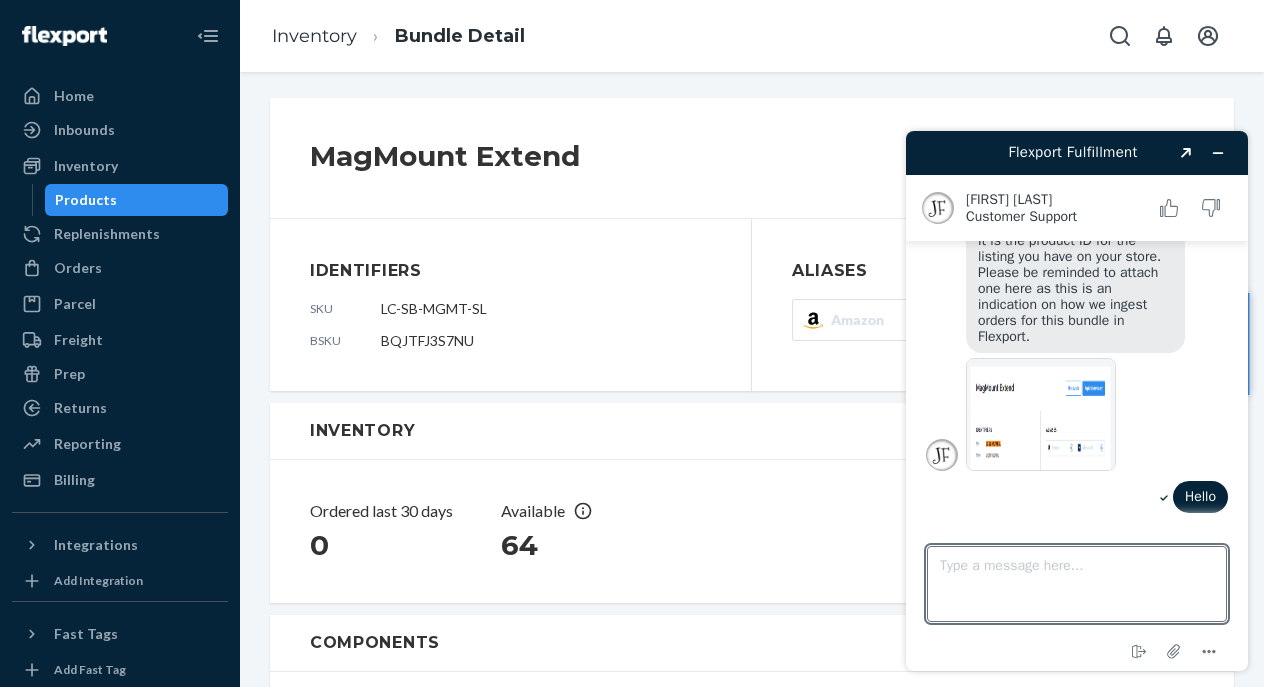 click at bounding box center [1041, 414] 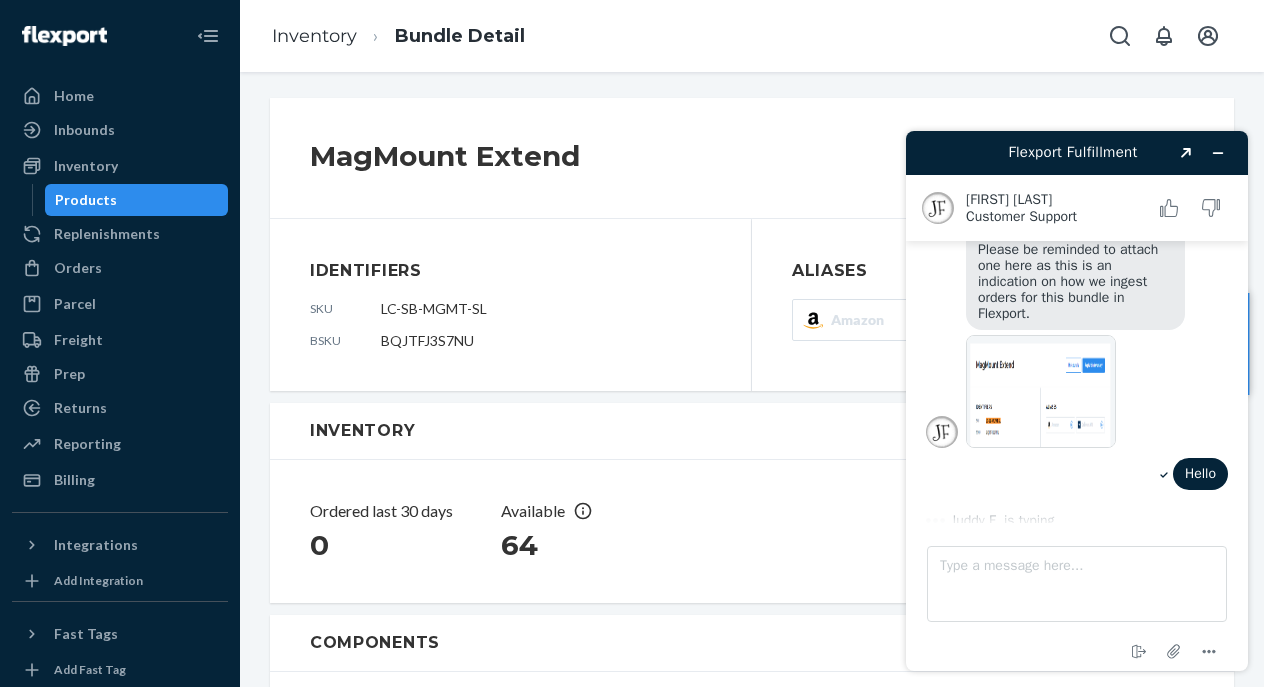 click on "LC-SB-MGMT-SL" at bounding box center [434, 308] 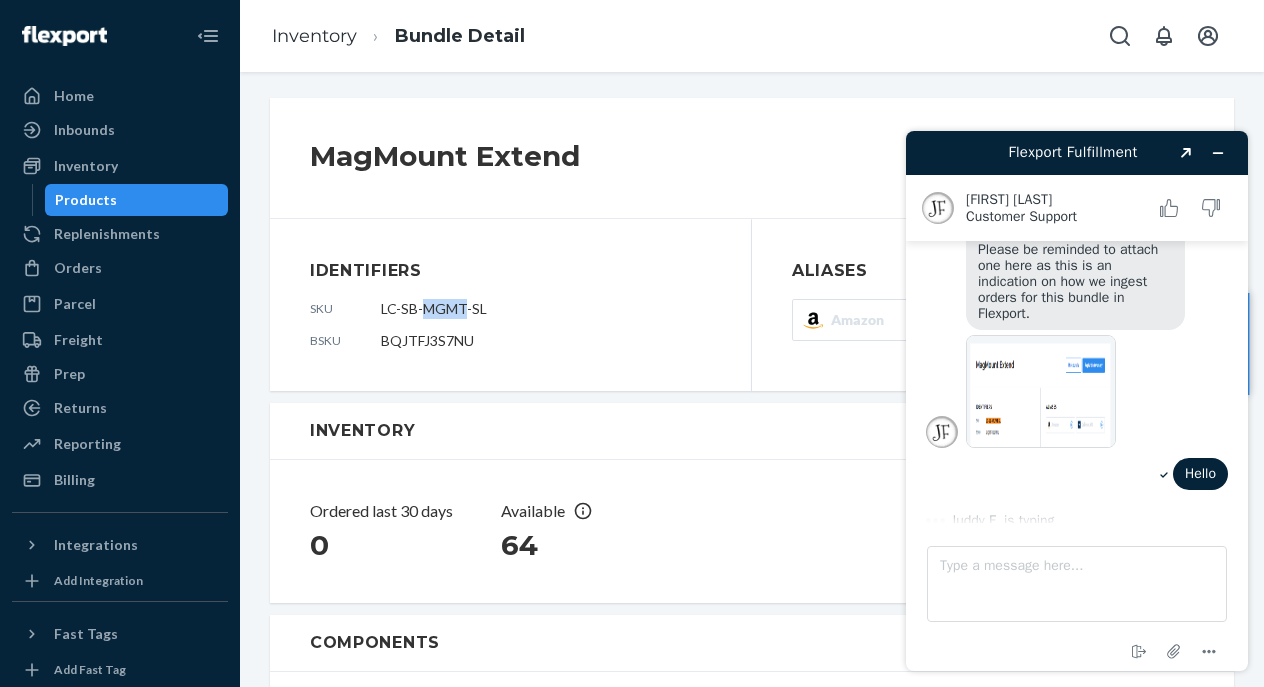 click on "LC-SB-MGMT-SL" at bounding box center [434, 308] 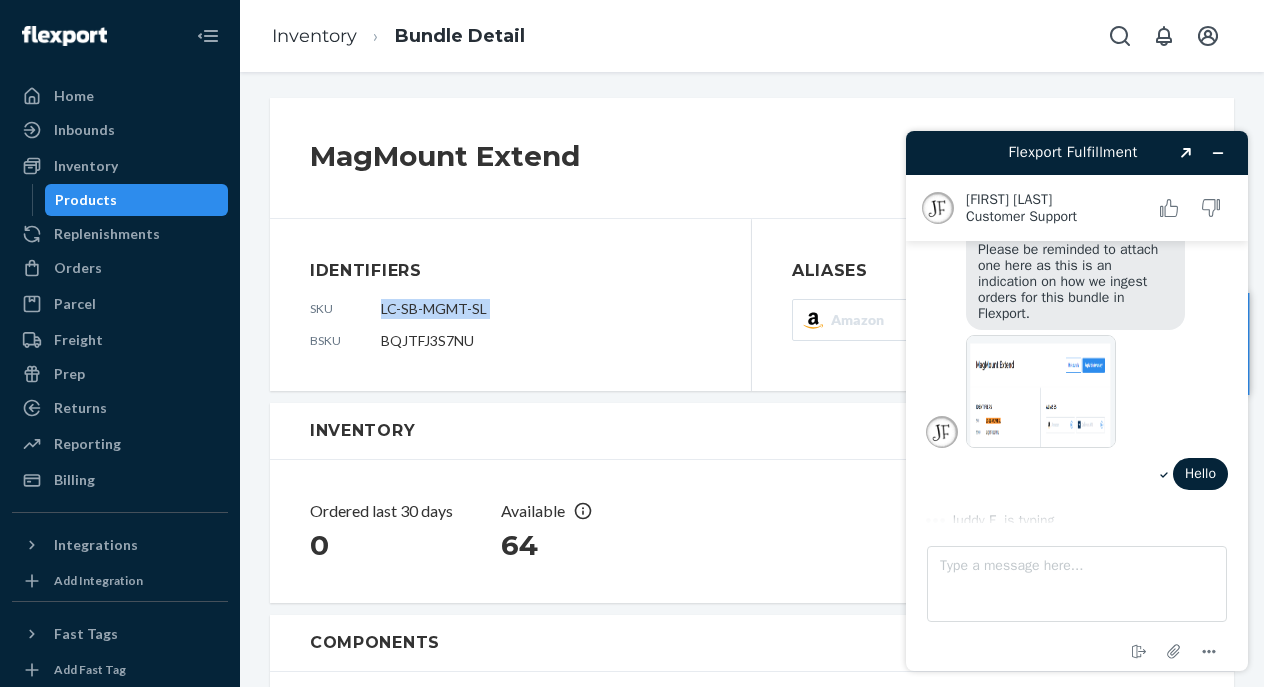 click on "LC-SB-MGMT-SL" at bounding box center (434, 308) 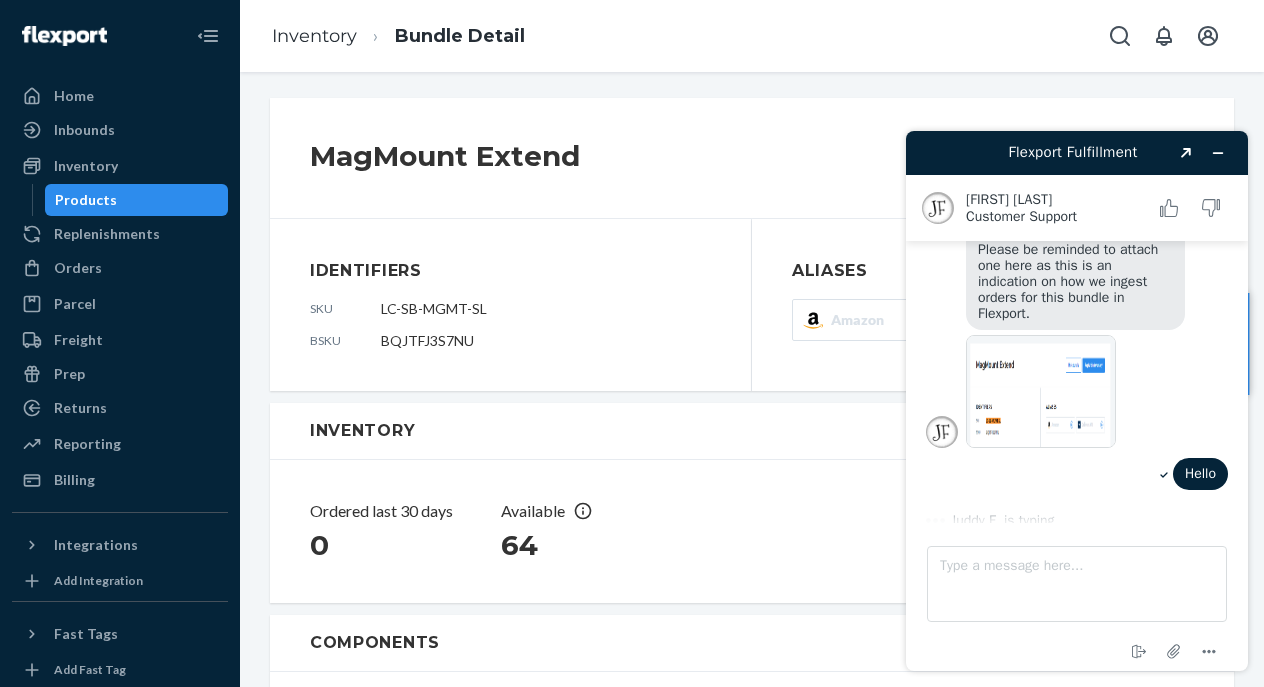 click on "BQJTFJ3S7NU" at bounding box center [546, 341] 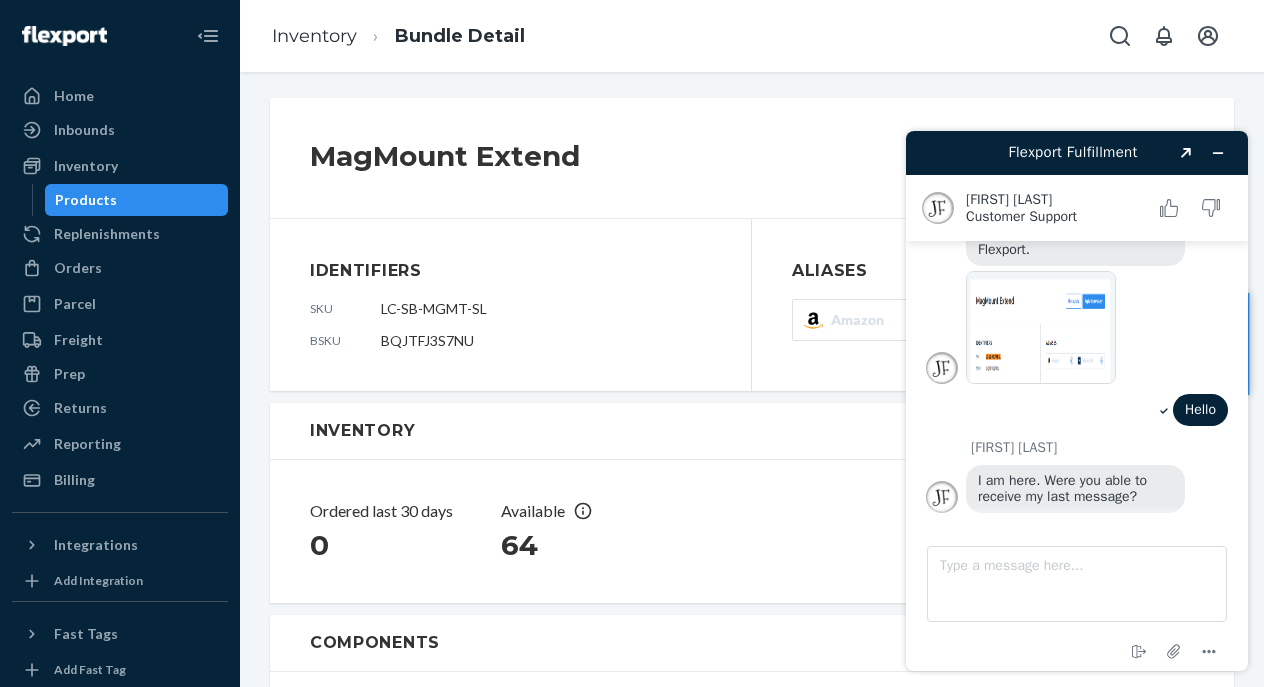 scroll, scrollTop: 1183, scrollLeft: 0, axis: vertical 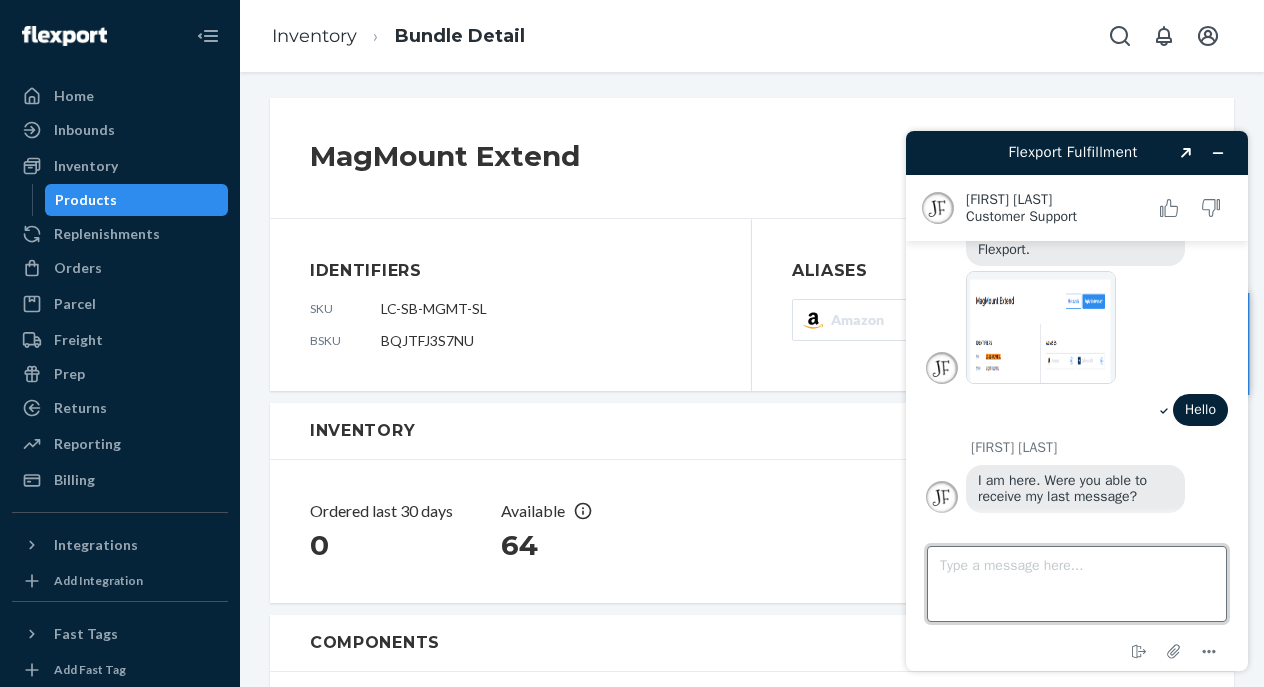 click on "Type a message here..." at bounding box center [1077, 584] 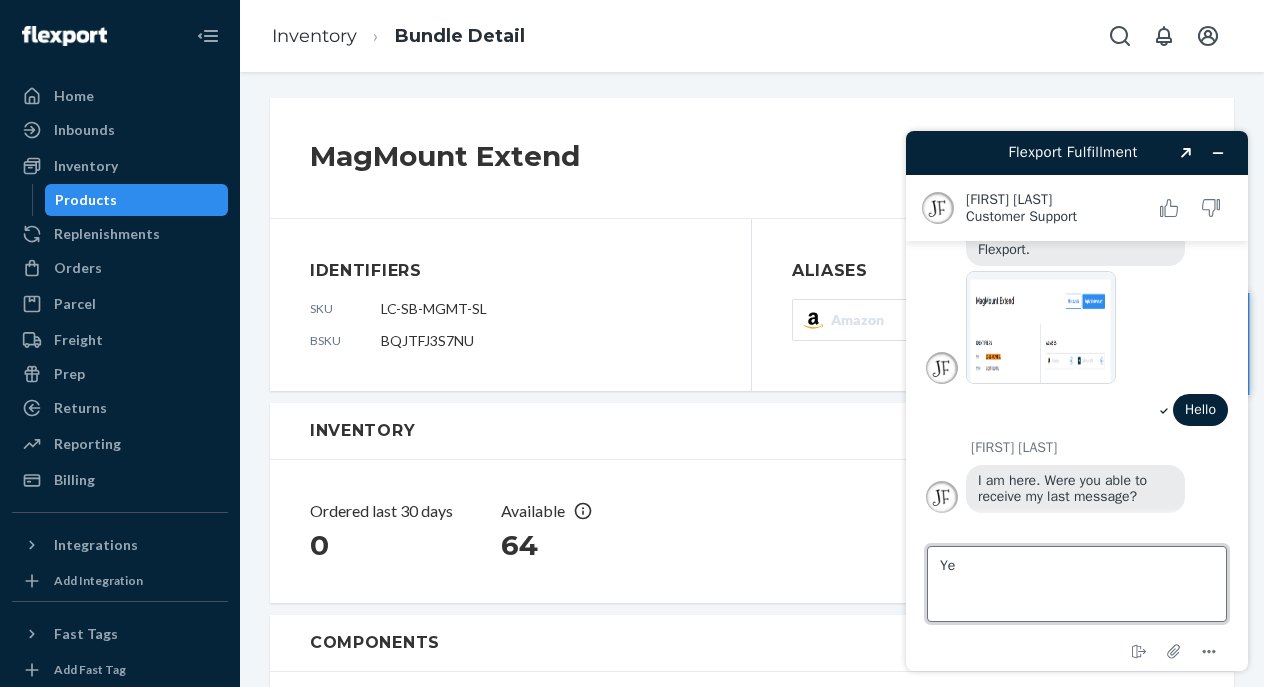 type on "Yes" 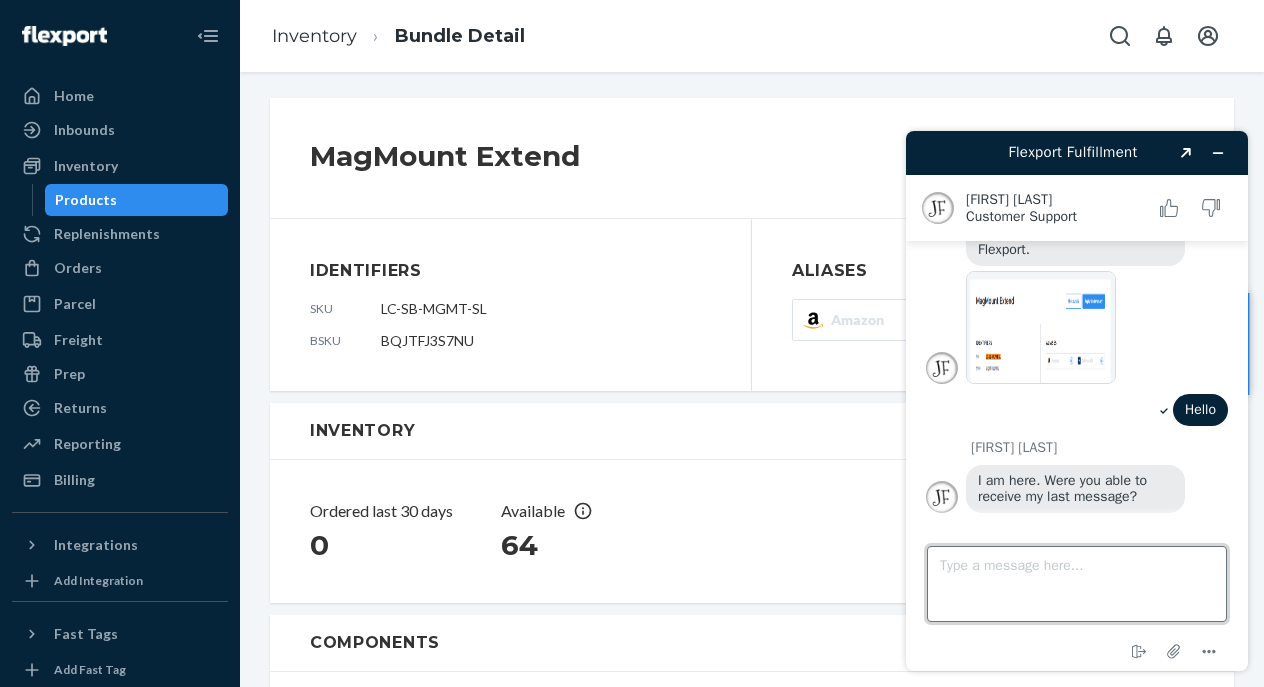 scroll, scrollTop: 1225, scrollLeft: 0, axis: vertical 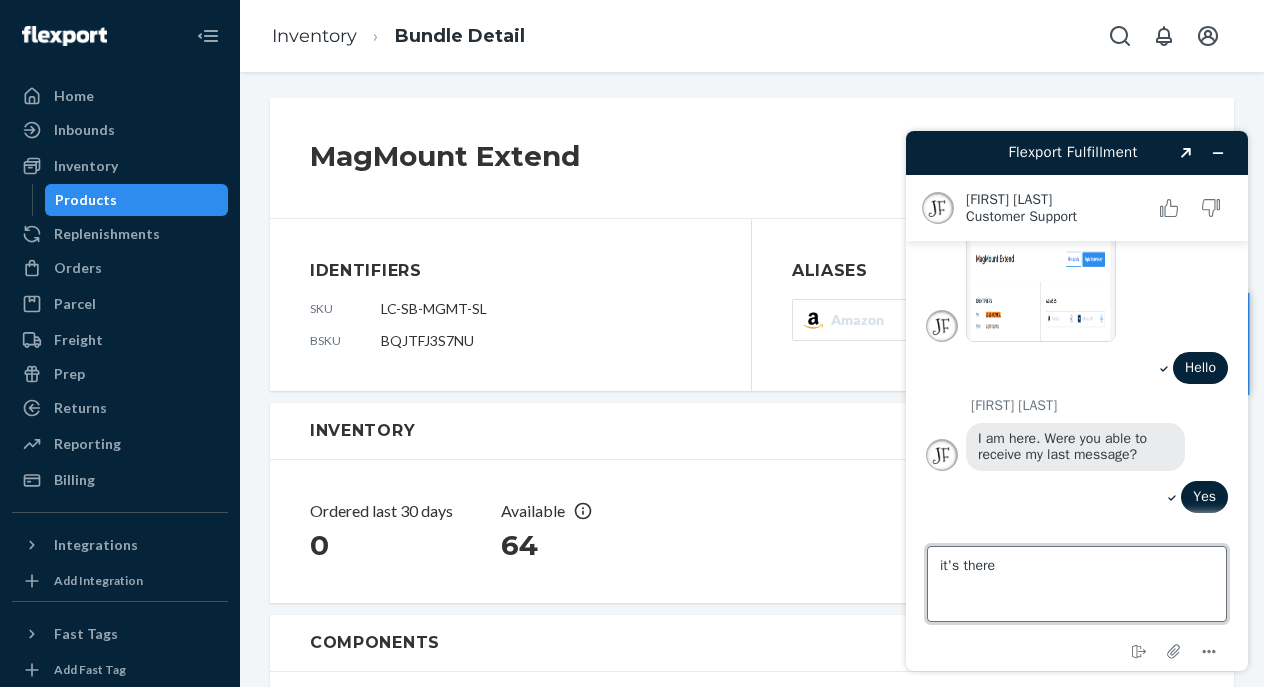 type on "it's there" 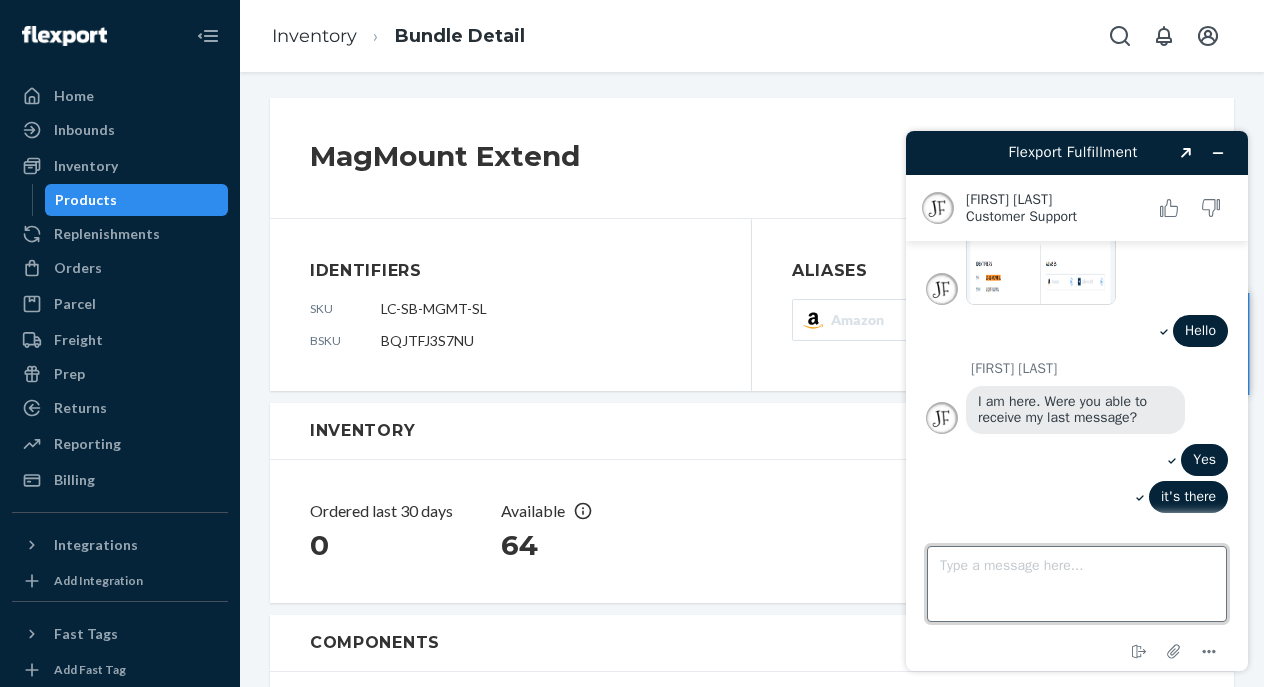scroll, scrollTop: 1262, scrollLeft: 0, axis: vertical 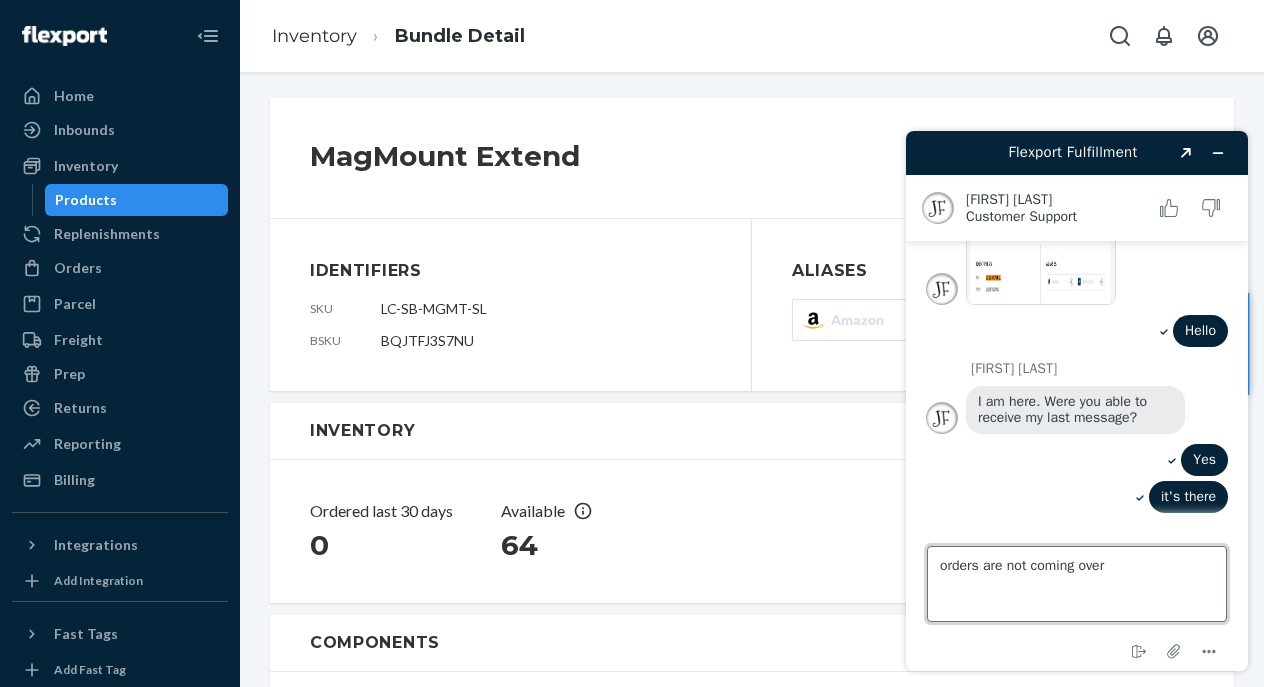 type on "orders are not coming over" 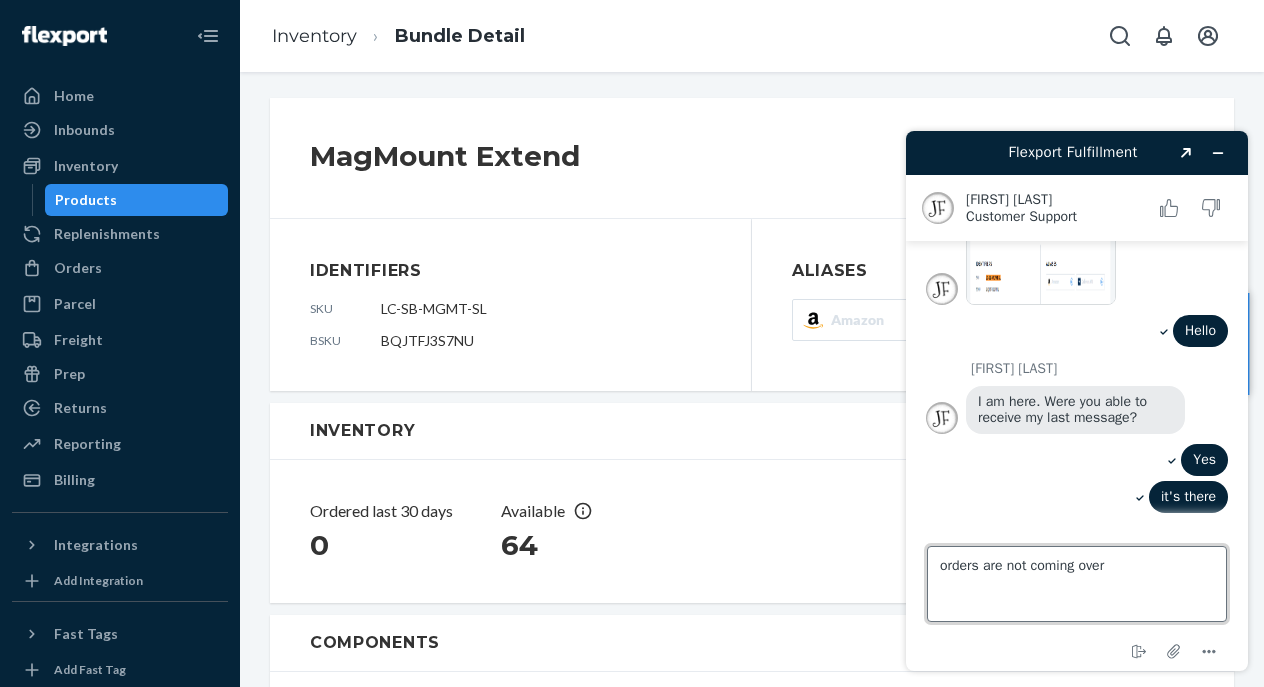 scroll, scrollTop: 1299, scrollLeft: 0, axis: vertical 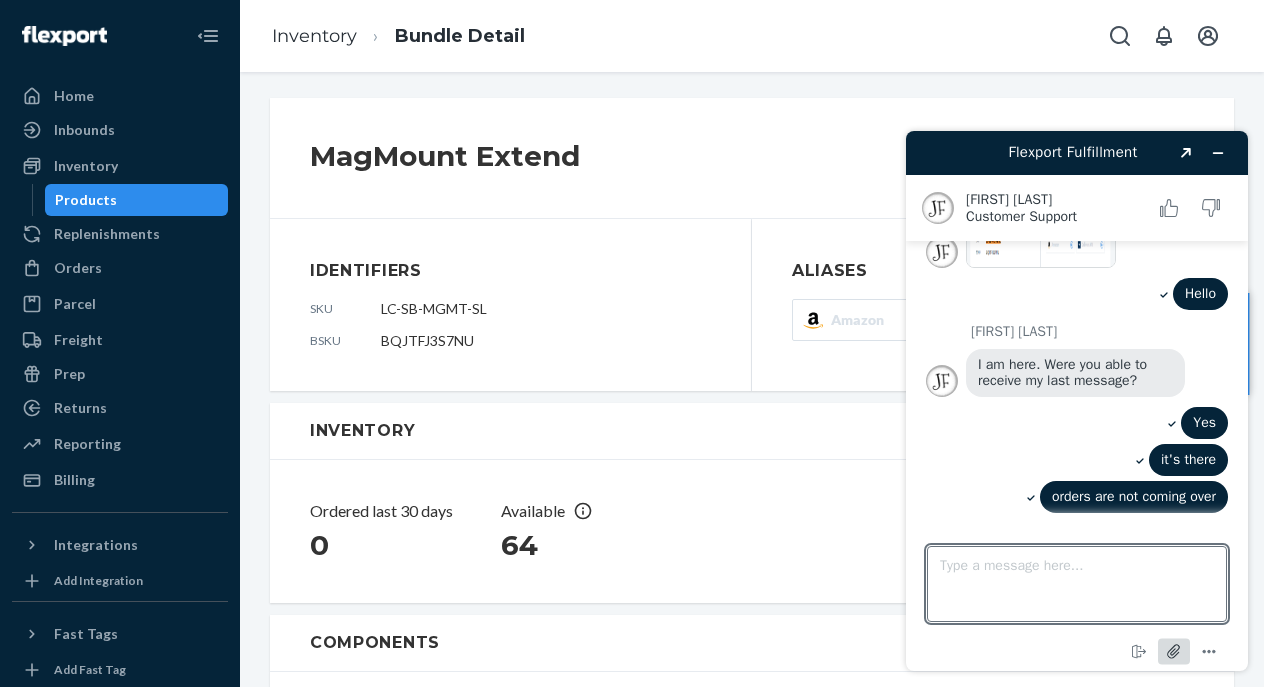 click 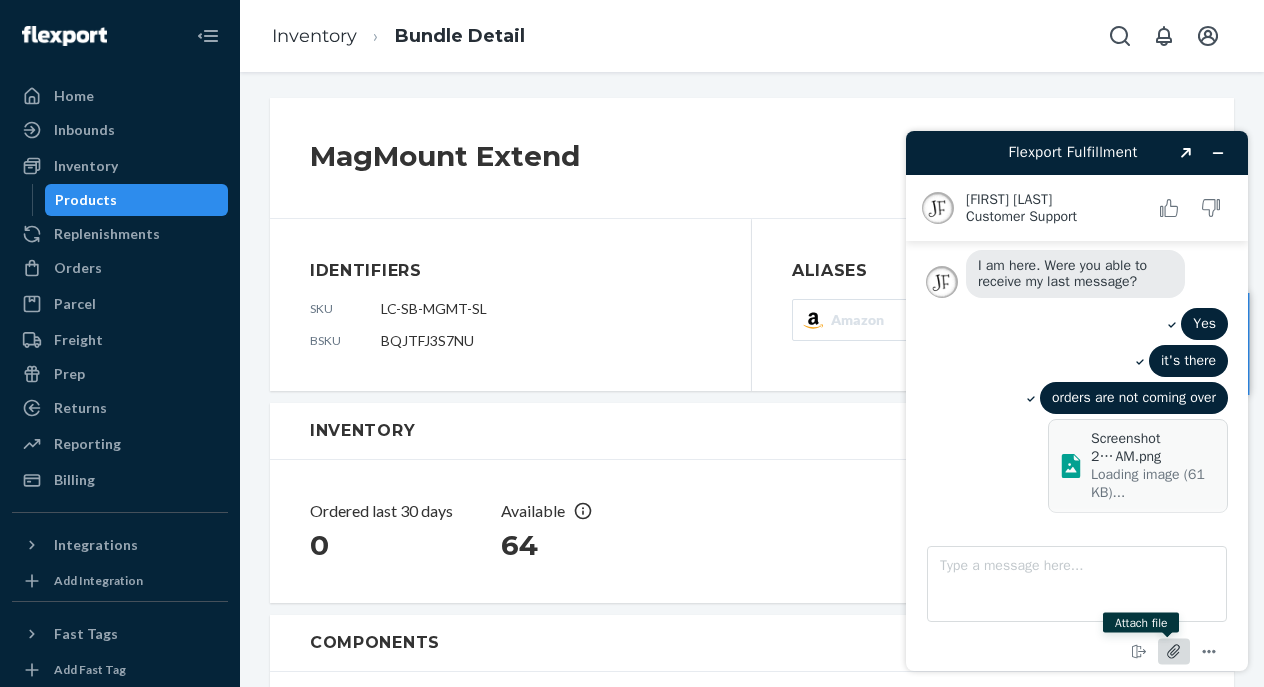 scroll, scrollTop: 1417, scrollLeft: 0, axis: vertical 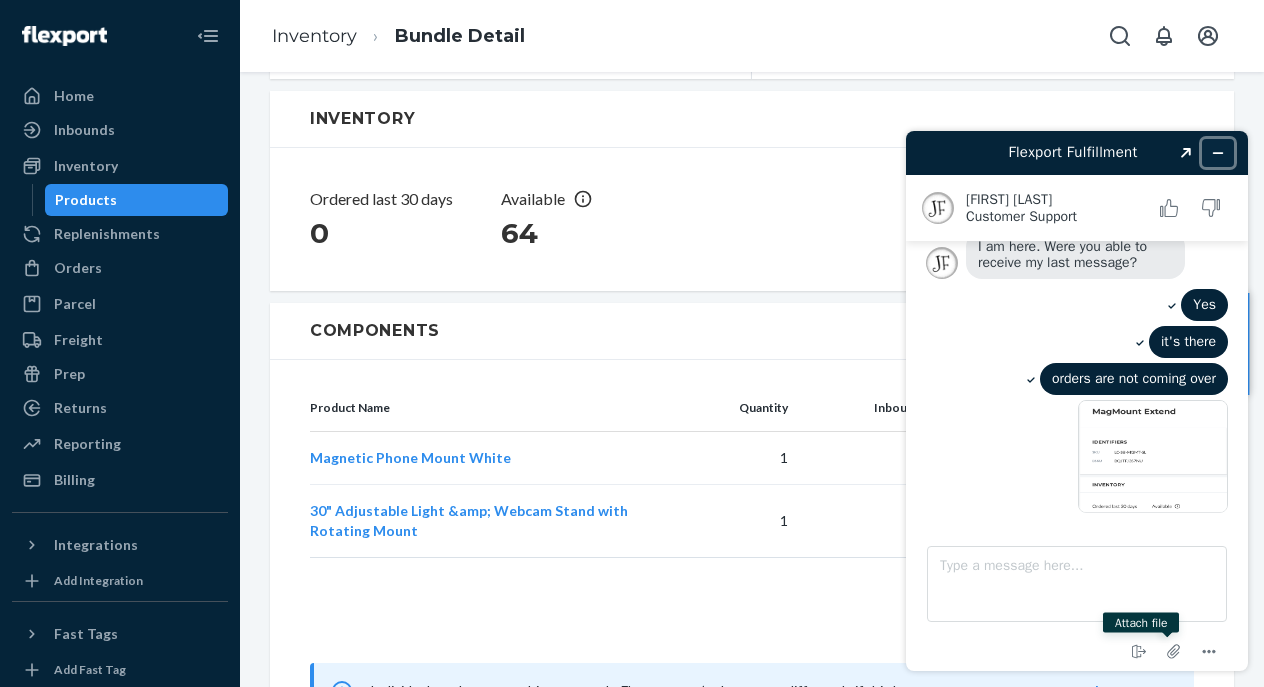 click 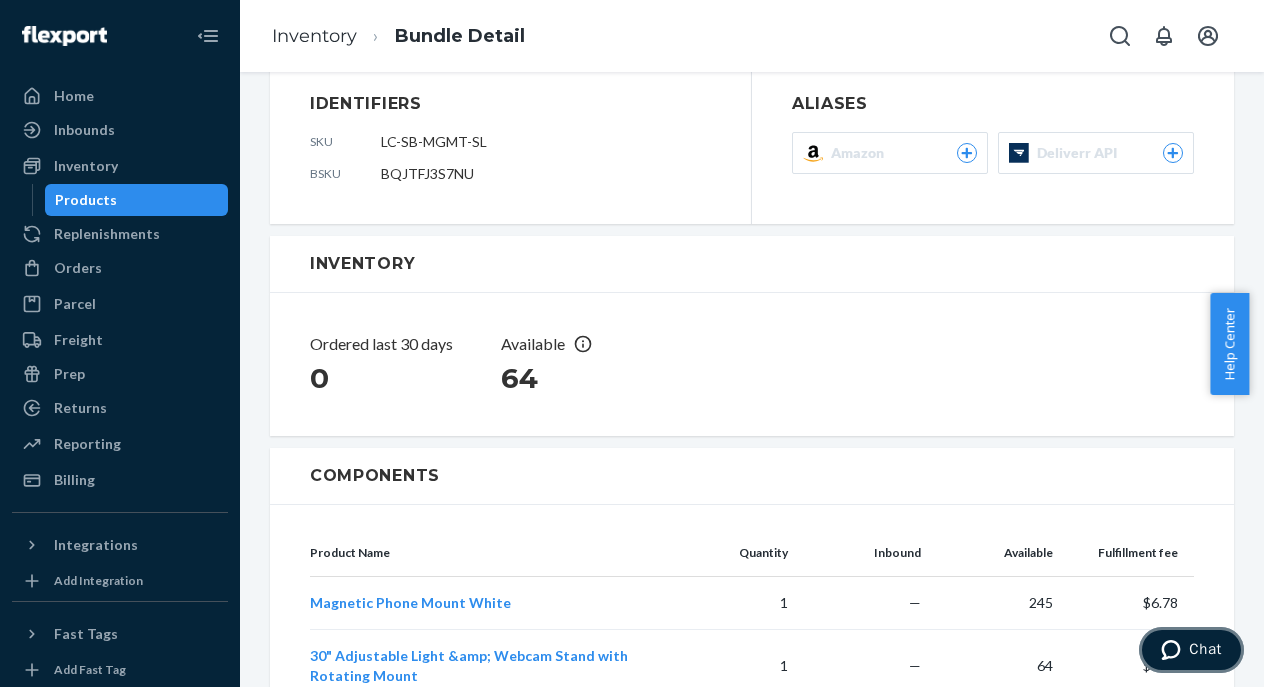 scroll, scrollTop: 0, scrollLeft: 0, axis: both 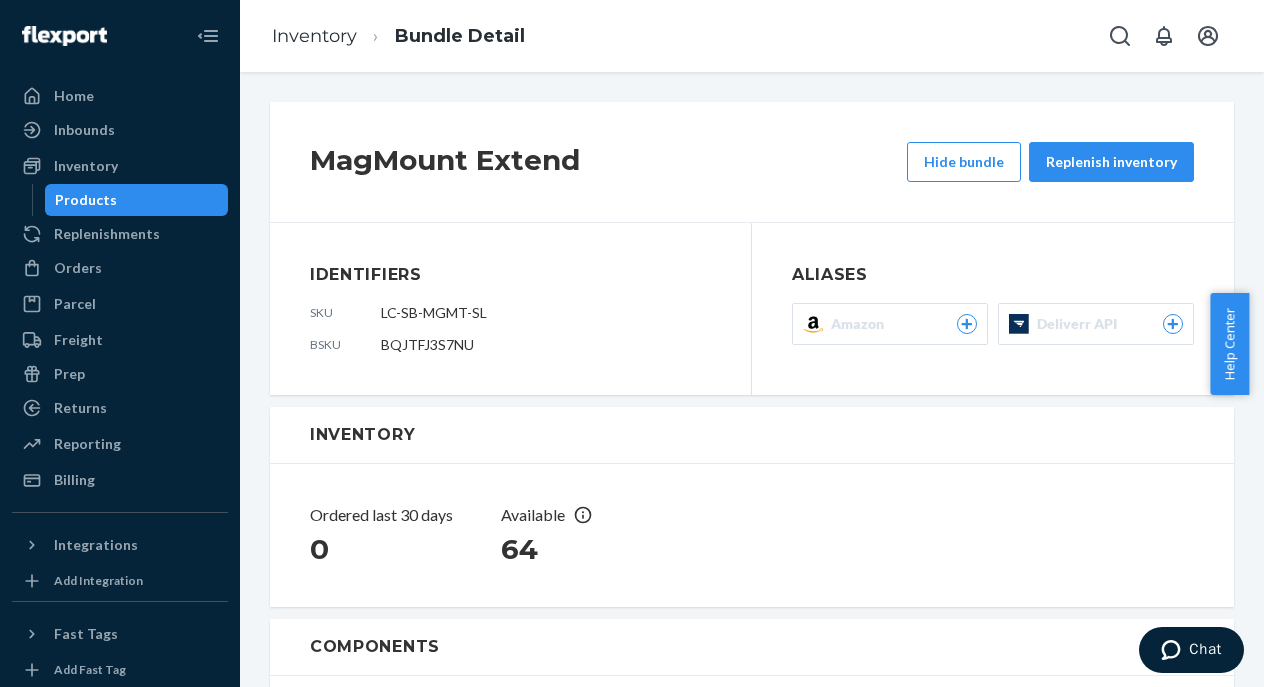 click on "Deliverr API" at bounding box center [1081, 324] 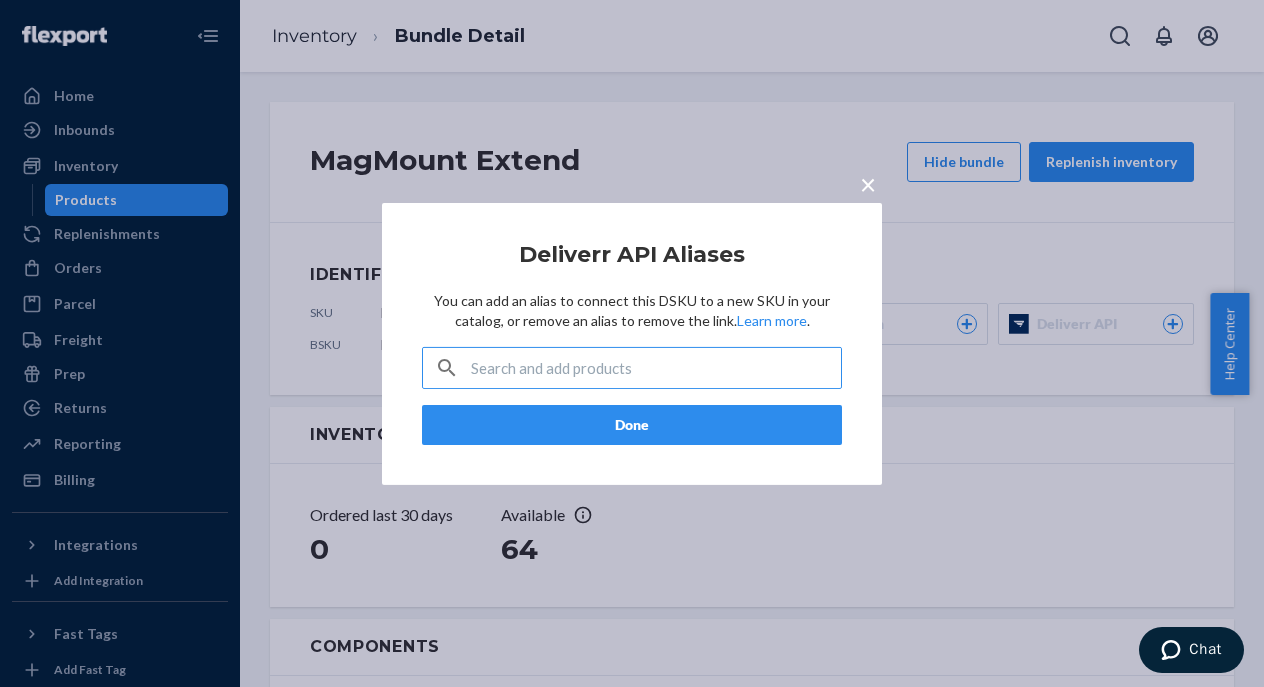 click at bounding box center (656, 368) 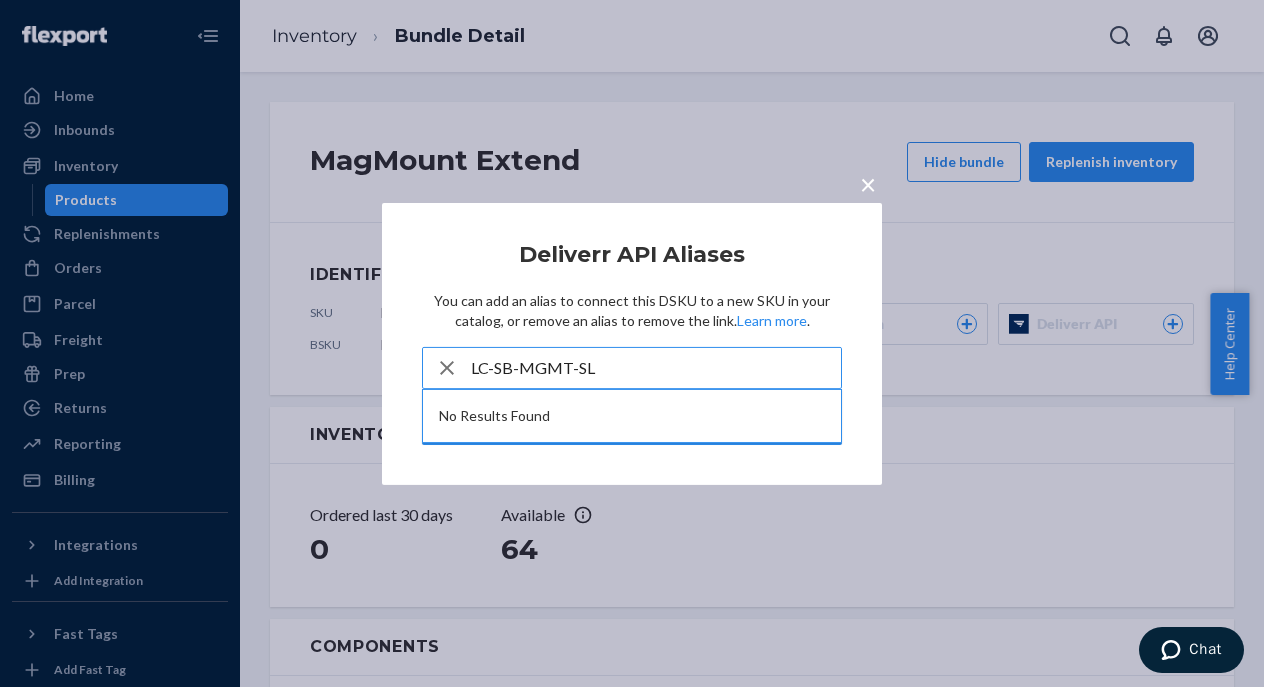 type on "LC-SB-MGMT-SL" 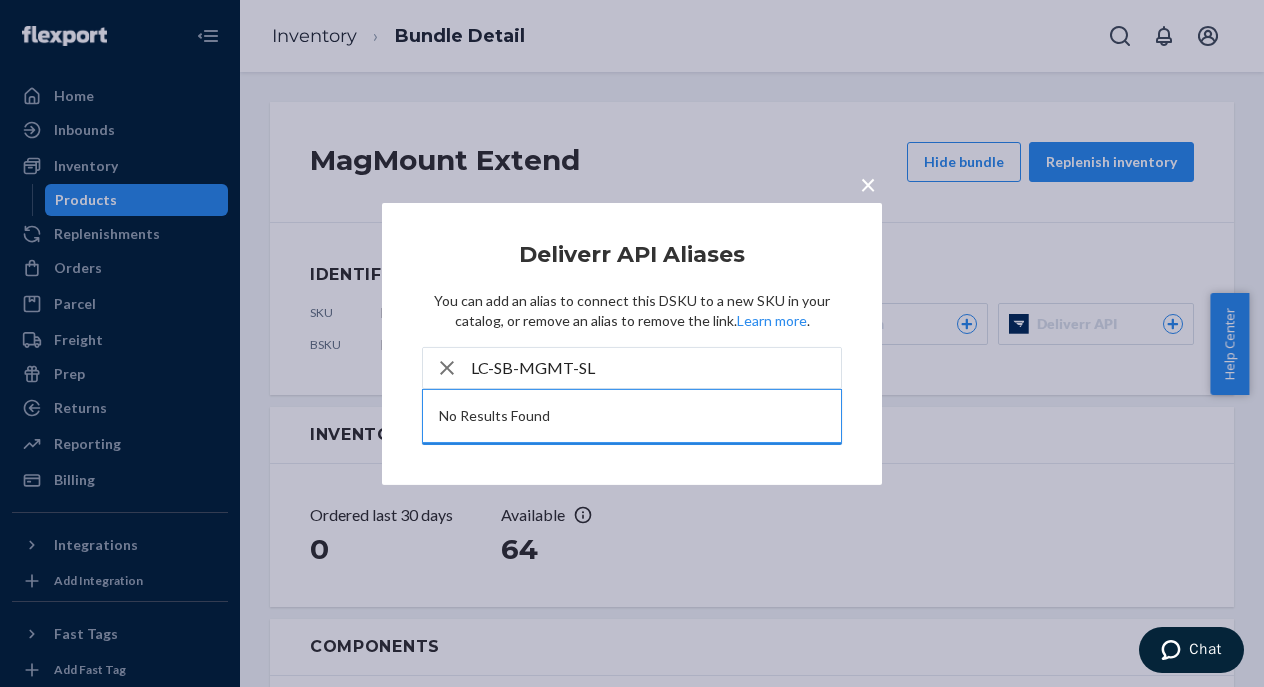 click on "×" at bounding box center (868, 183) 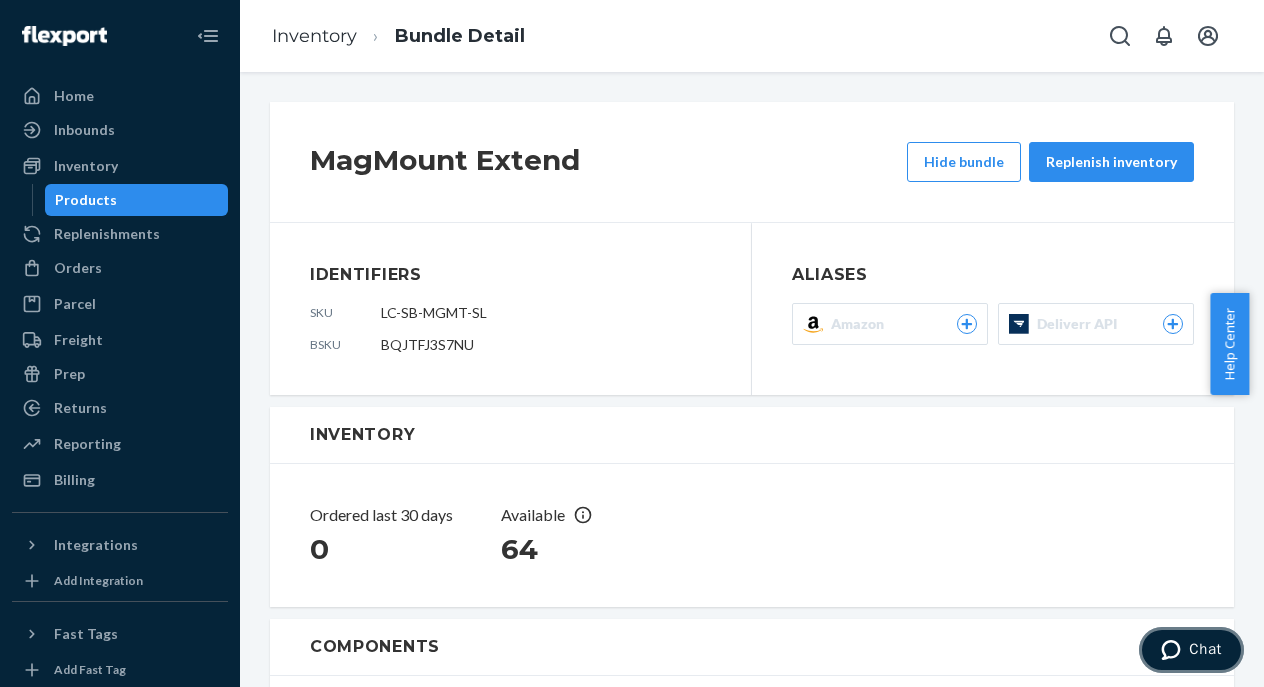 click on "Chat" at bounding box center (1191, 650) 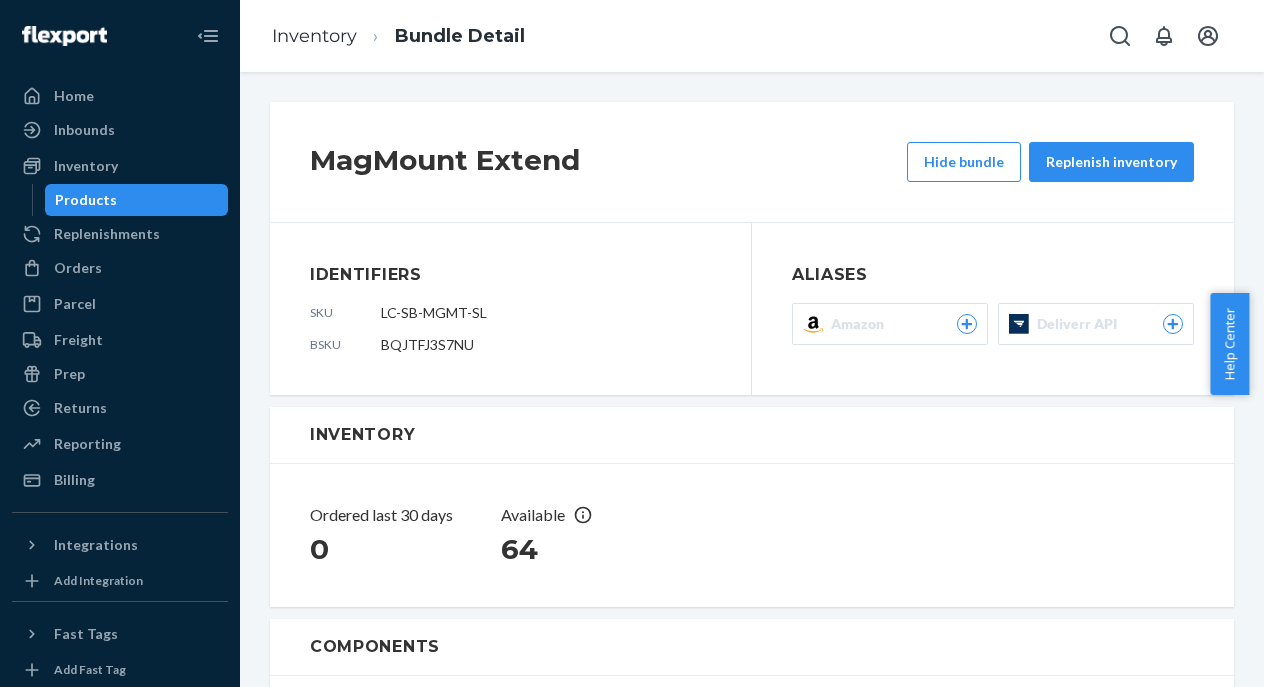scroll, scrollTop: 0, scrollLeft: 0, axis: both 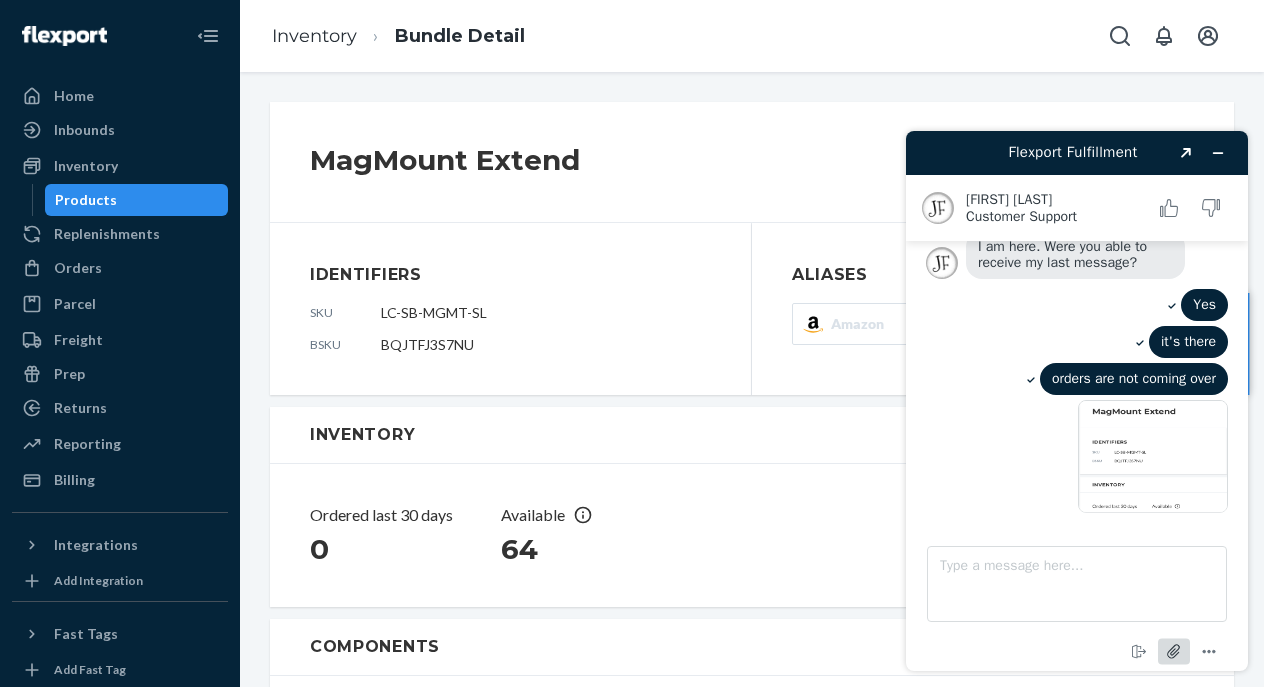 click 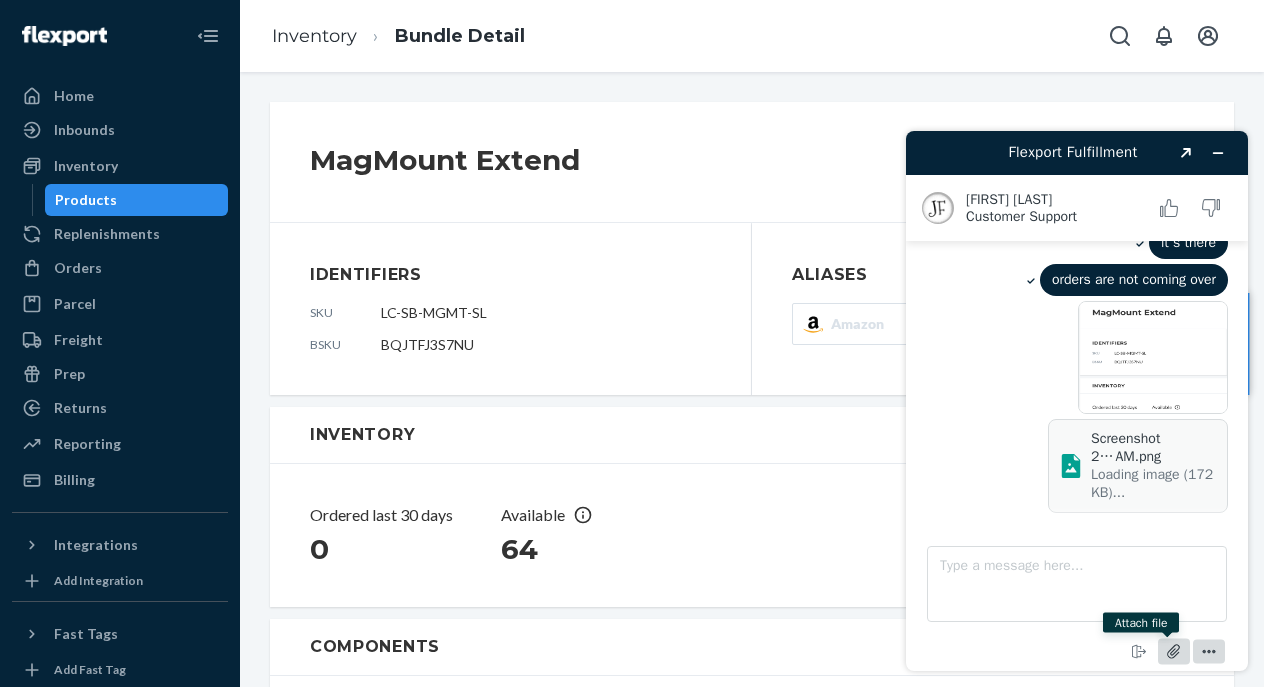 scroll, scrollTop: 1535, scrollLeft: 0, axis: vertical 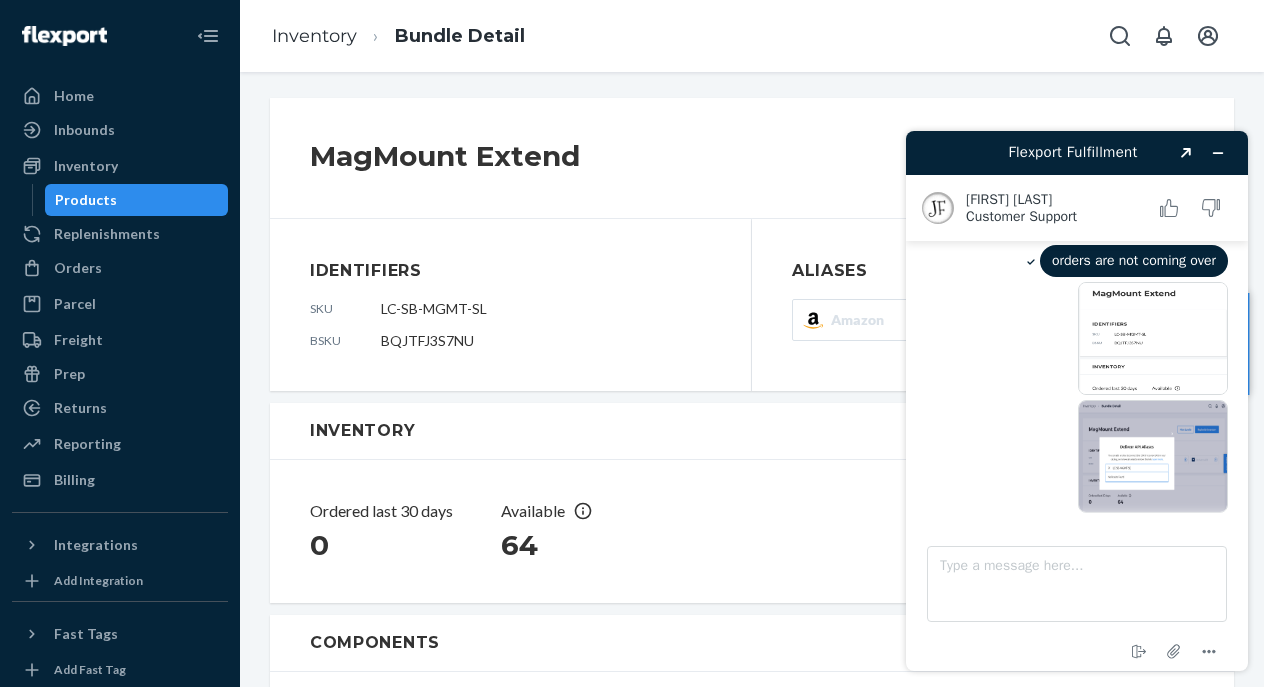 click on "Products" at bounding box center (137, 200) 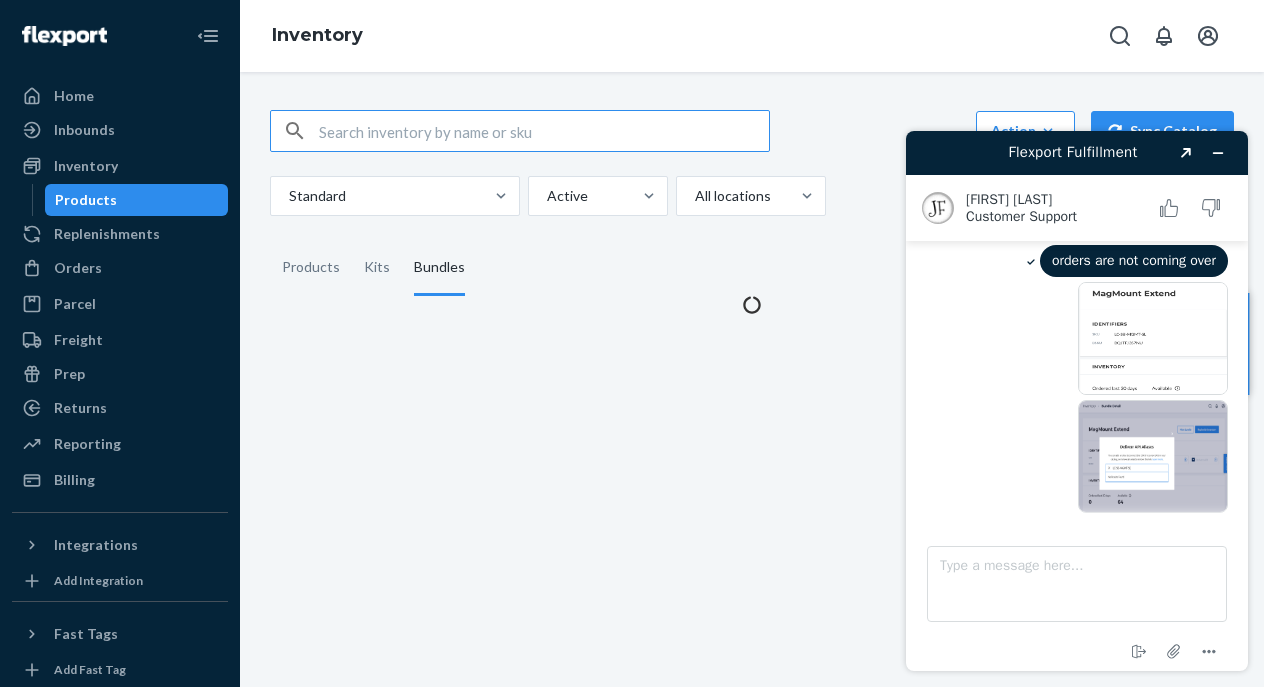 scroll, scrollTop: 0, scrollLeft: 0, axis: both 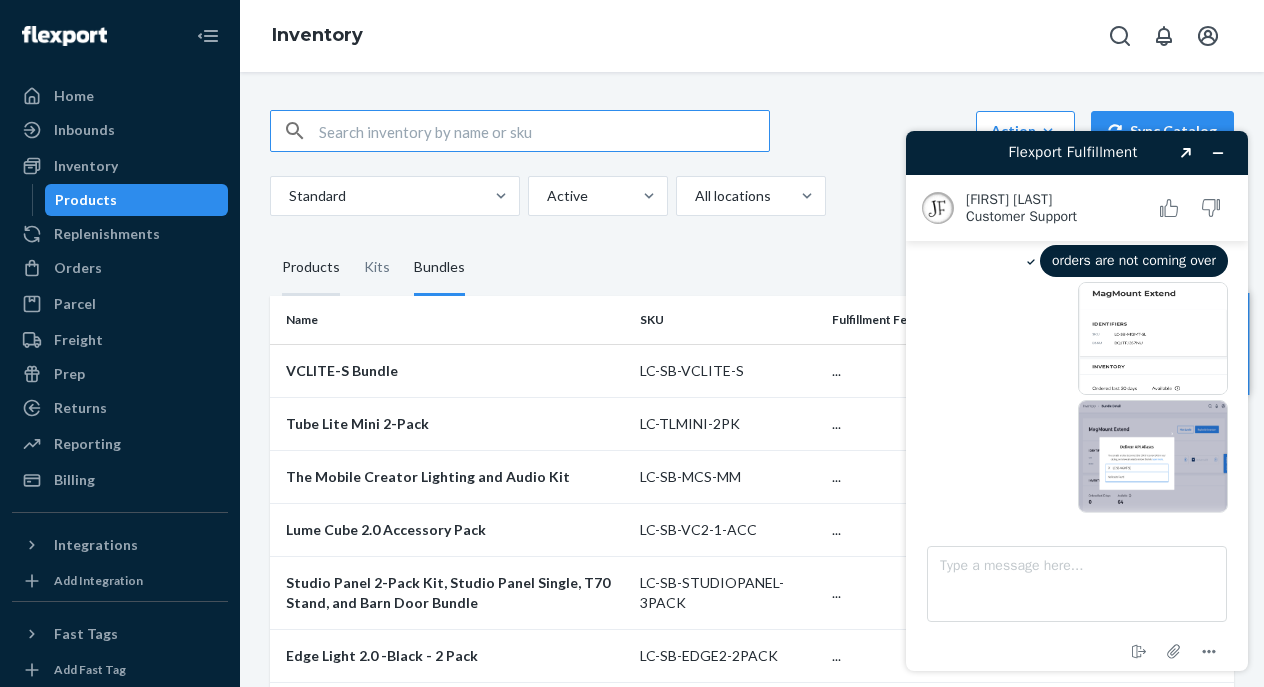 click on "Products" at bounding box center [311, 268] 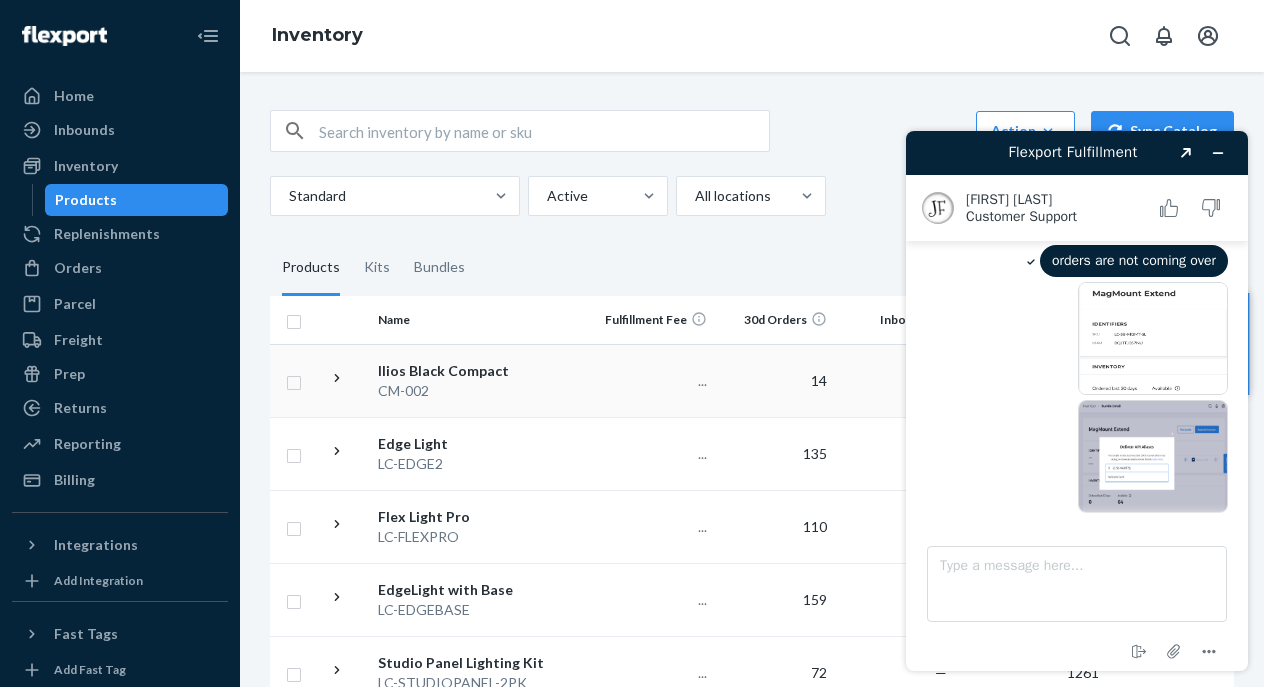 click on "Ilios Black Compact" at bounding box center [482, 371] 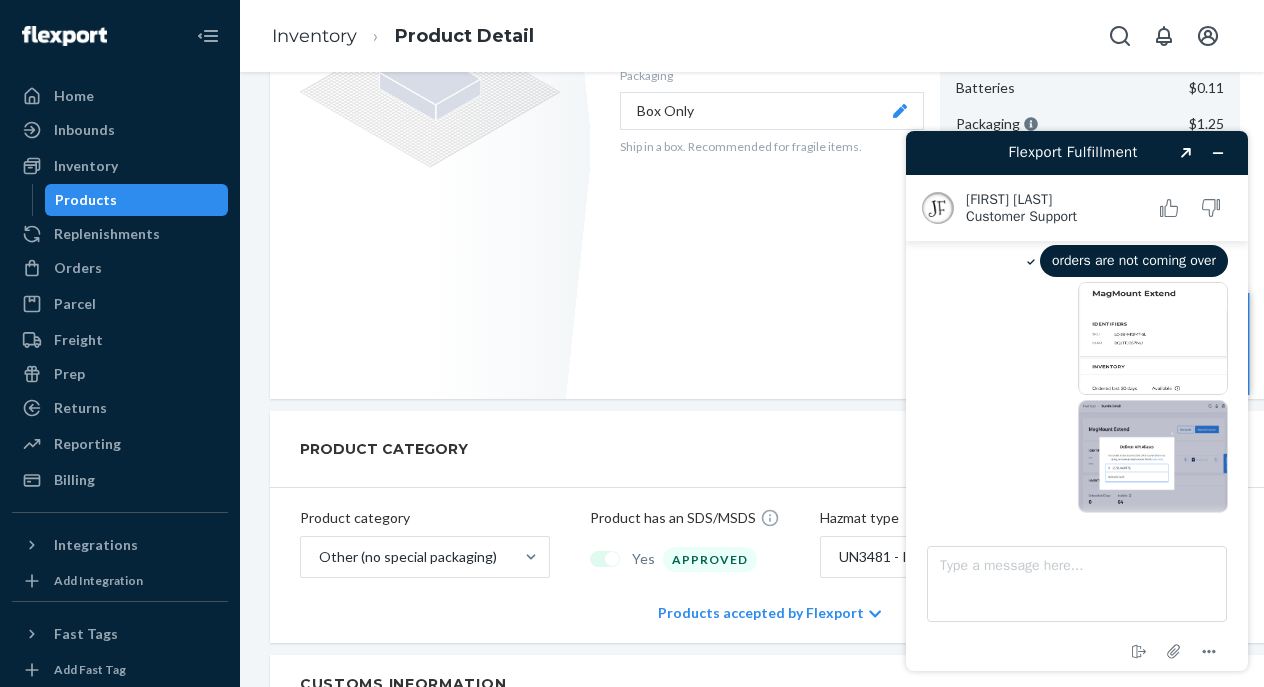 scroll, scrollTop: 0, scrollLeft: 0, axis: both 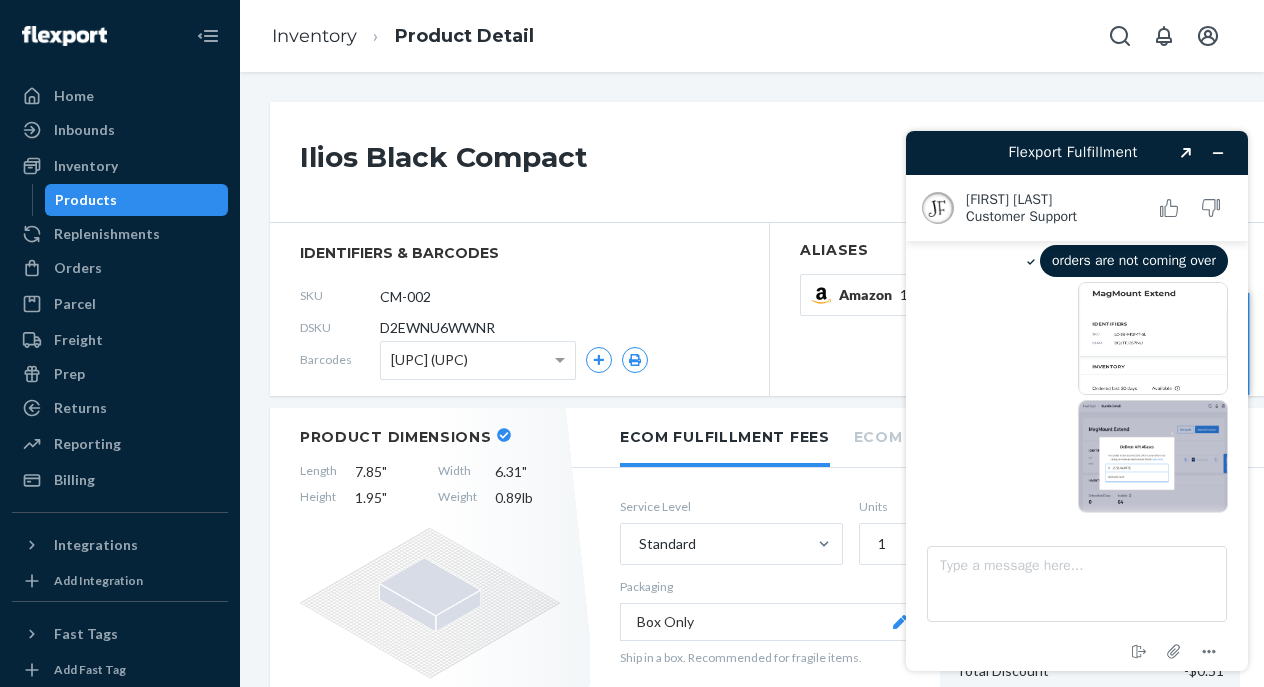 click on "Products" at bounding box center (137, 200) 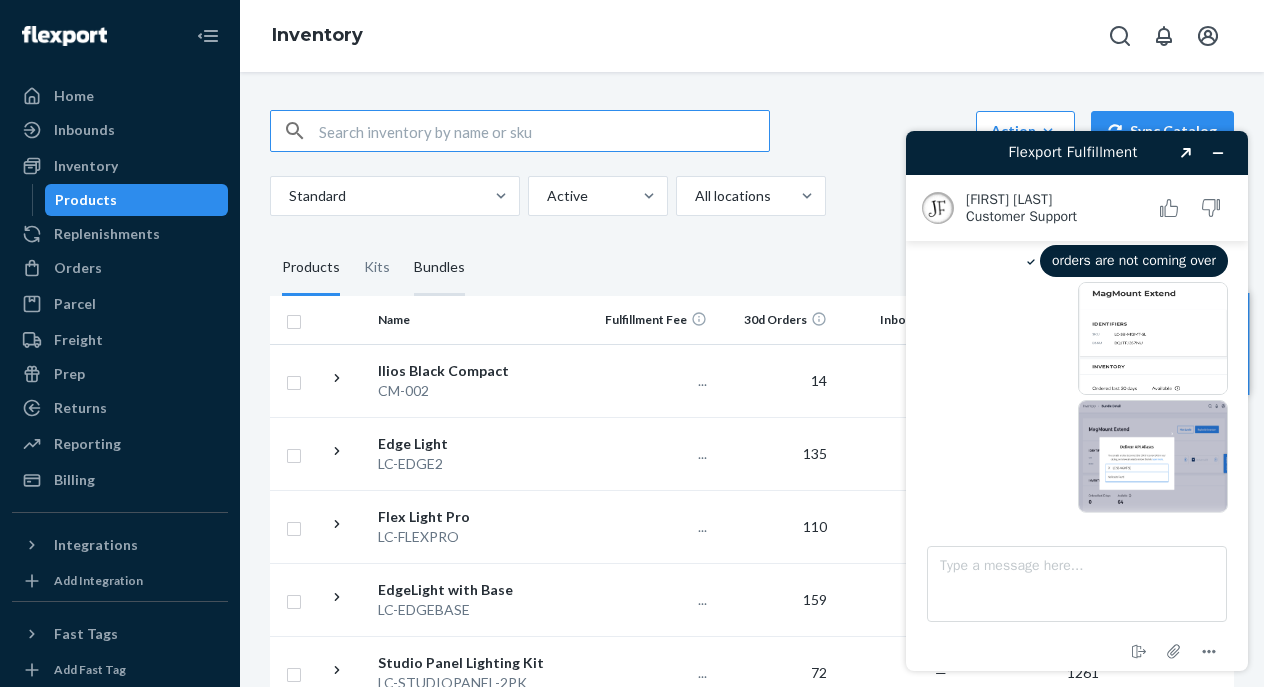 click on "Bundles" at bounding box center [439, 268] 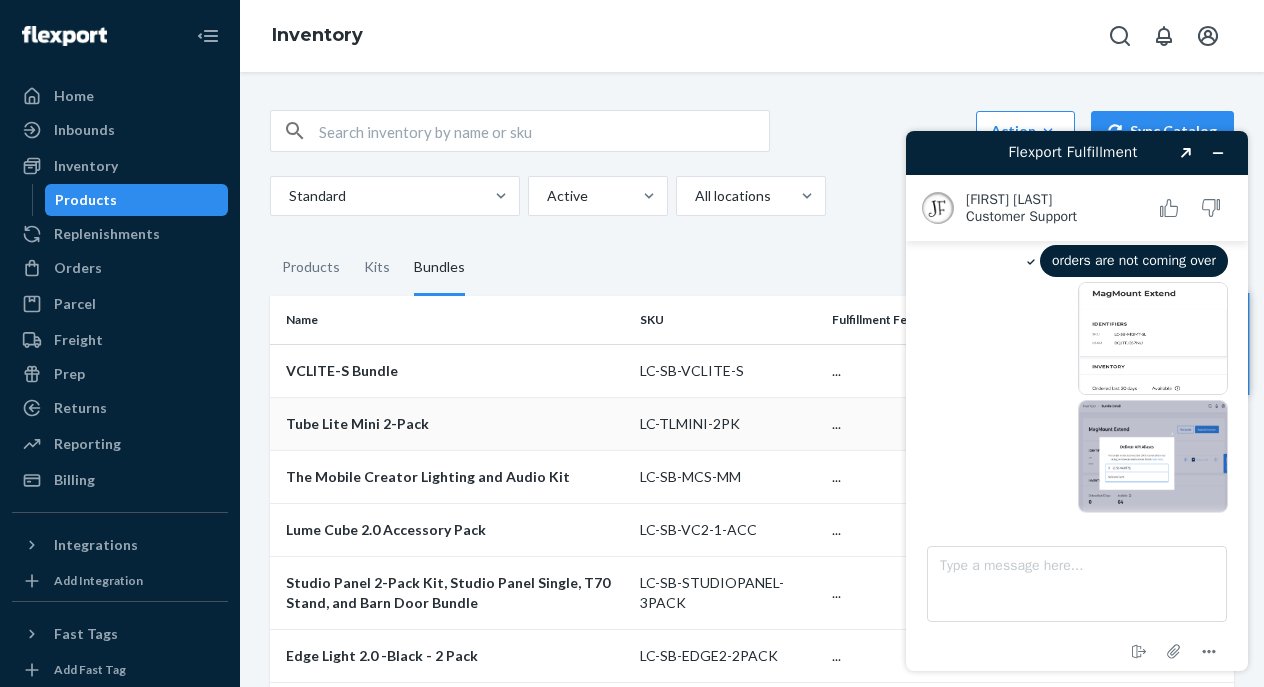 click on "Tube Lite Mini 2-Pack" at bounding box center [451, 423] 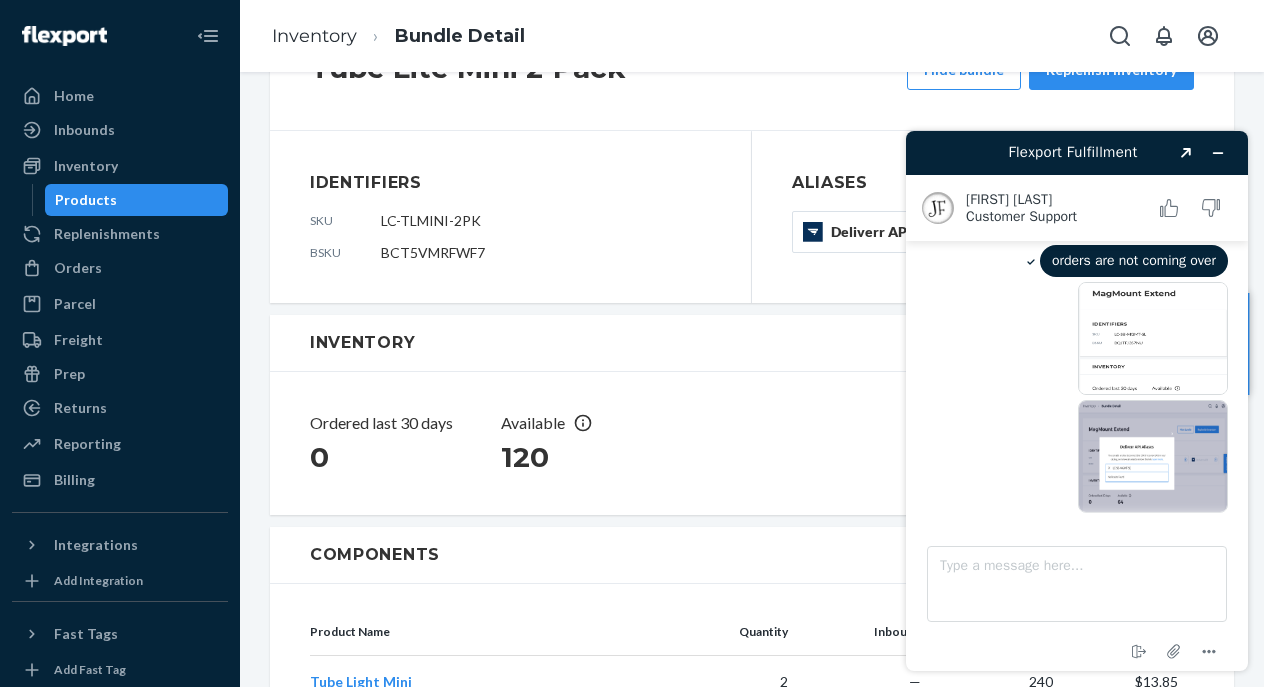 scroll, scrollTop: 0, scrollLeft: 0, axis: both 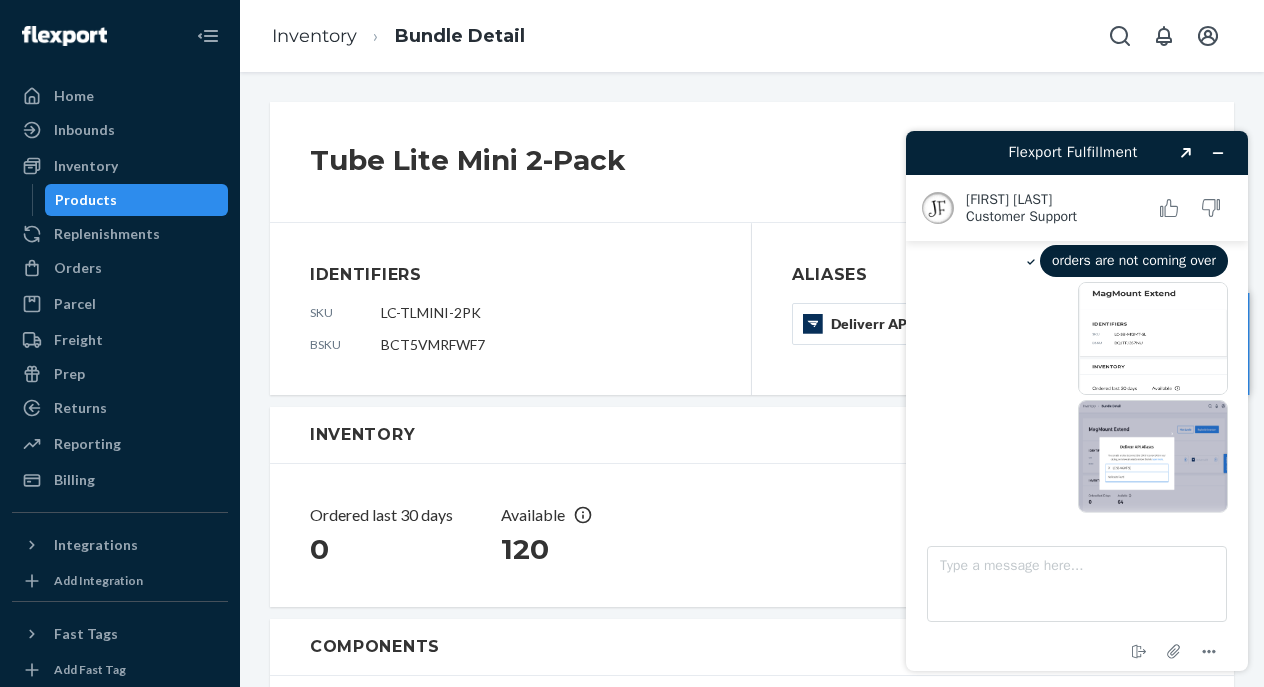 click on "Products" at bounding box center [137, 200] 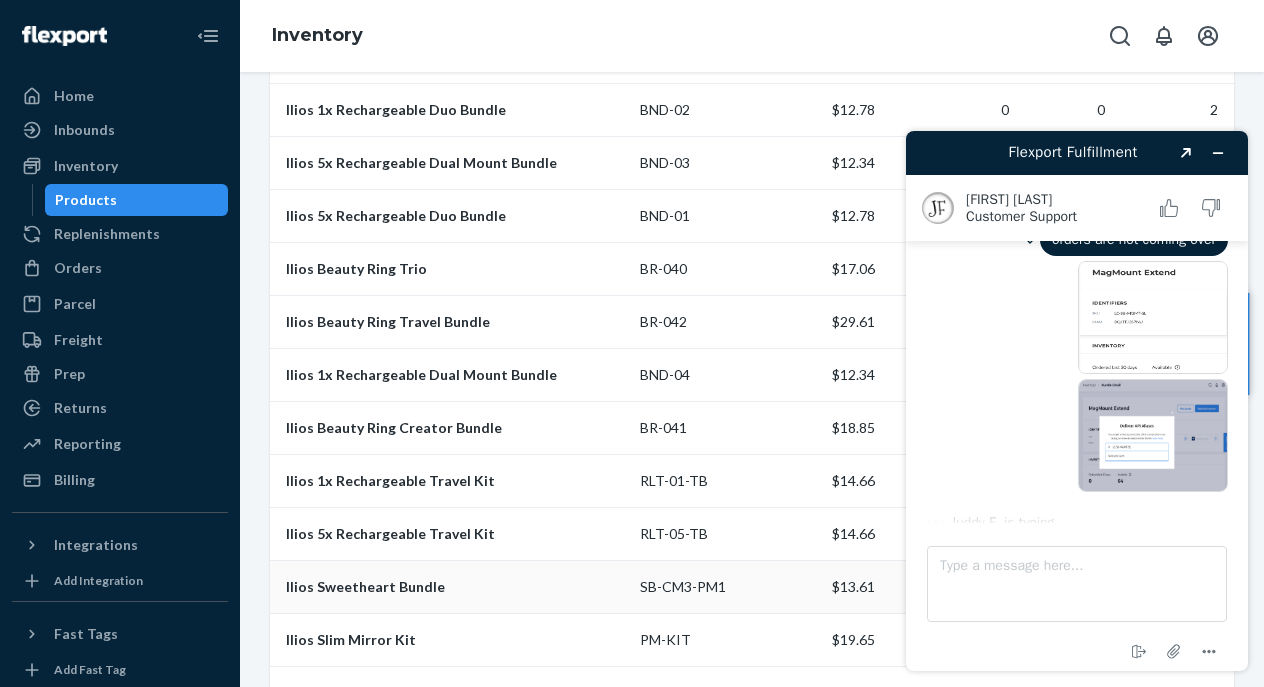 scroll, scrollTop: 2720, scrollLeft: 0, axis: vertical 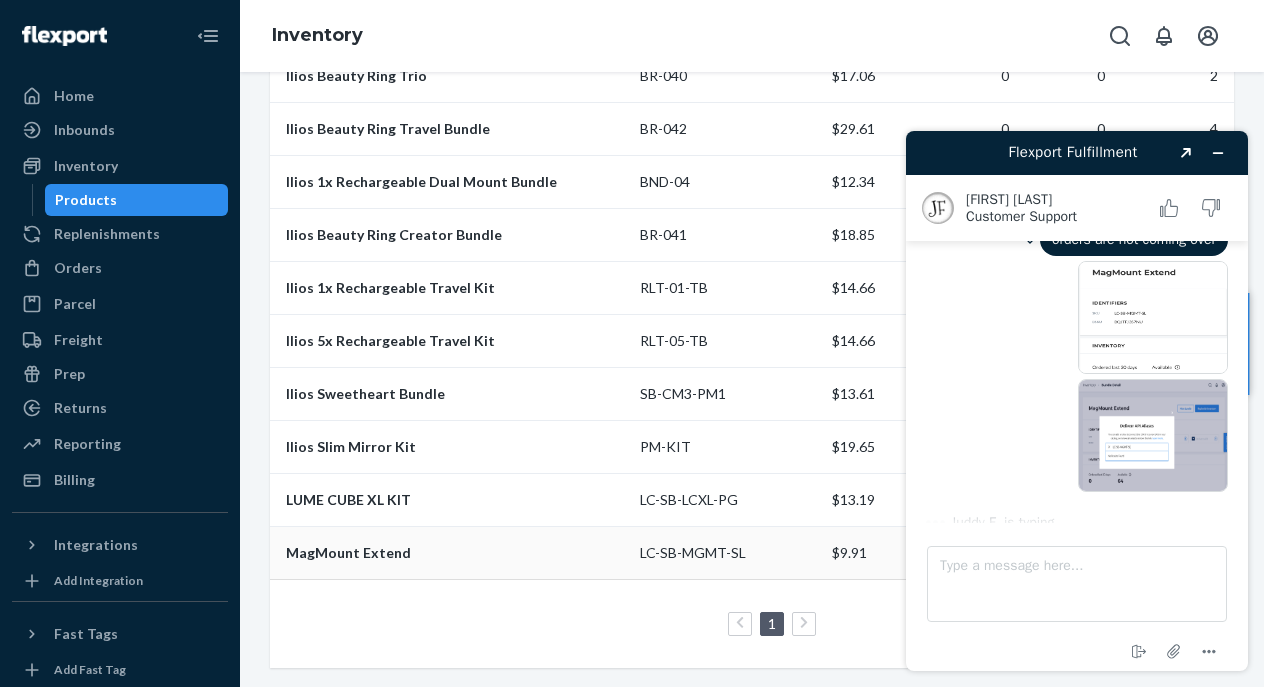 click on "MagMount Extend" at bounding box center (455, 553) 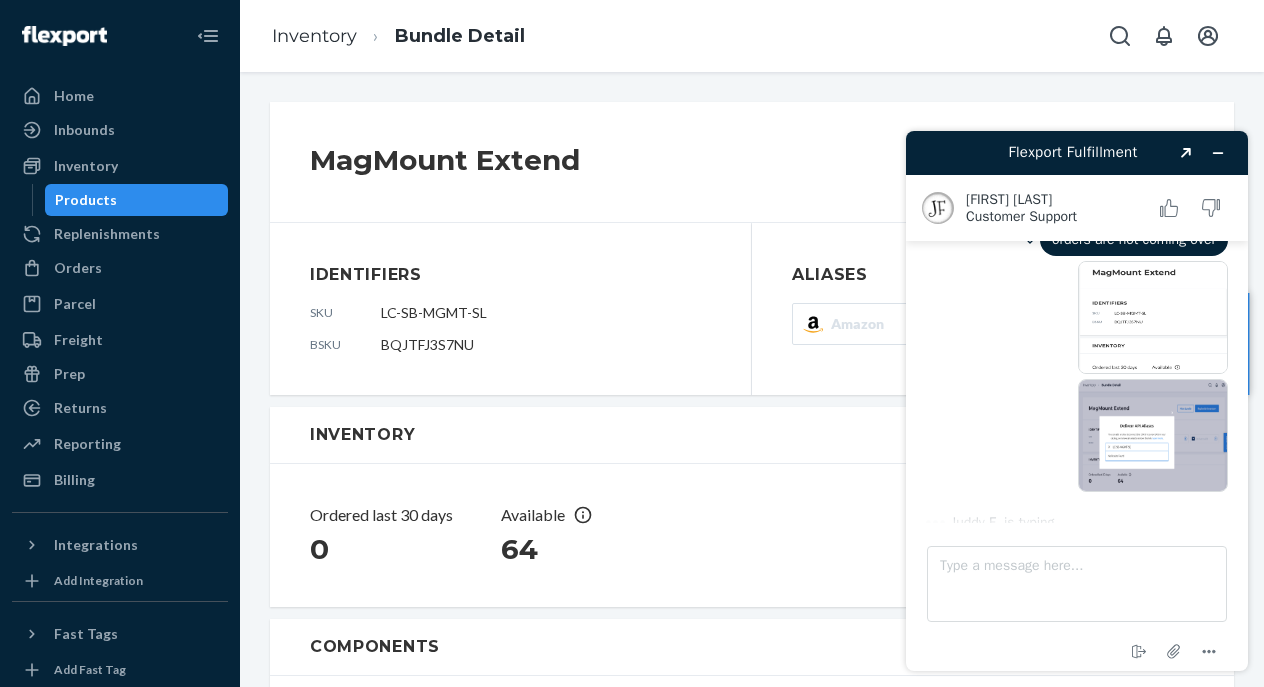 click on "LC-SB-MGMT-SL" at bounding box center [434, 312] 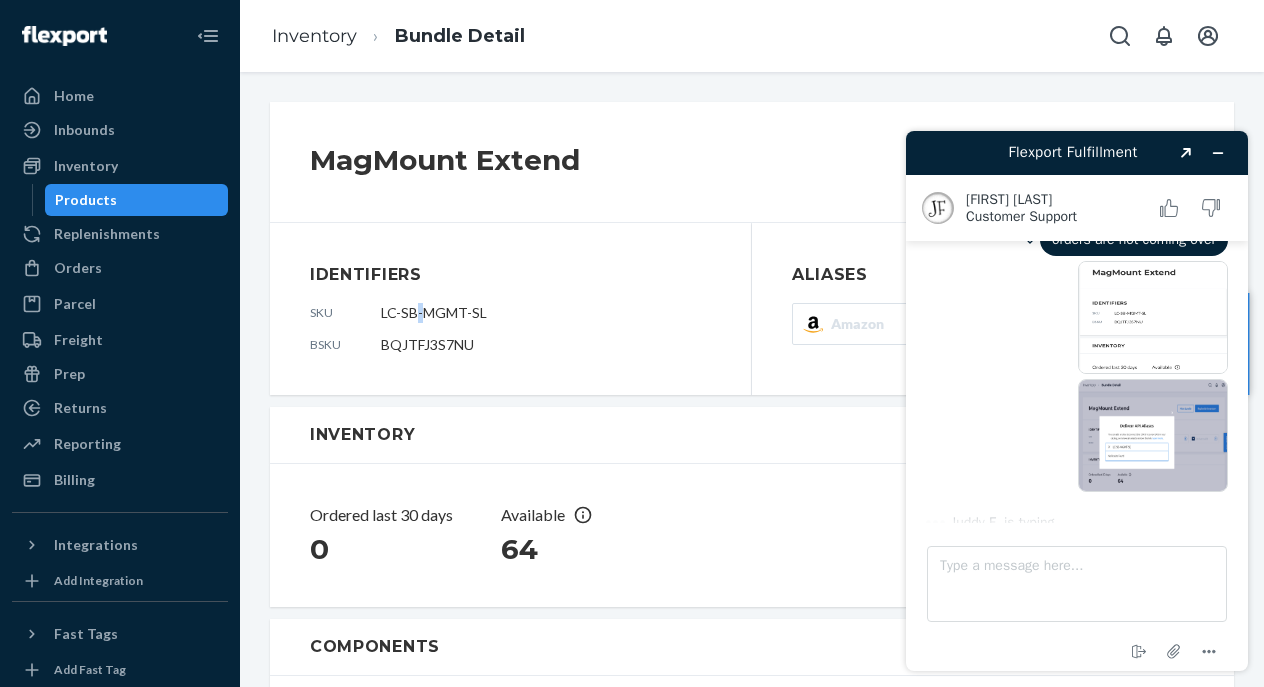 click on "LC-SB-MGMT-SL" at bounding box center (434, 312) 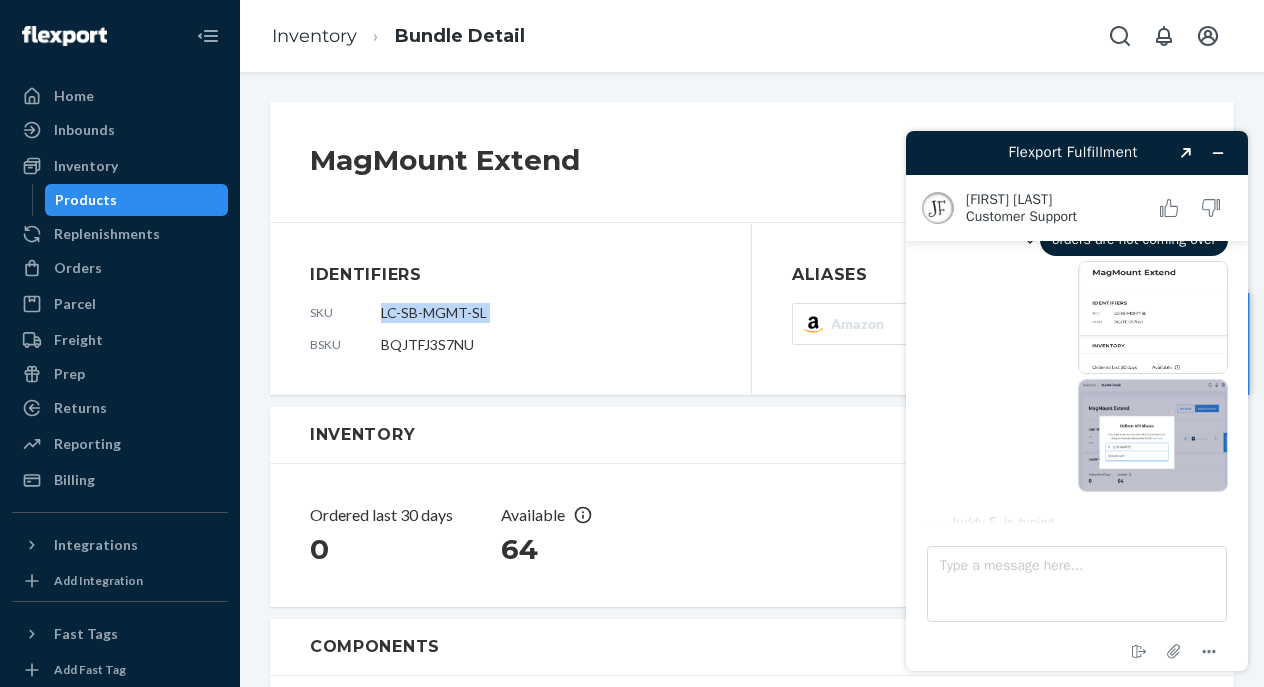 click on "LC-SB-MGMT-SL" at bounding box center [434, 312] 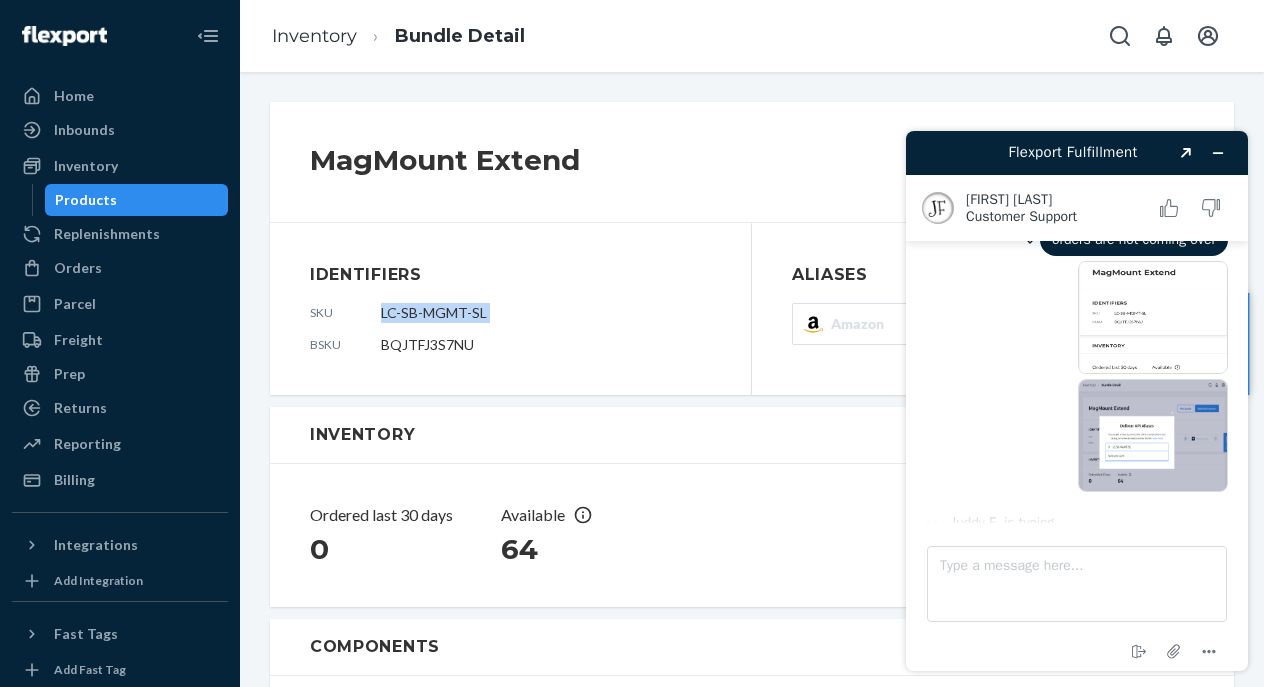click on "Products" at bounding box center [137, 200] 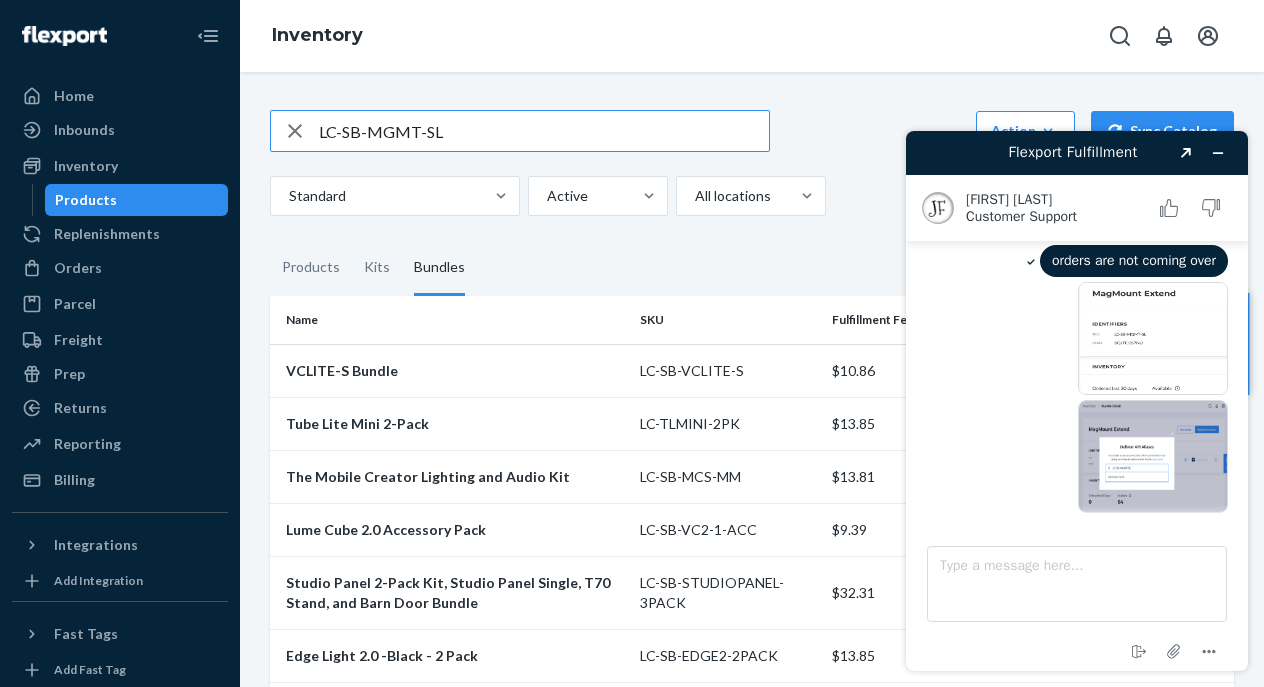 type on "LC-SB-MGMT-SL" 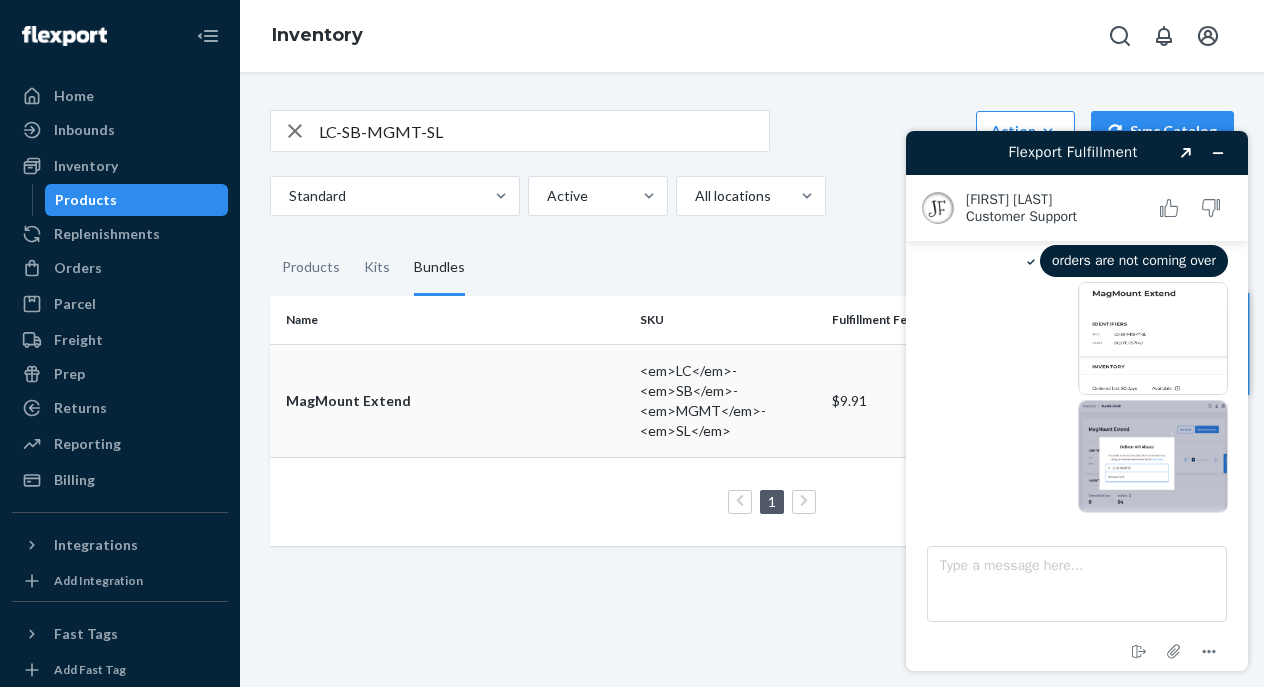 click on "MagMount Extend" at bounding box center (451, 400) 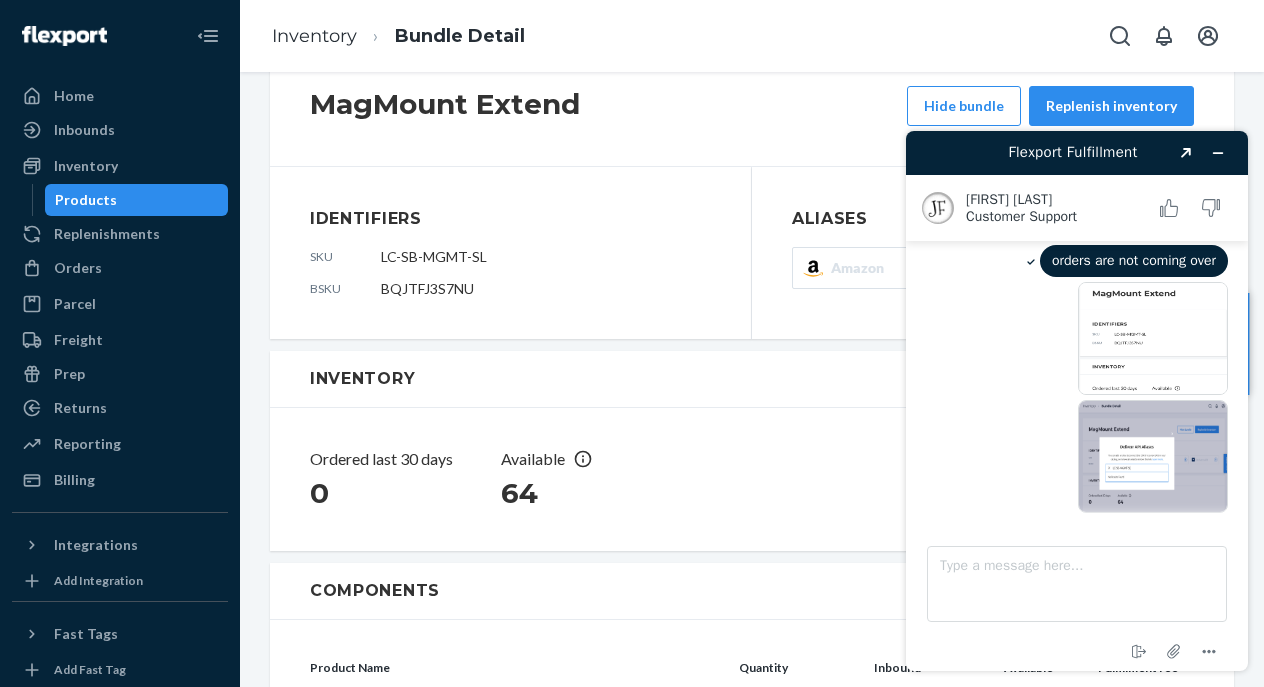 scroll, scrollTop: 55, scrollLeft: 0, axis: vertical 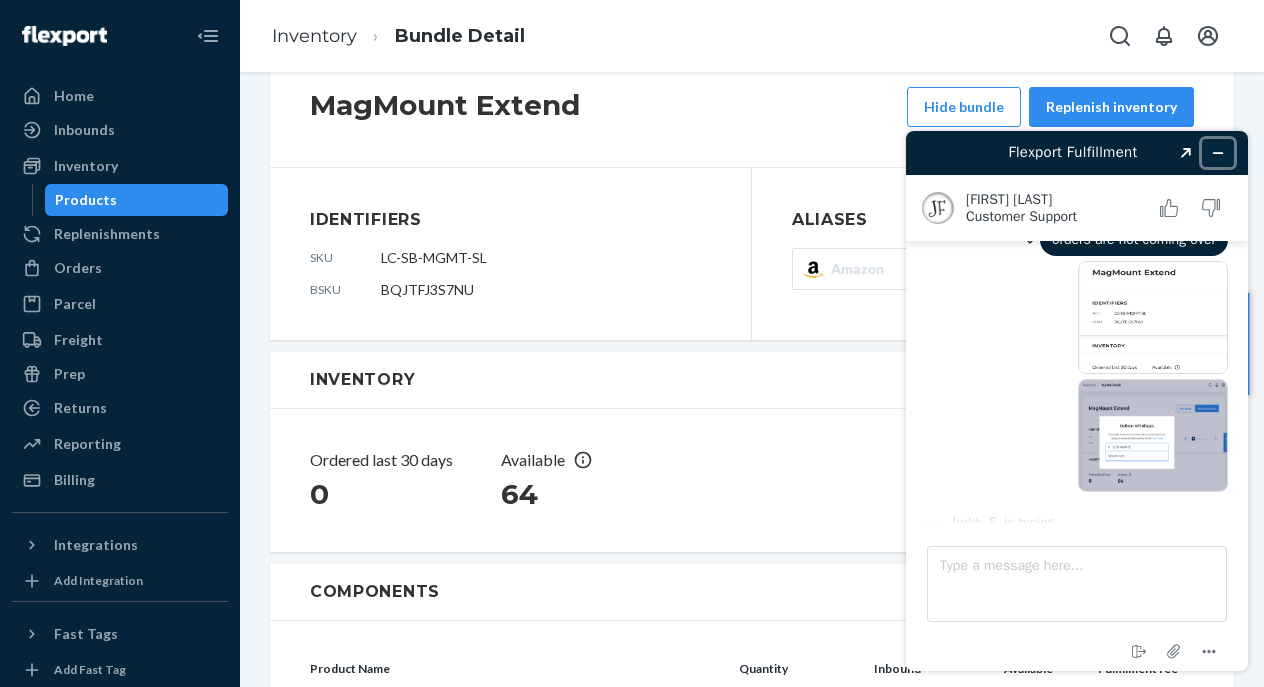 click at bounding box center [1218, 153] 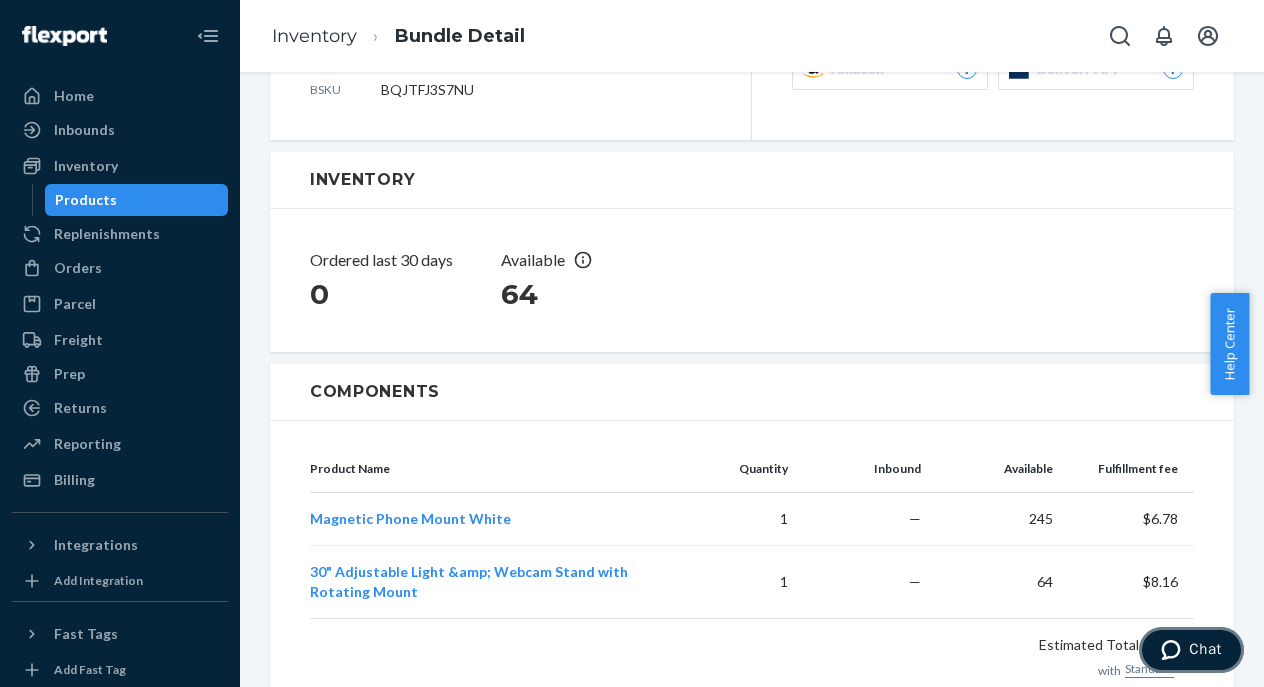 scroll, scrollTop: 0, scrollLeft: 0, axis: both 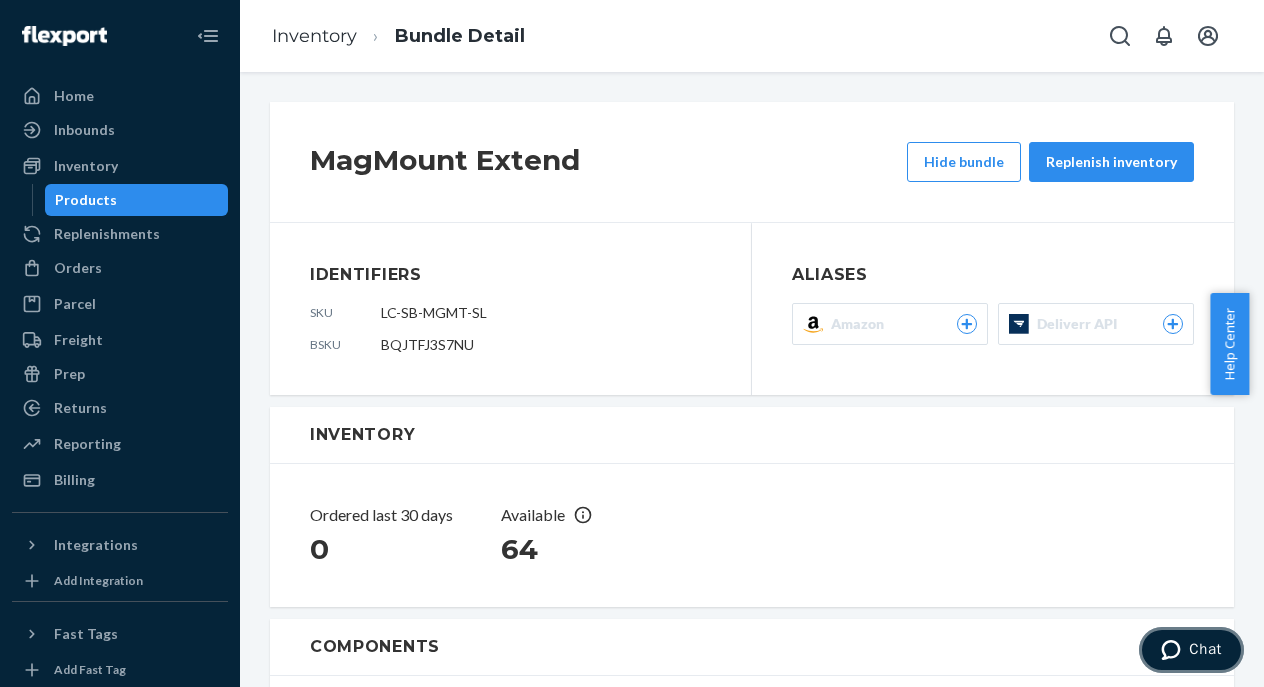 click on "Chat" at bounding box center (1205, 649) 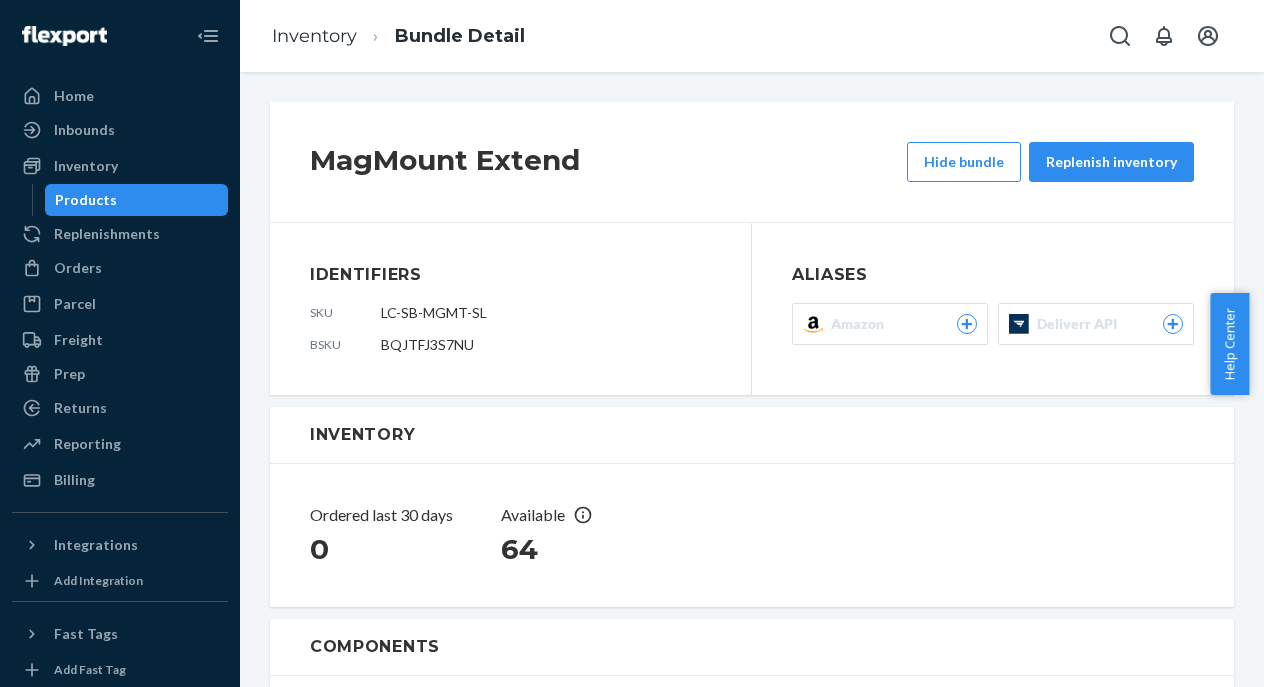 scroll, scrollTop: 0, scrollLeft: 0, axis: both 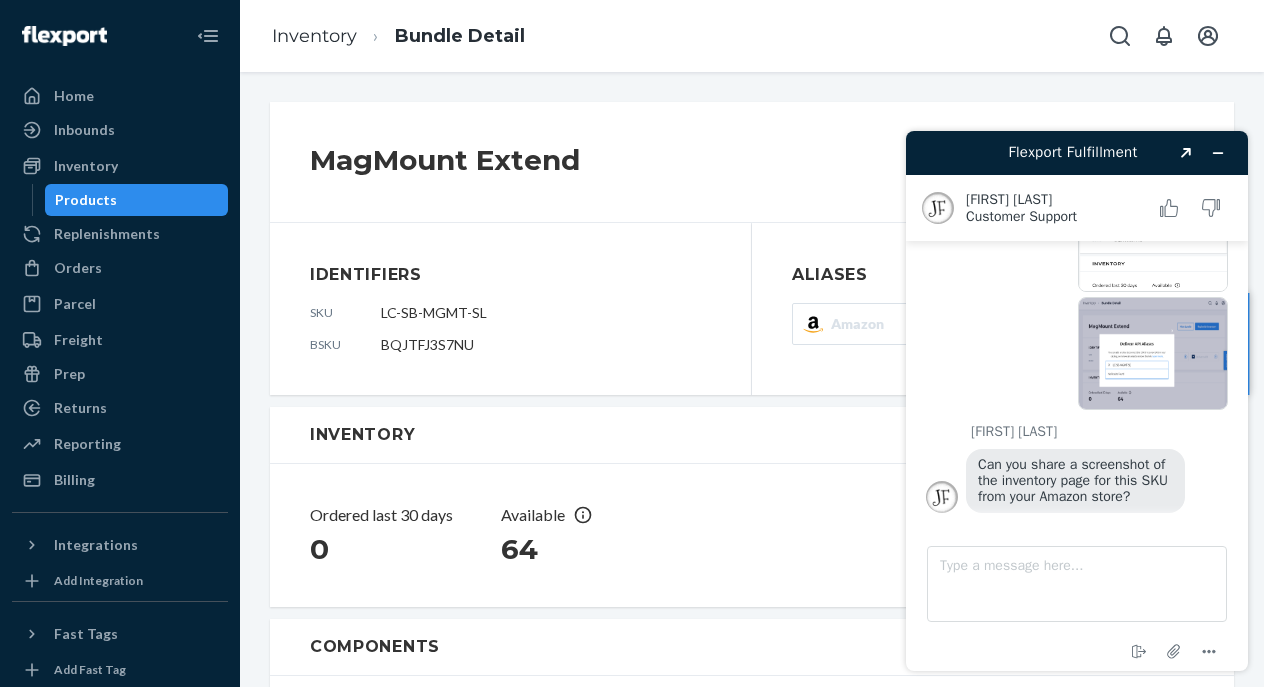 click on "LC-SB-MGMT-SL" at bounding box center (546, 313) 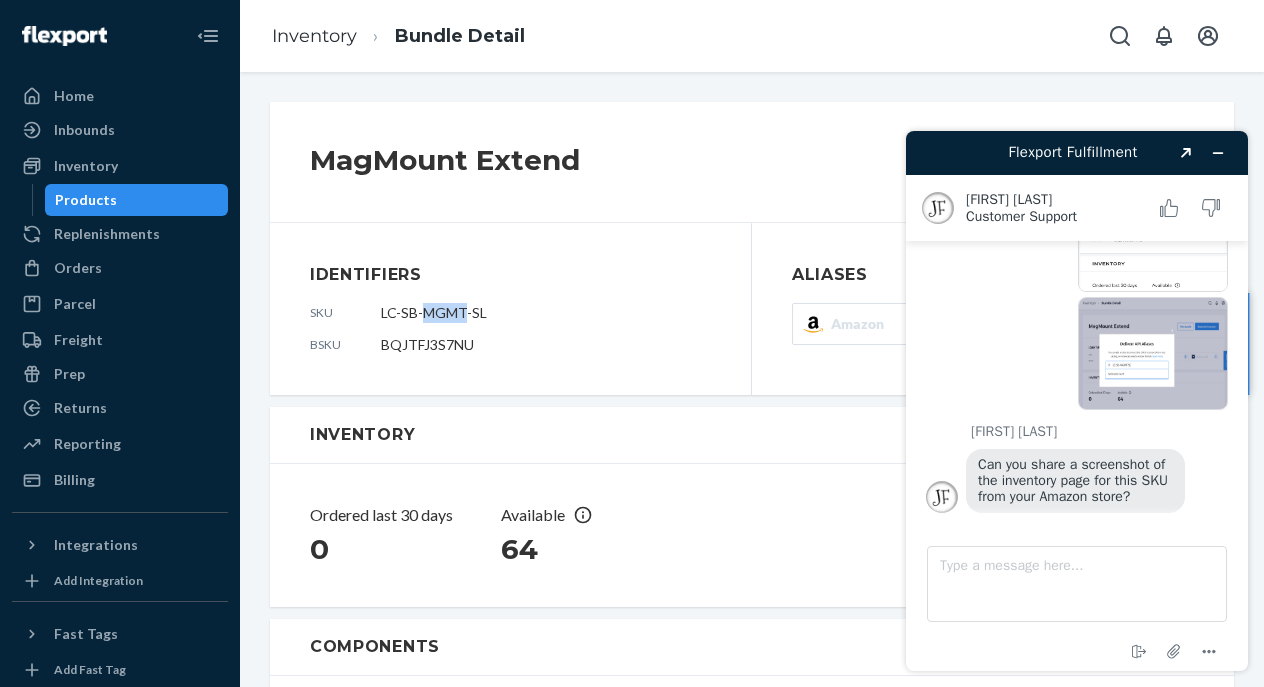 click on "LC-SB-MGMT-SL" at bounding box center (546, 313) 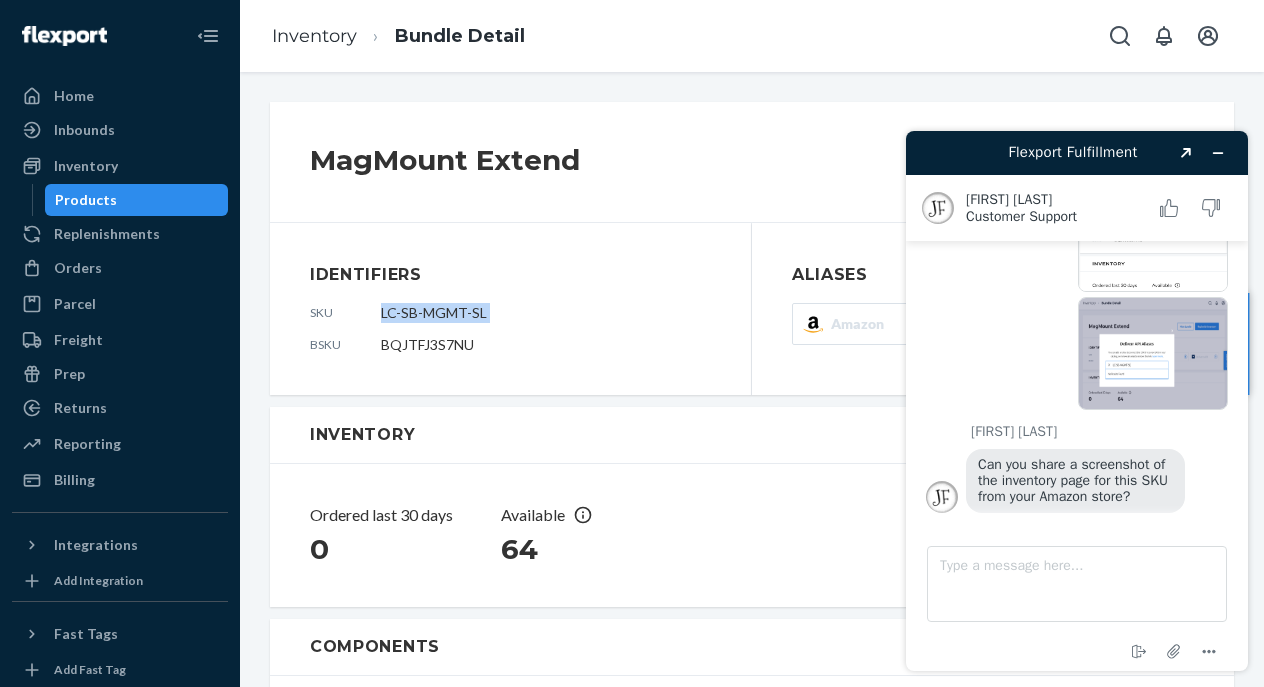 click on "LC-SB-MGMT-SL" at bounding box center [546, 313] 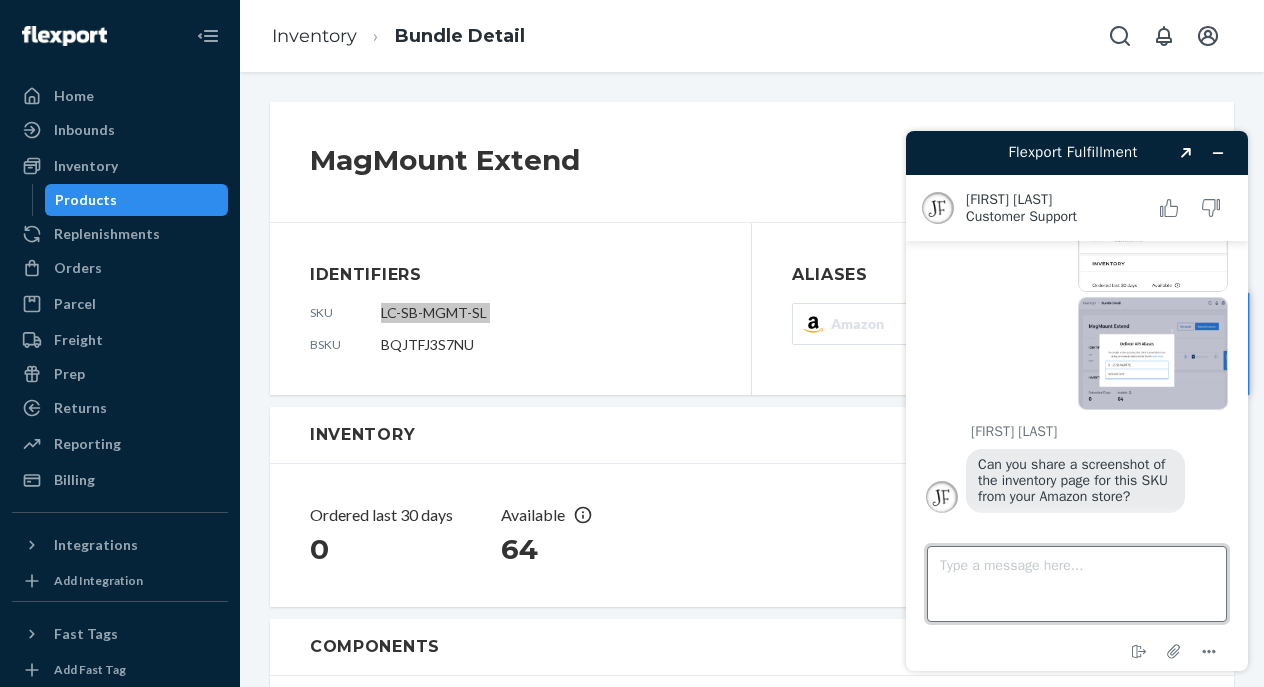 click on "Type a message here..." at bounding box center [1077, 584] 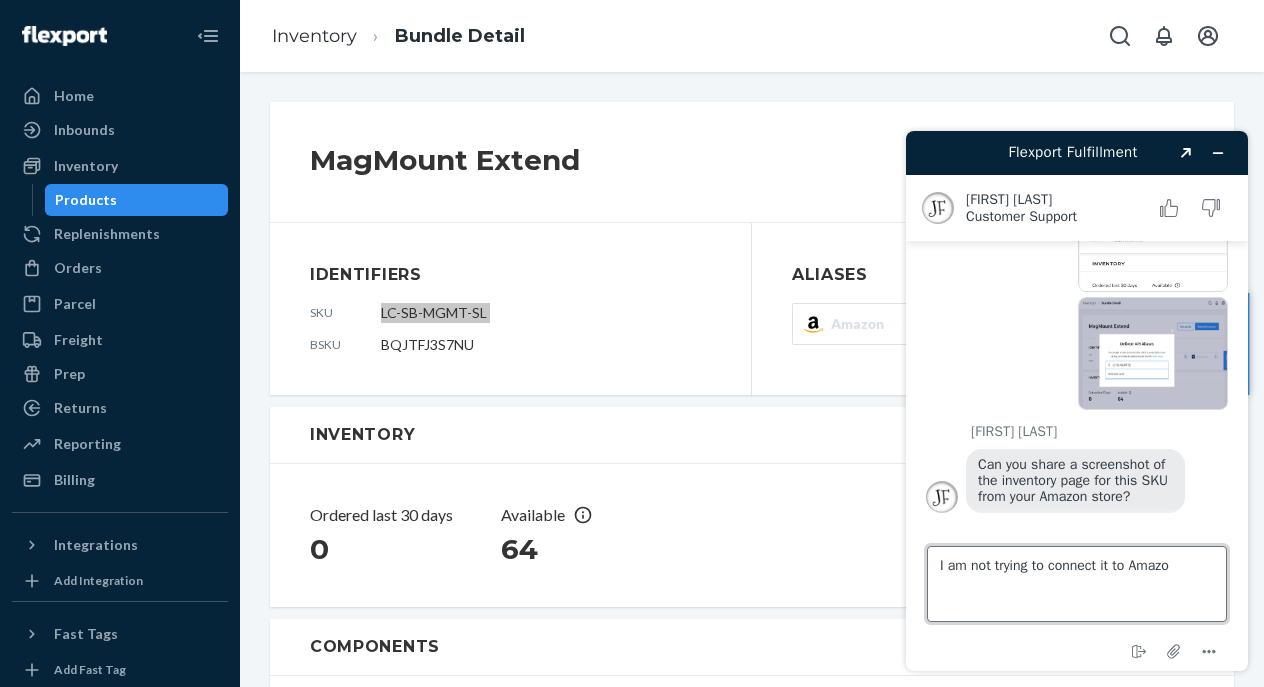 type on "I am not trying to connect it to Amazon" 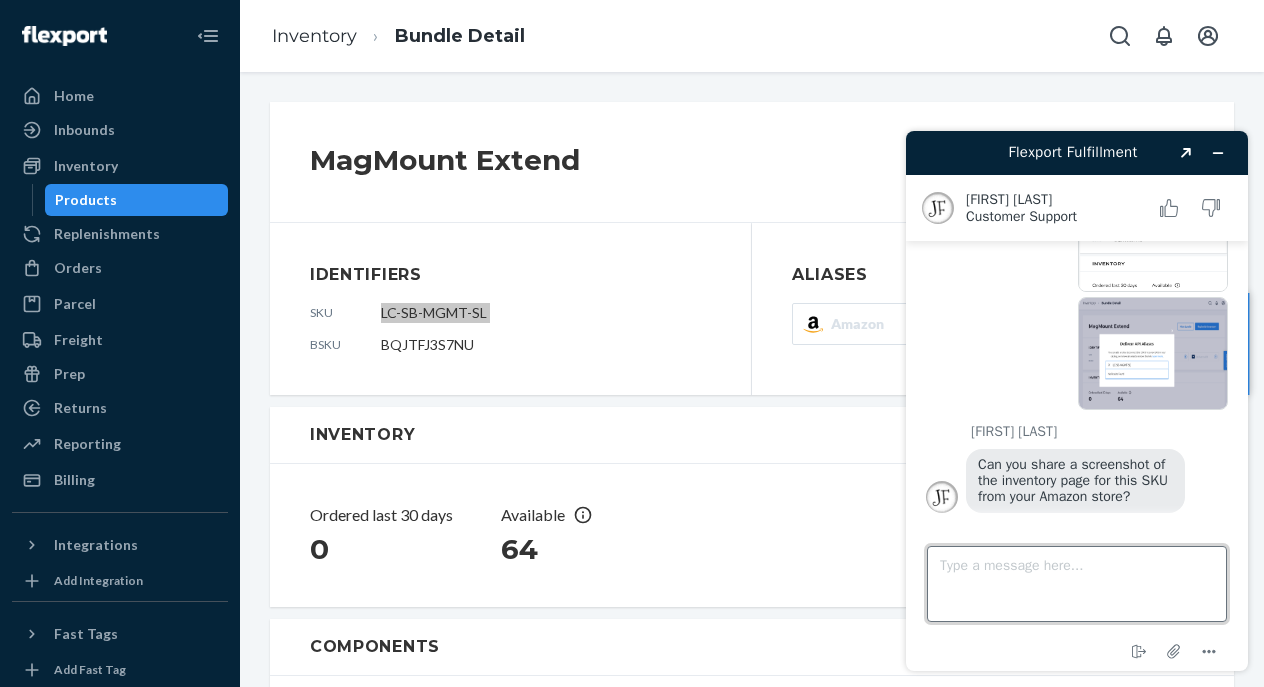 scroll, scrollTop: 1695, scrollLeft: 0, axis: vertical 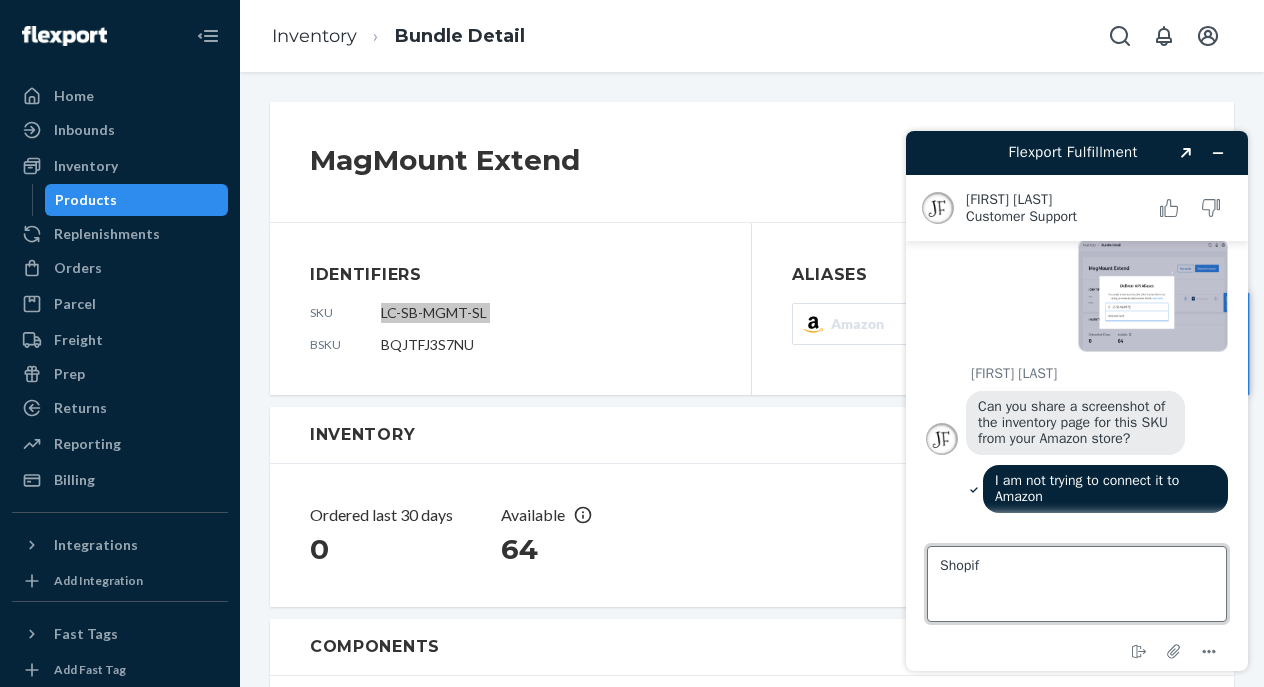 type on "Shopify" 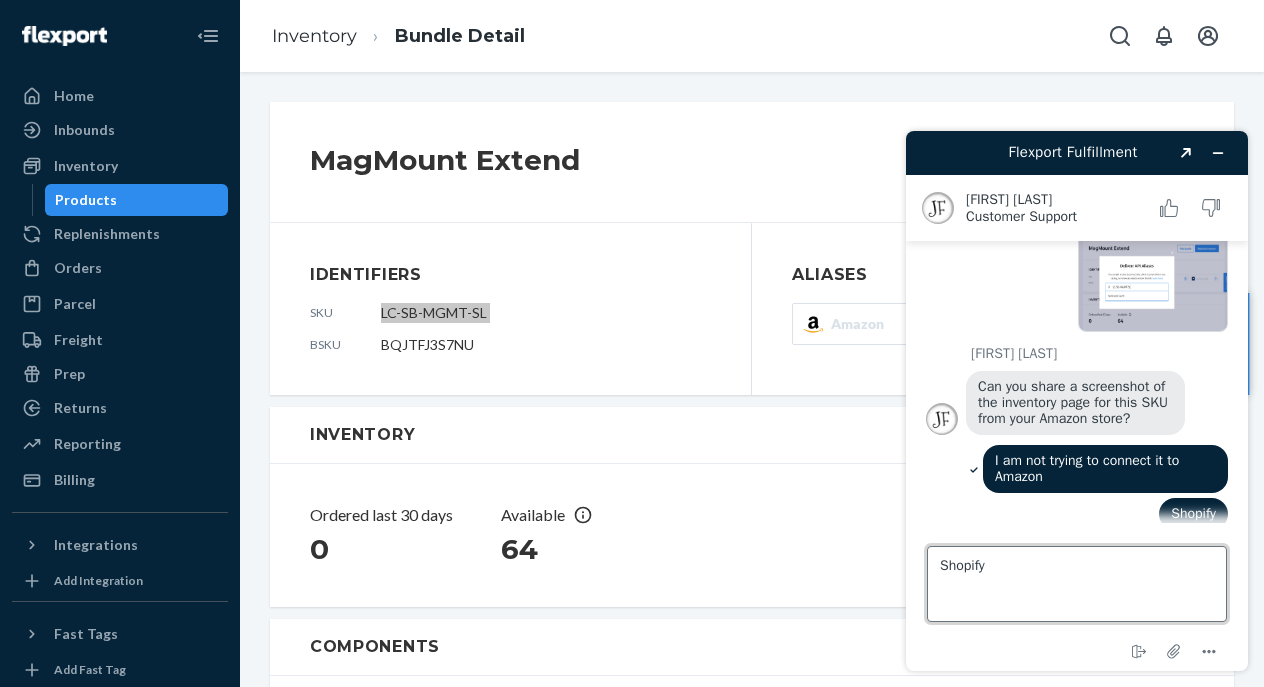 type 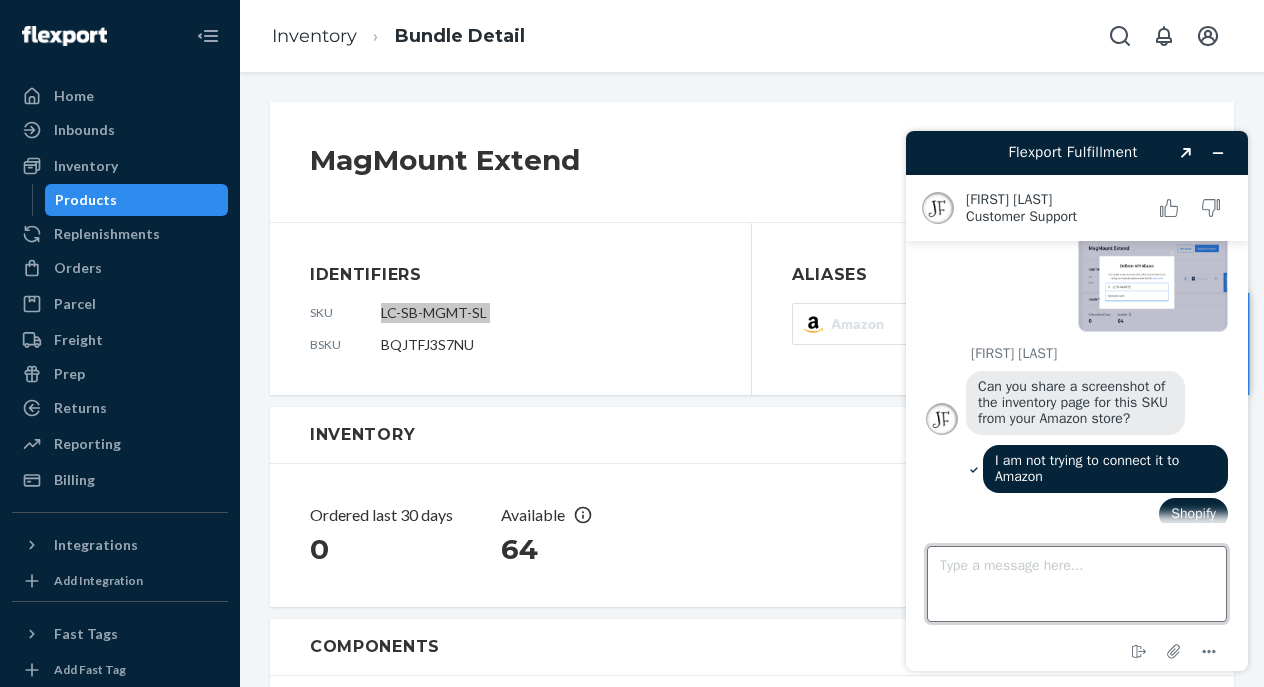scroll, scrollTop: 1732, scrollLeft: 0, axis: vertical 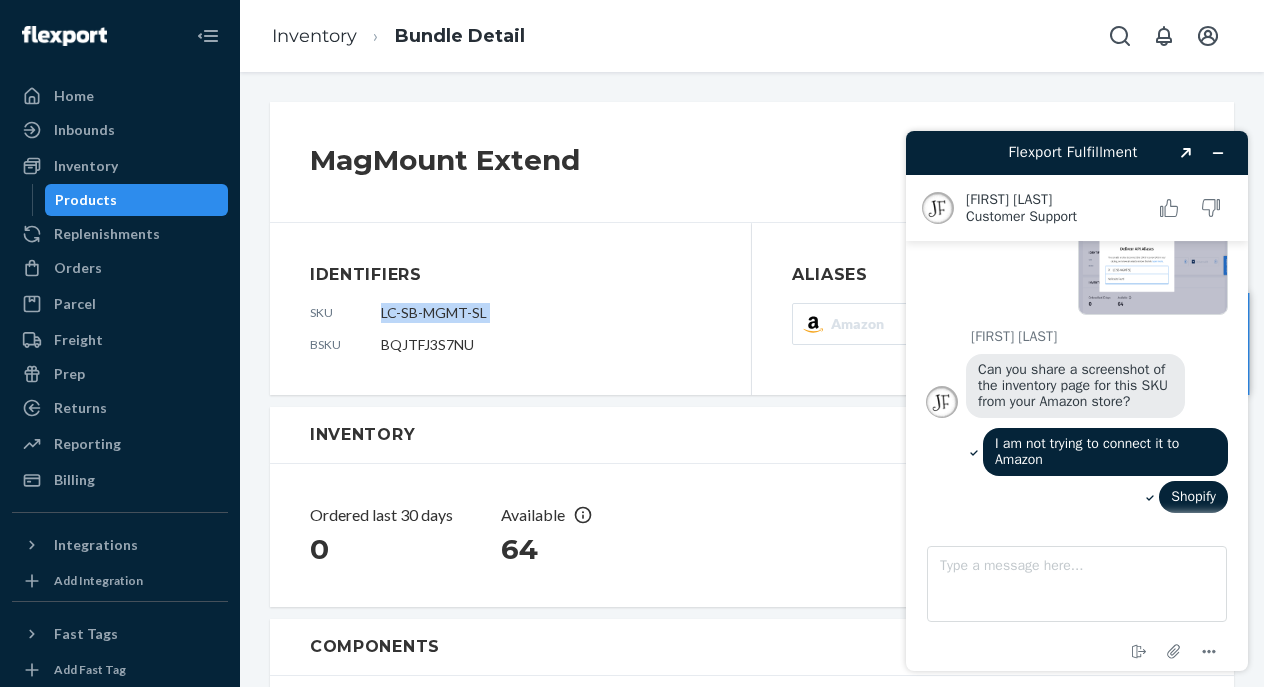 click on "LC-SB-MGMT-SL" at bounding box center (434, 312) 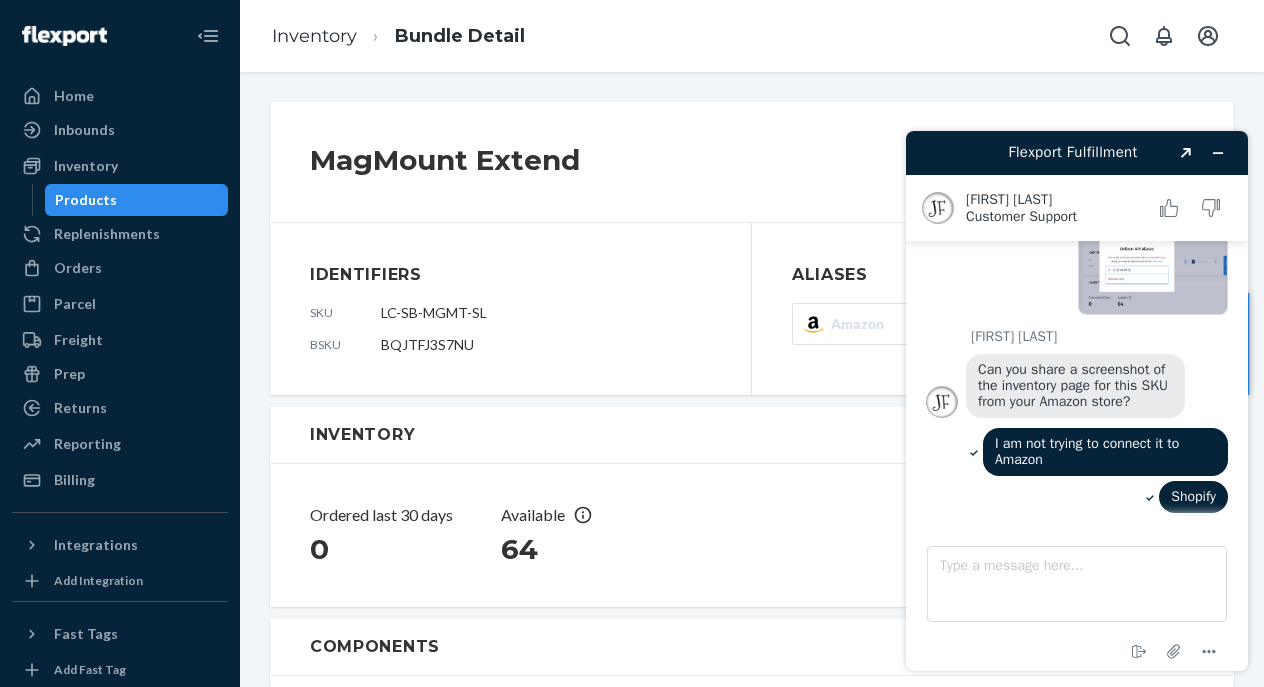 click on "LC-SB-MGMT-SL" at bounding box center [434, 312] 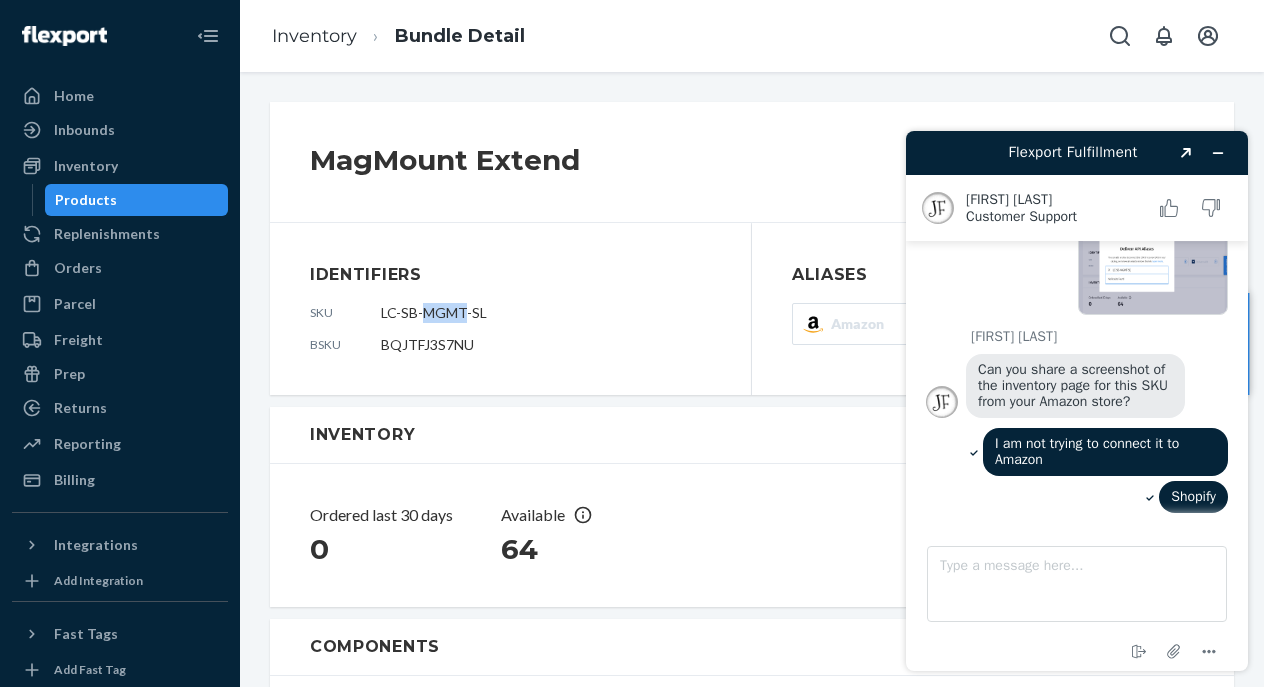 click on "LC-SB-MGMT-SL" at bounding box center (434, 312) 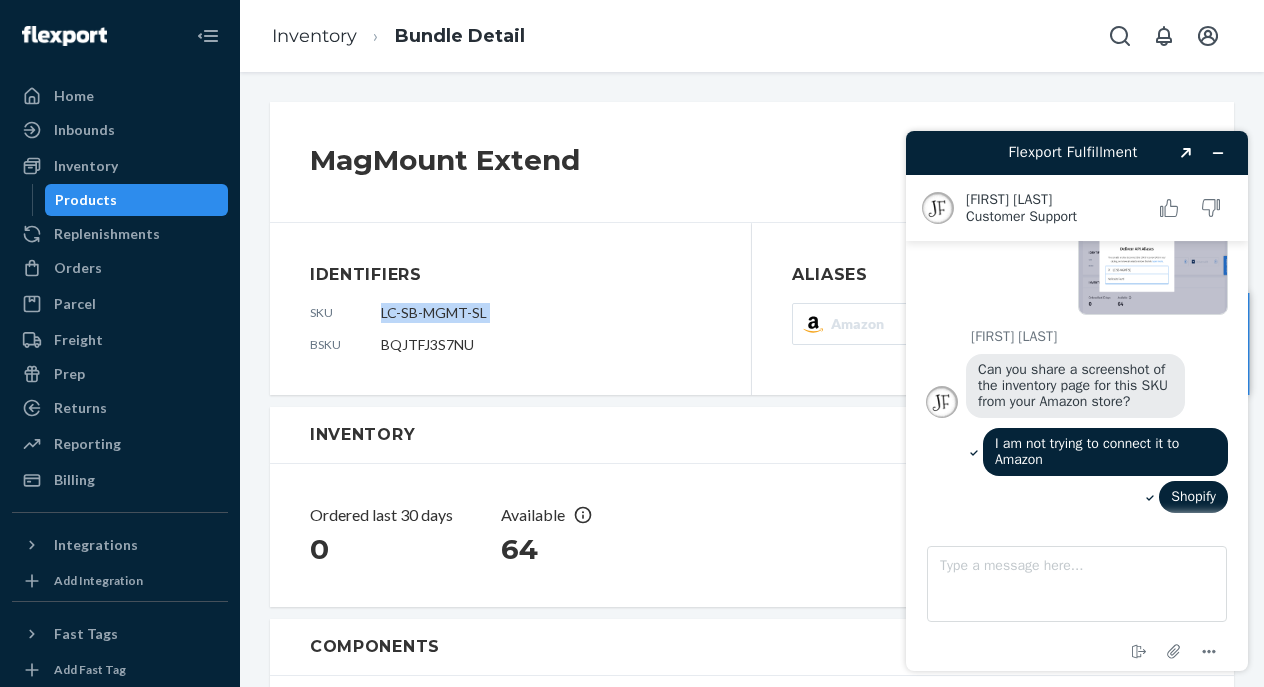 click on "LC-SB-MGMT-SL" at bounding box center [434, 312] 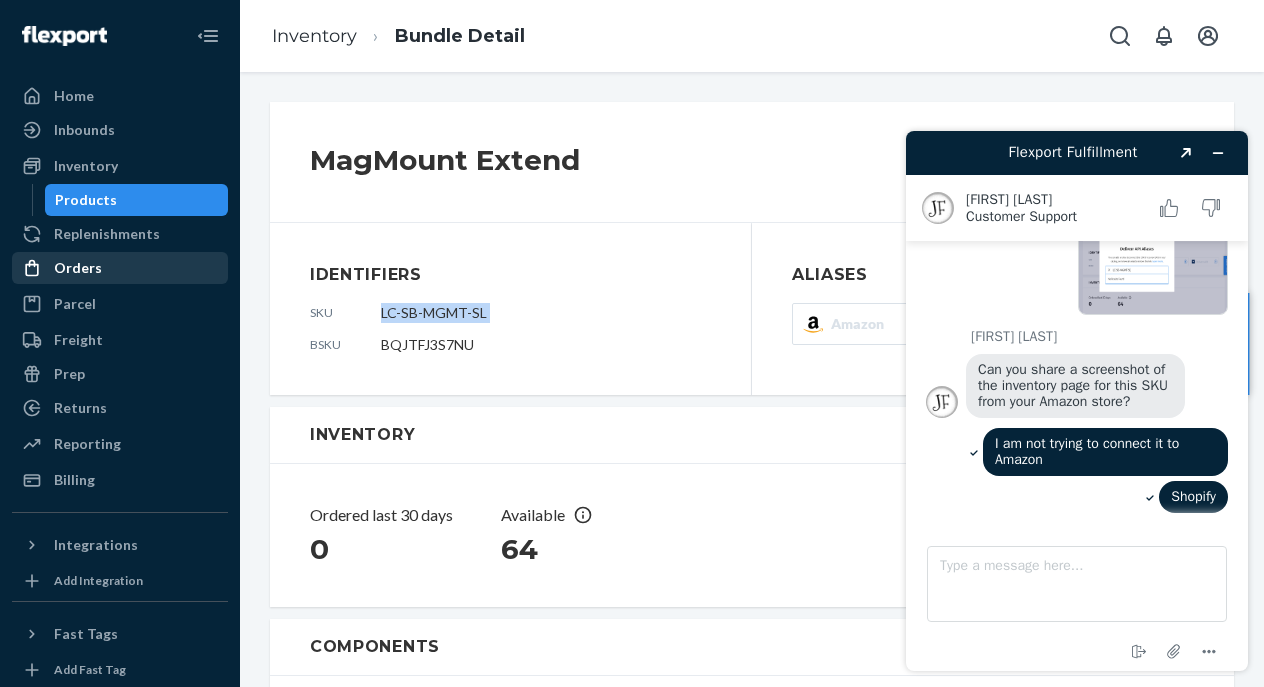 click on "Orders" at bounding box center (78, 268) 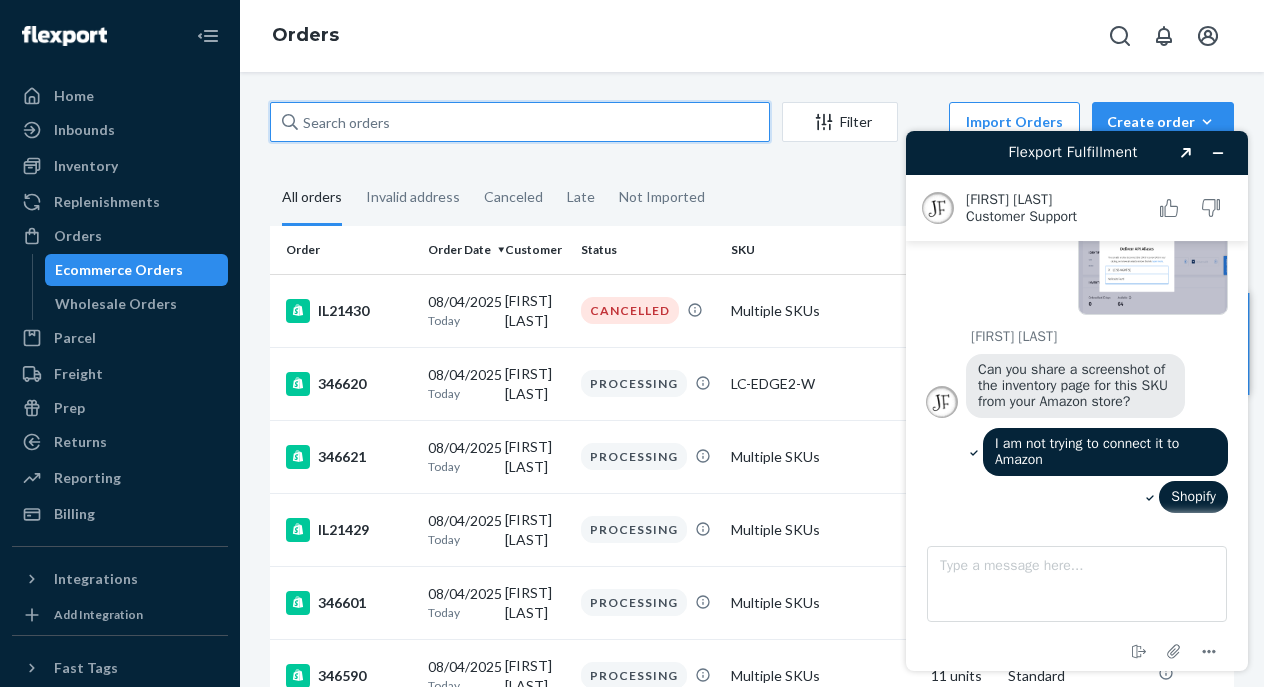 click at bounding box center [520, 122] 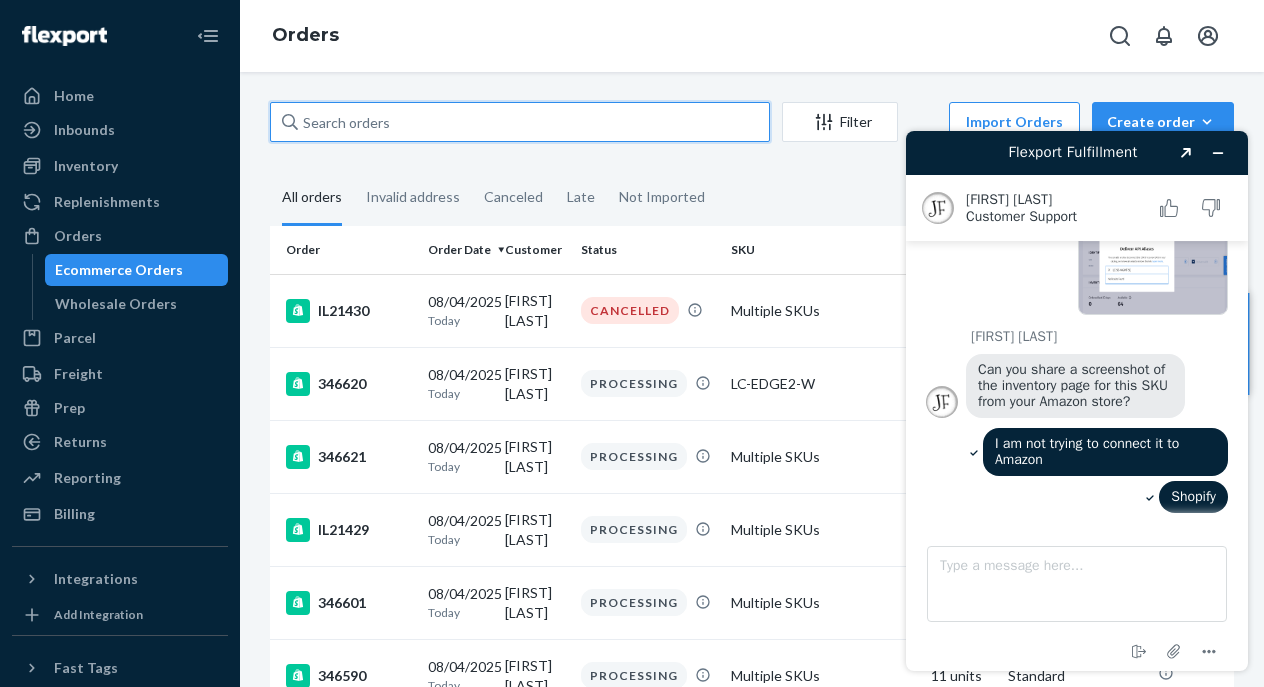 paste on "LC-SB-MGMT-SL" 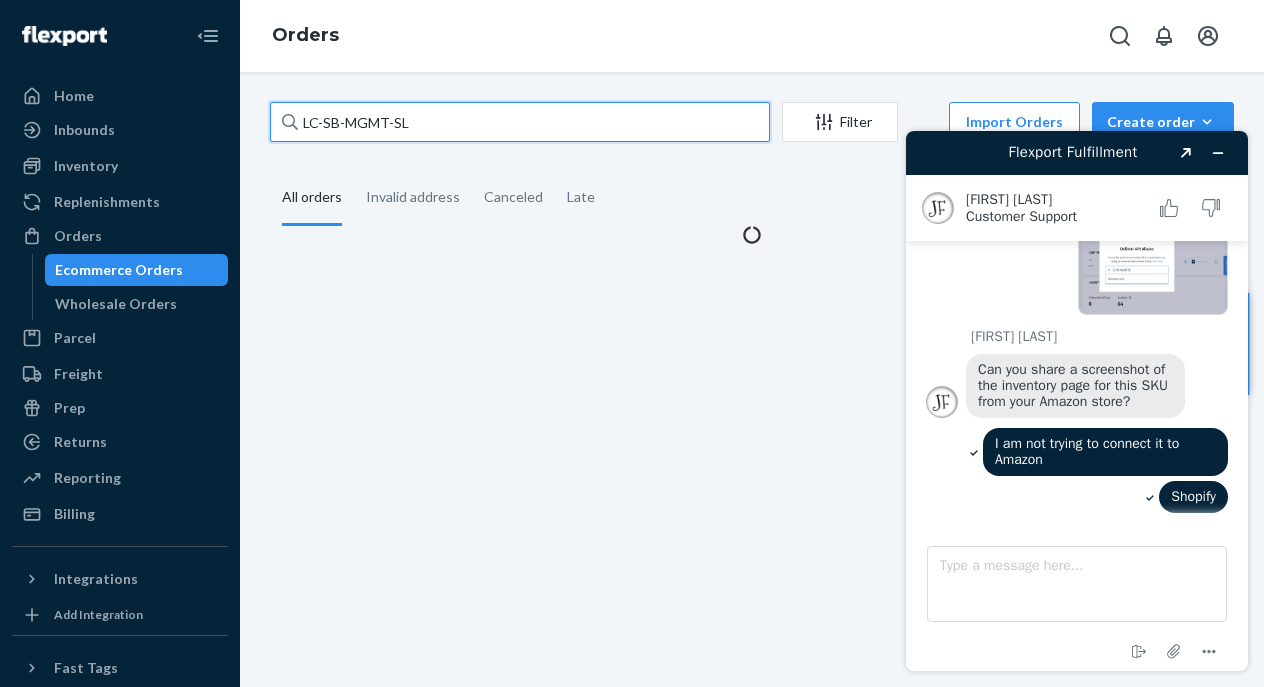type on "LC-SB-MGMT-SL" 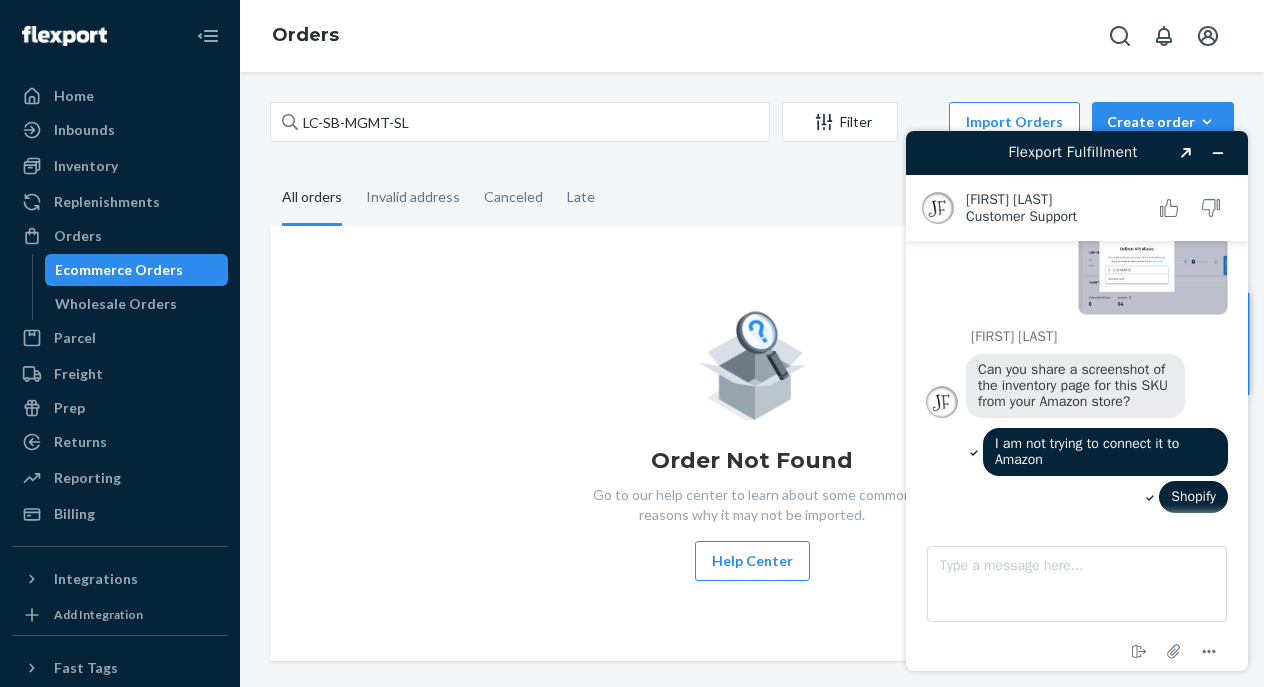 click on "All orders" at bounding box center (312, 198) 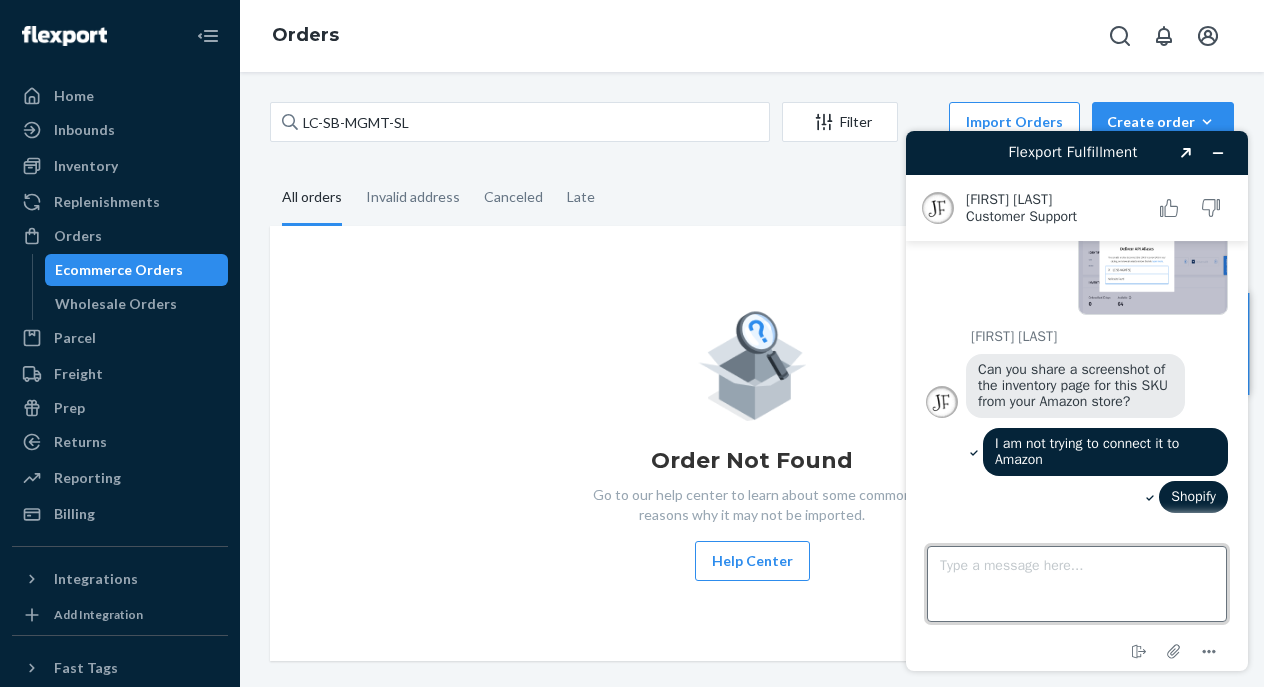 click on "Type a message here..." at bounding box center (1077, 584) 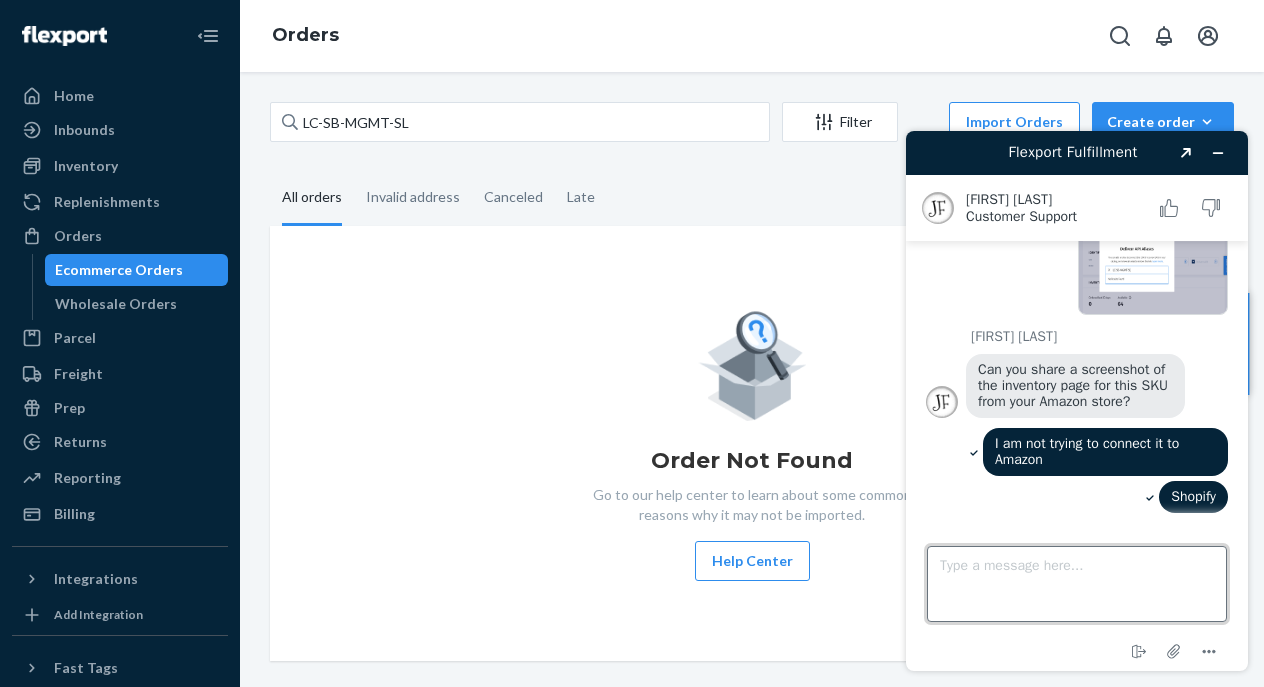 click on "Type a message here..." at bounding box center (1077, 584) 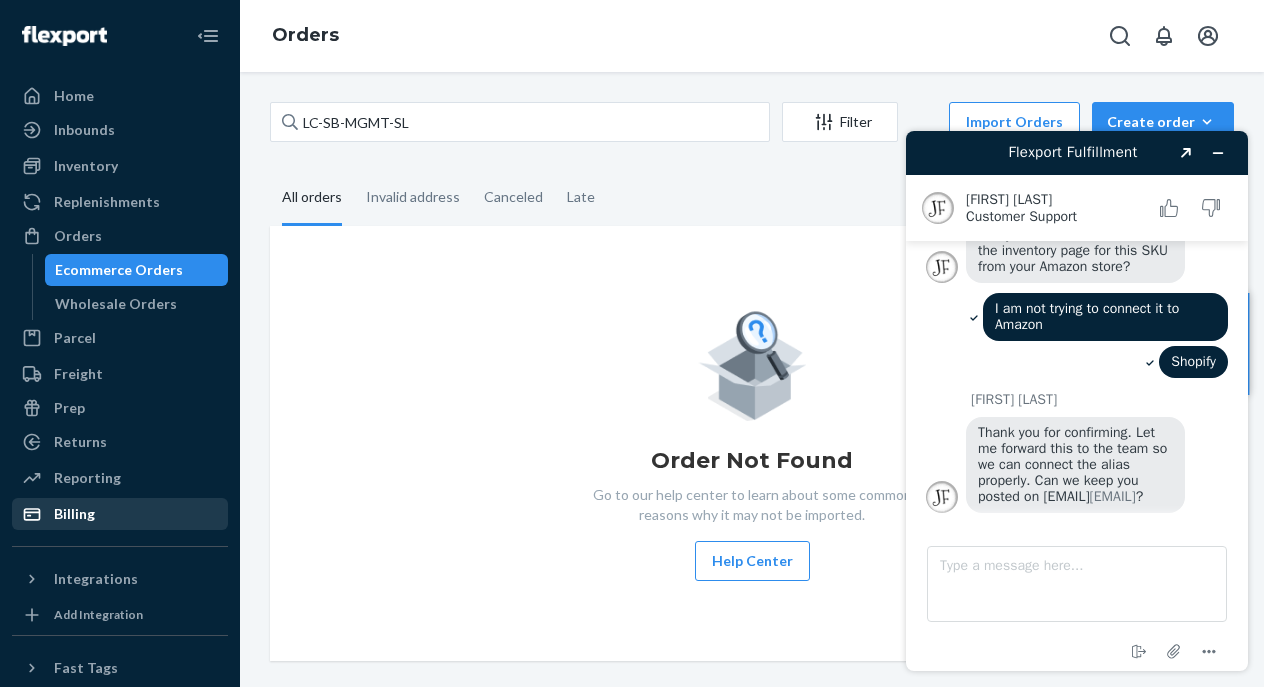 scroll, scrollTop: 1881, scrollLeft: 0, axis: vertical 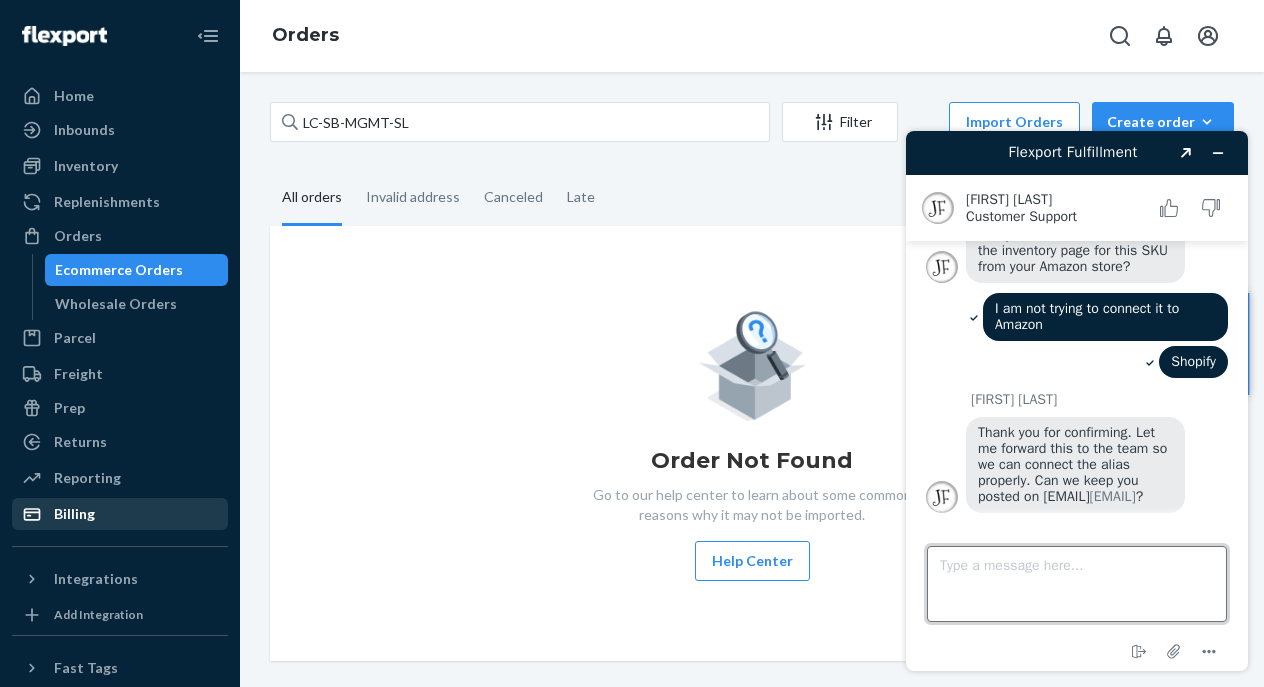 click on "Type a message here..." at bounding box center [1077, 584] 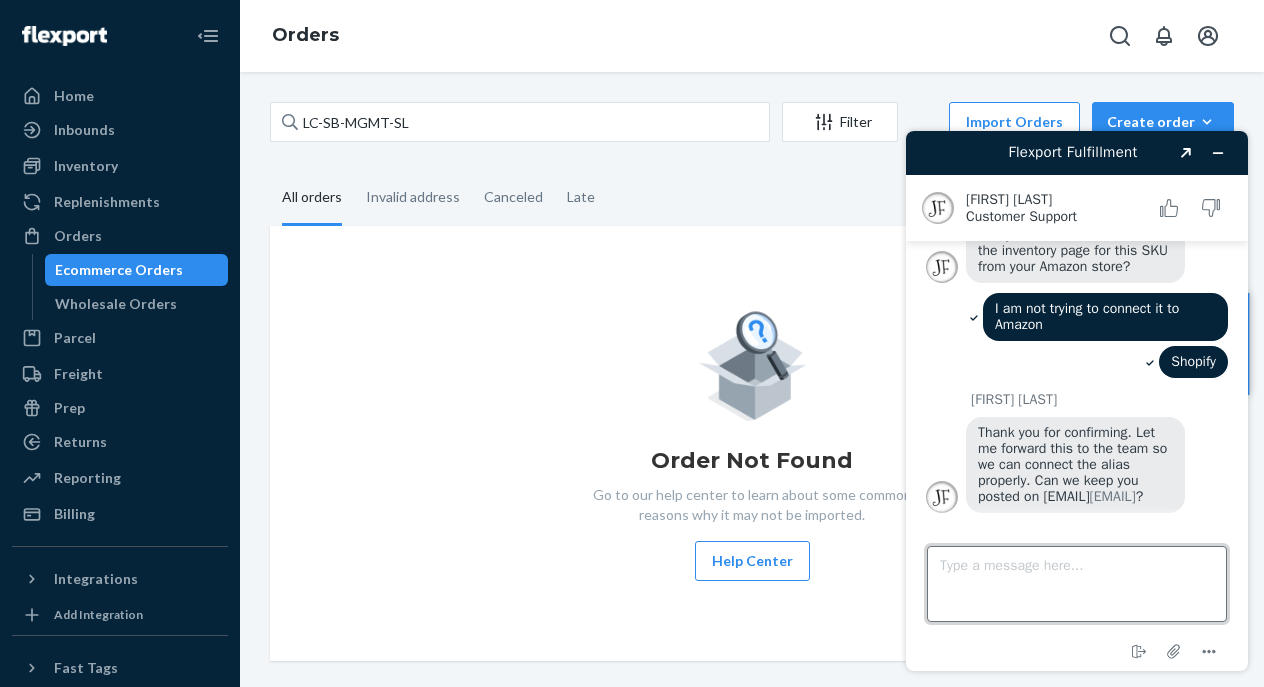 drag, startPoint x: 967, startPoint y: 618, endPoint x: 980, endPoint y: 570, distance: 49.729267 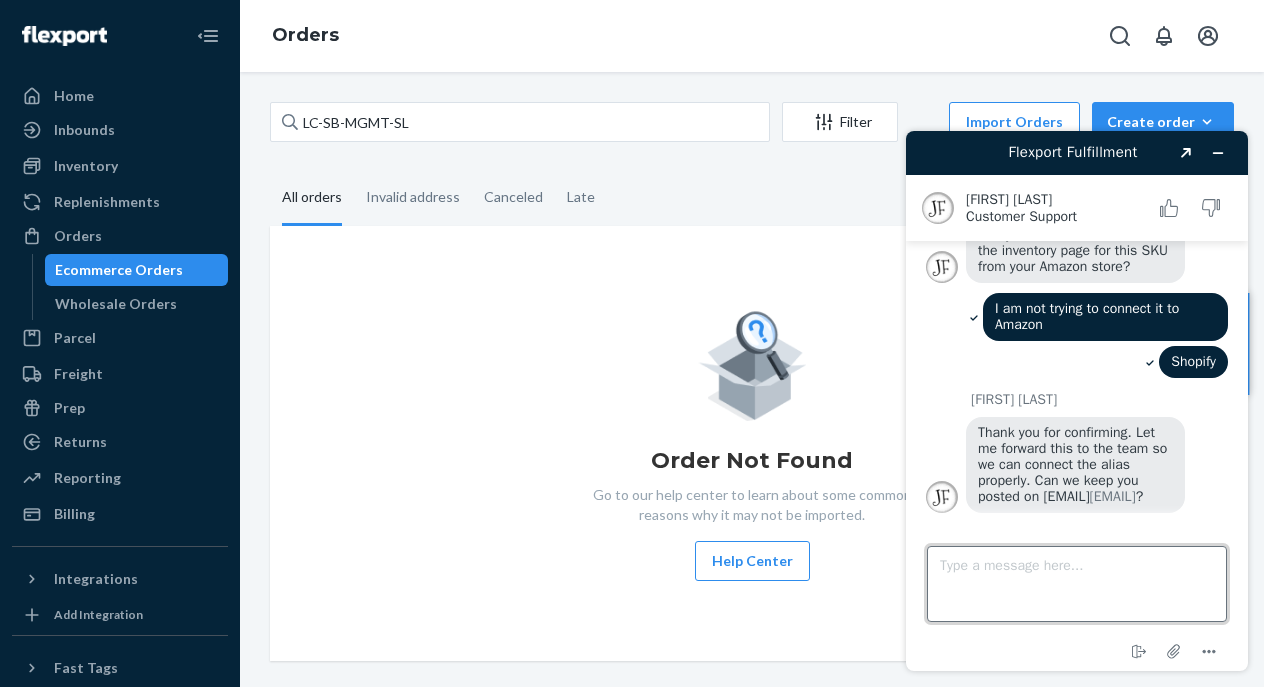 click on "Type a message here..." at bounding box center (1077, 584) 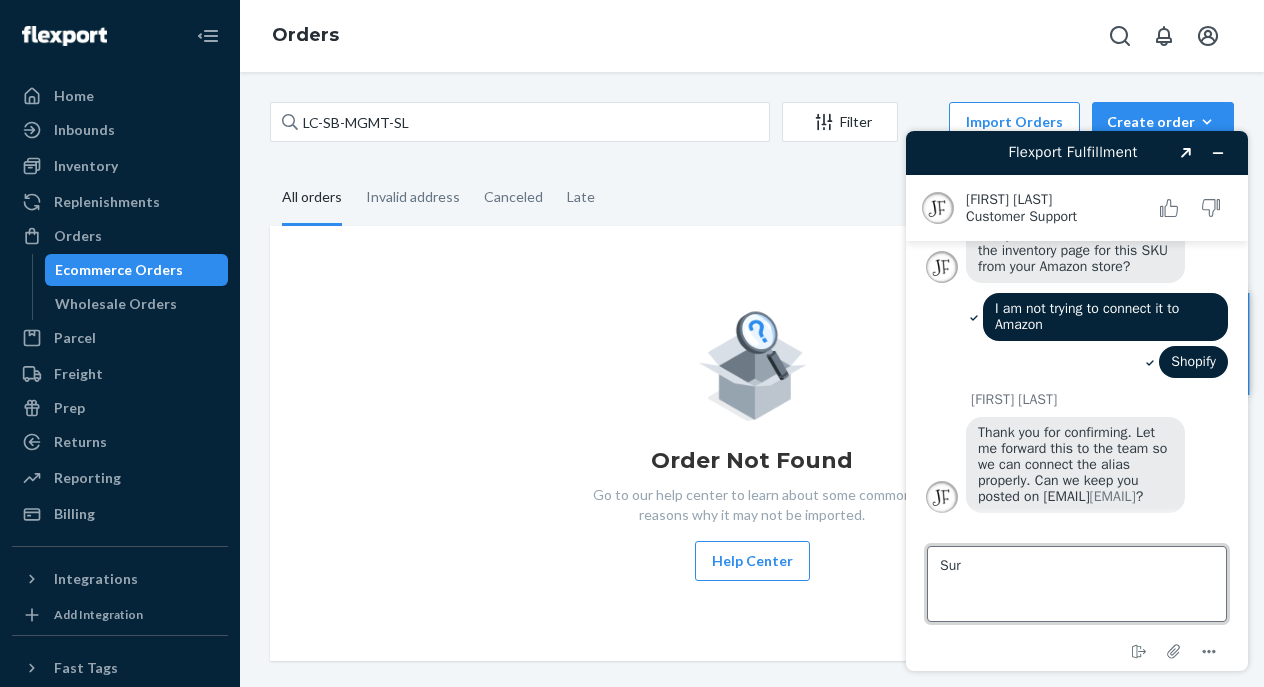 type on "Sure" 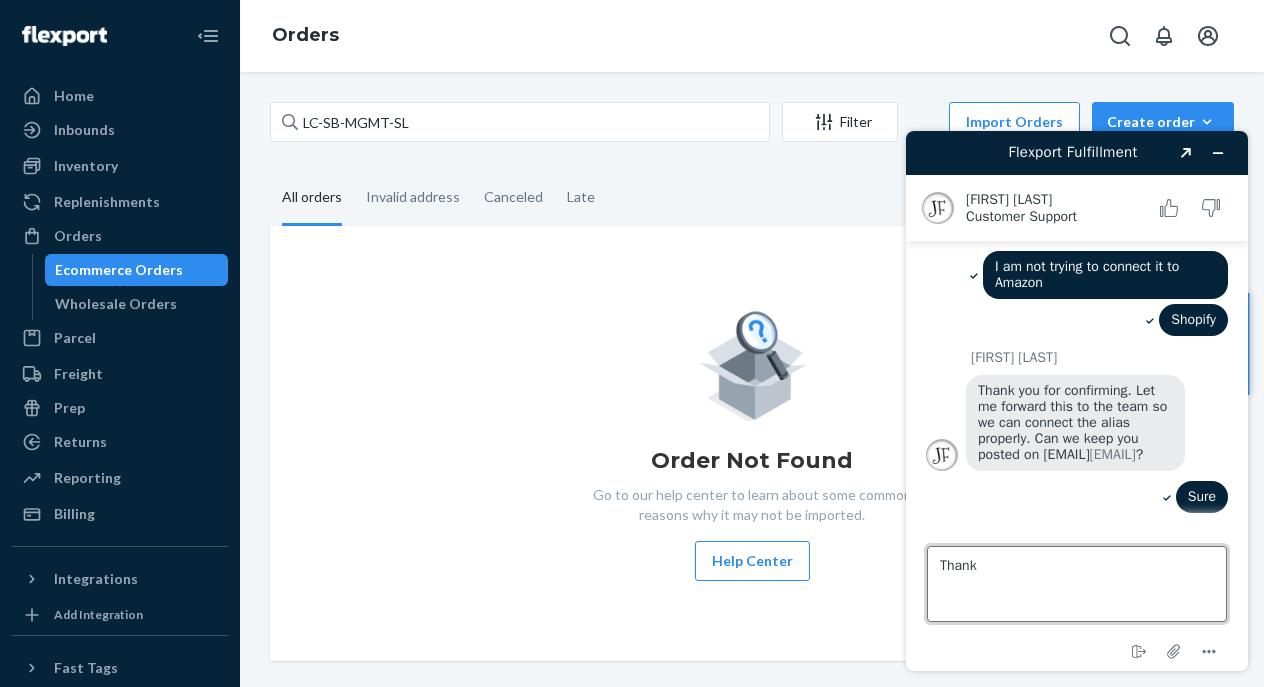 type on "Thanks" 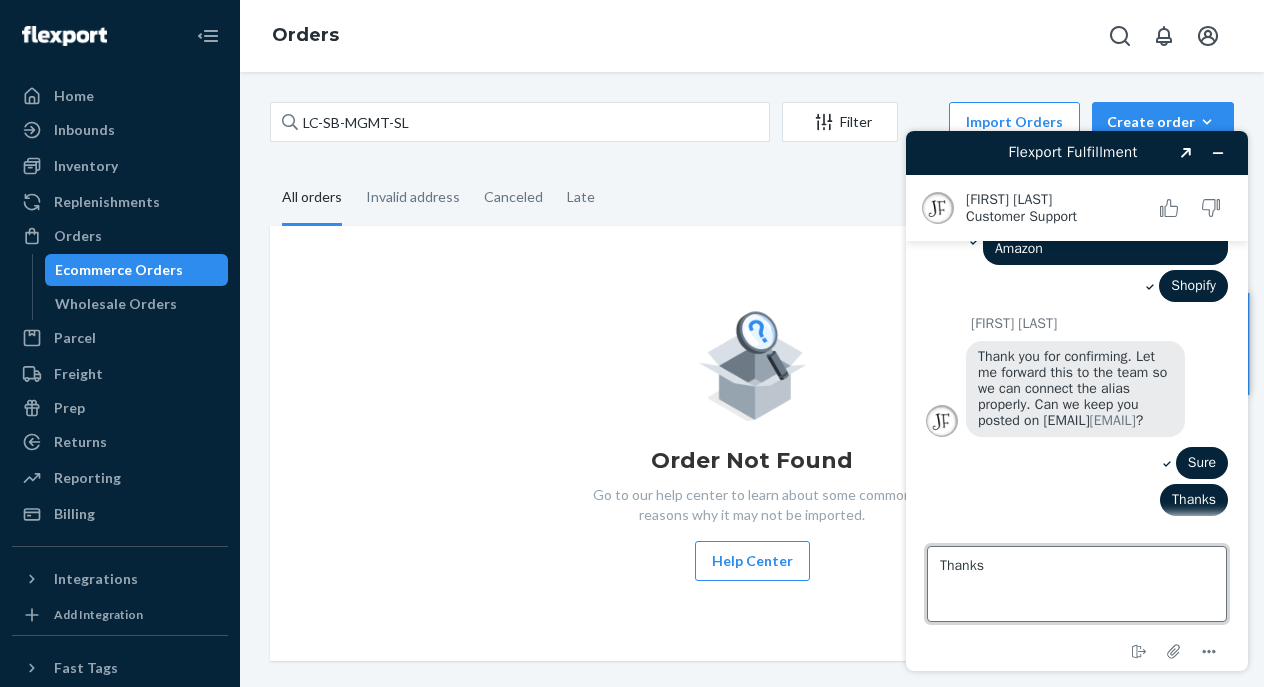 type 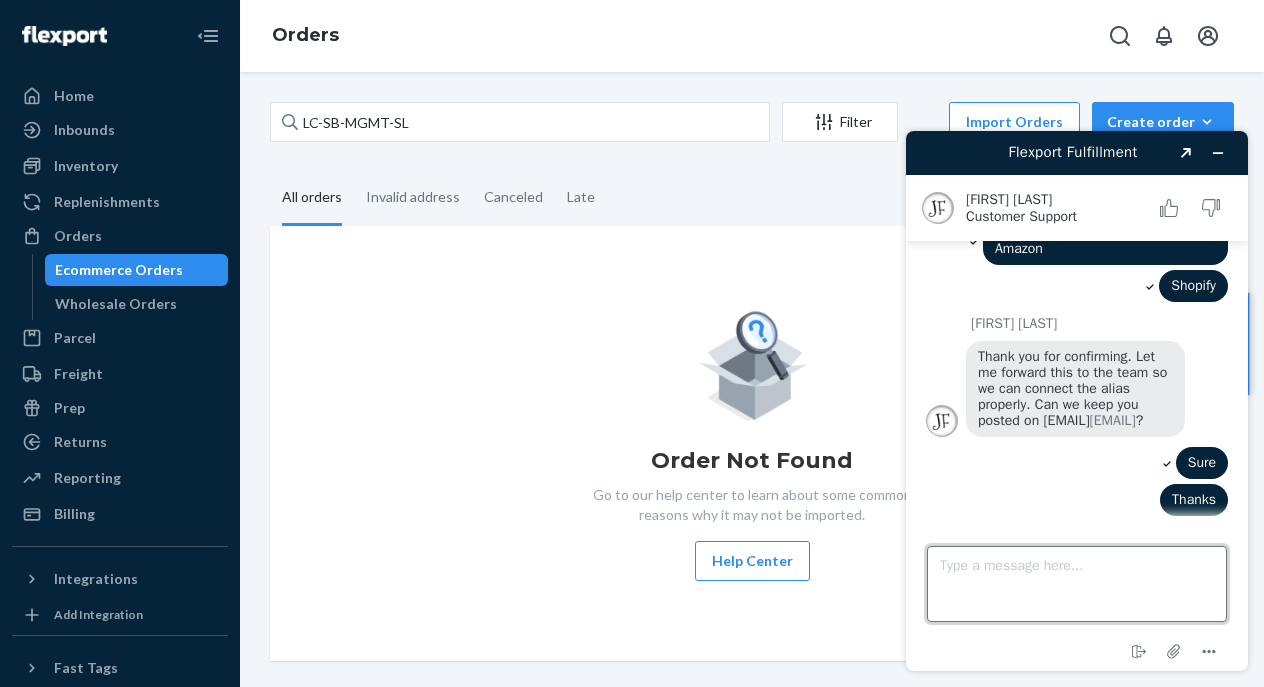 scroll, scrollTop: 1960, scrollLeft: 0, axis: vertical 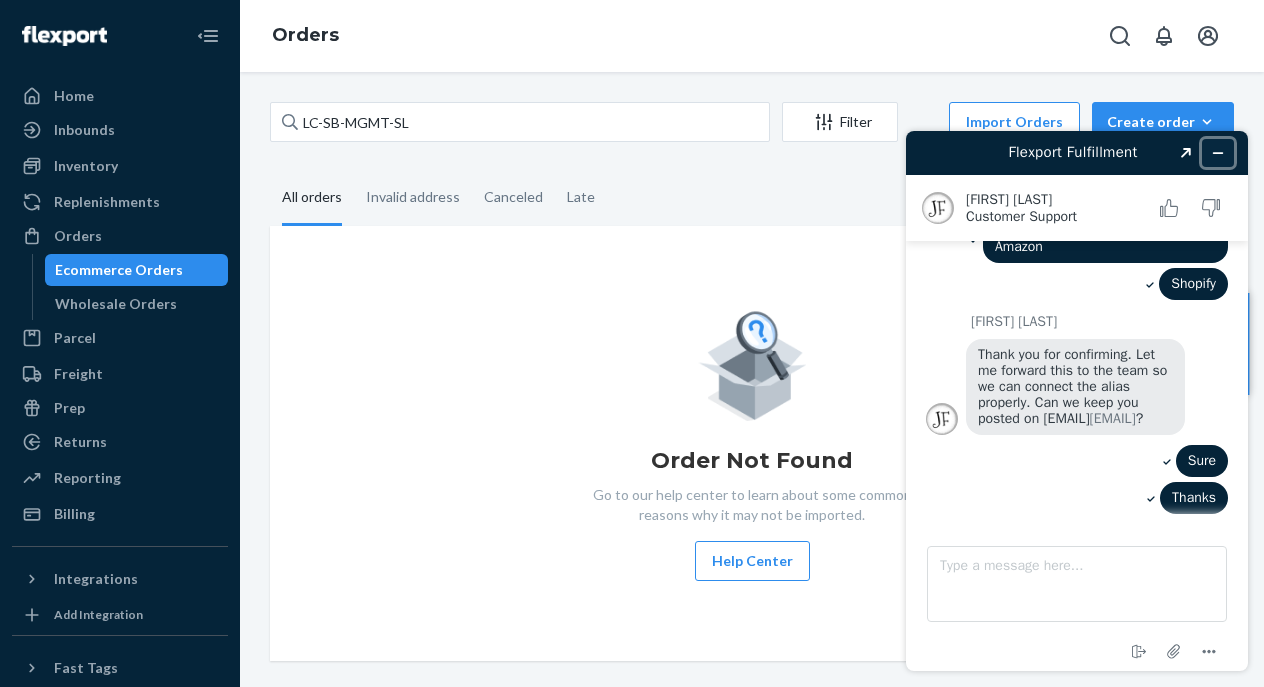 click at bounding box center [1218, 153] 